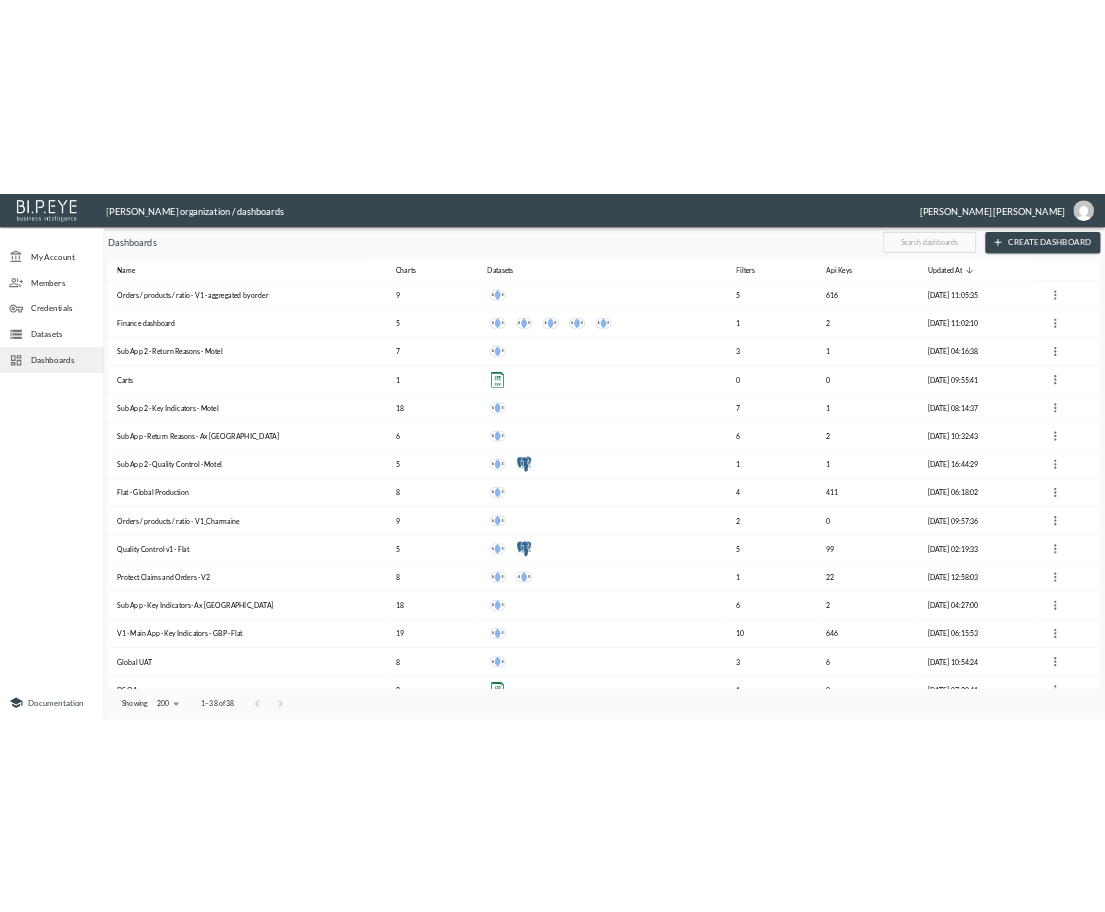 scroll, scrollTop: 0, scrollLeft: 0, axis: both 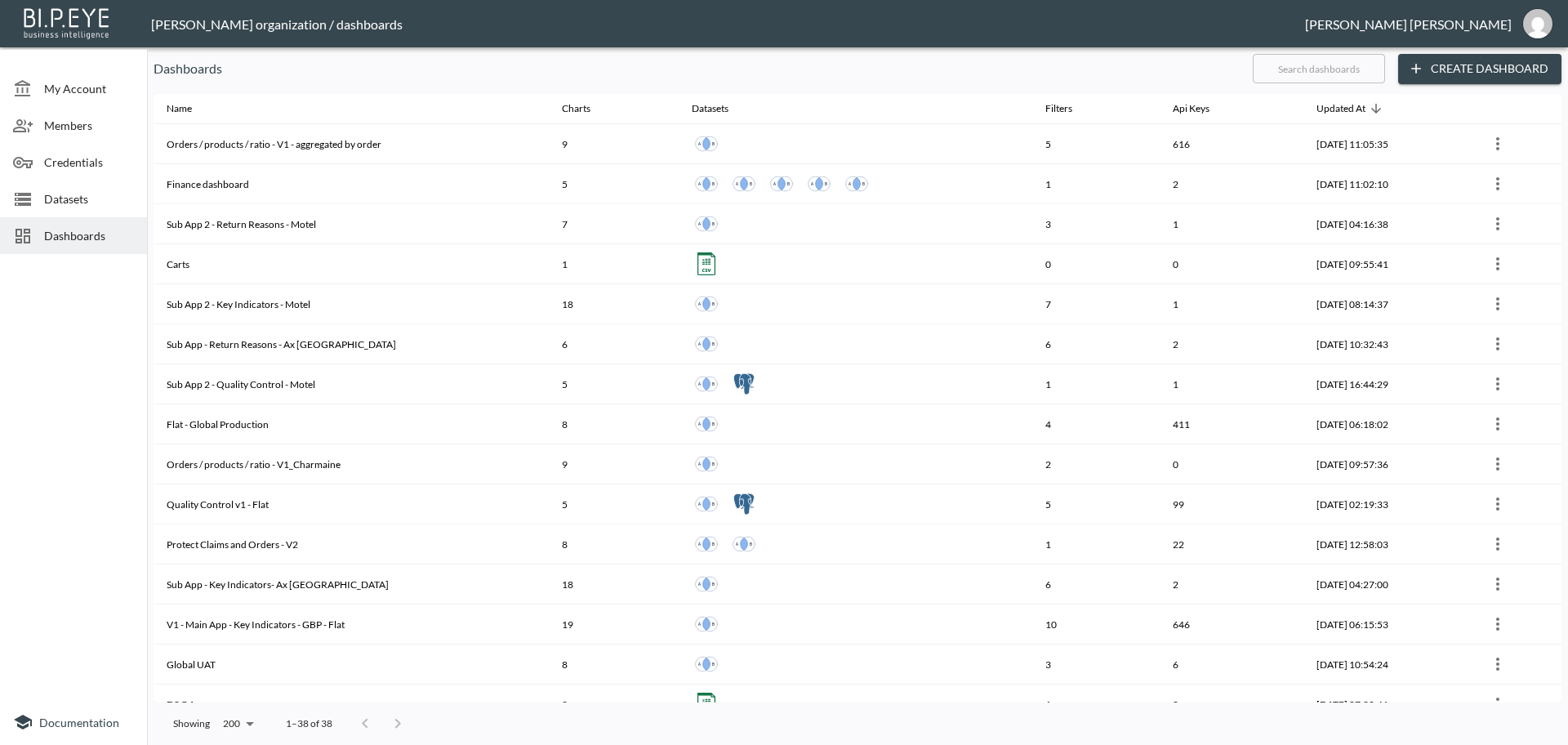 click at bounding box center (1319, 69) 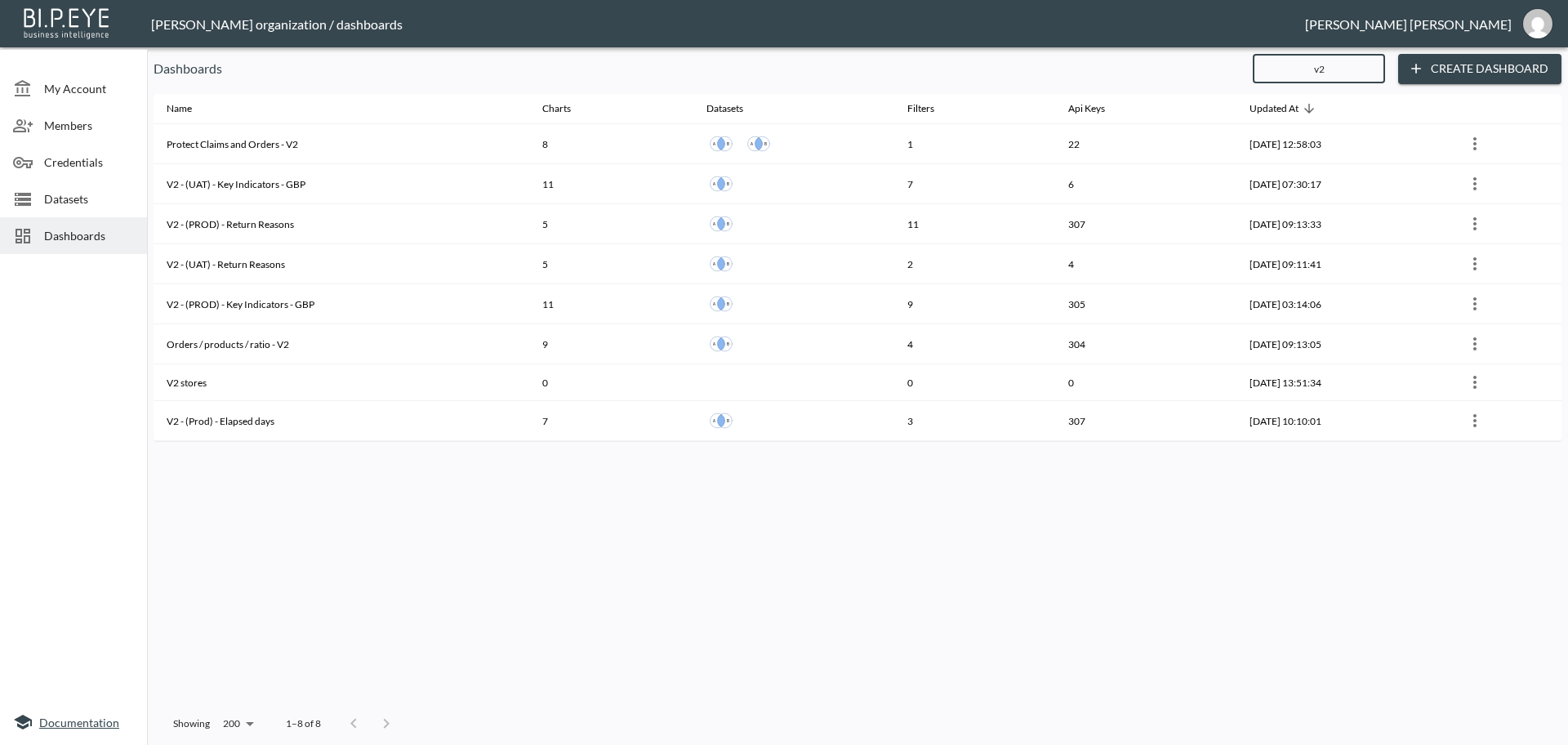 type on "v2" 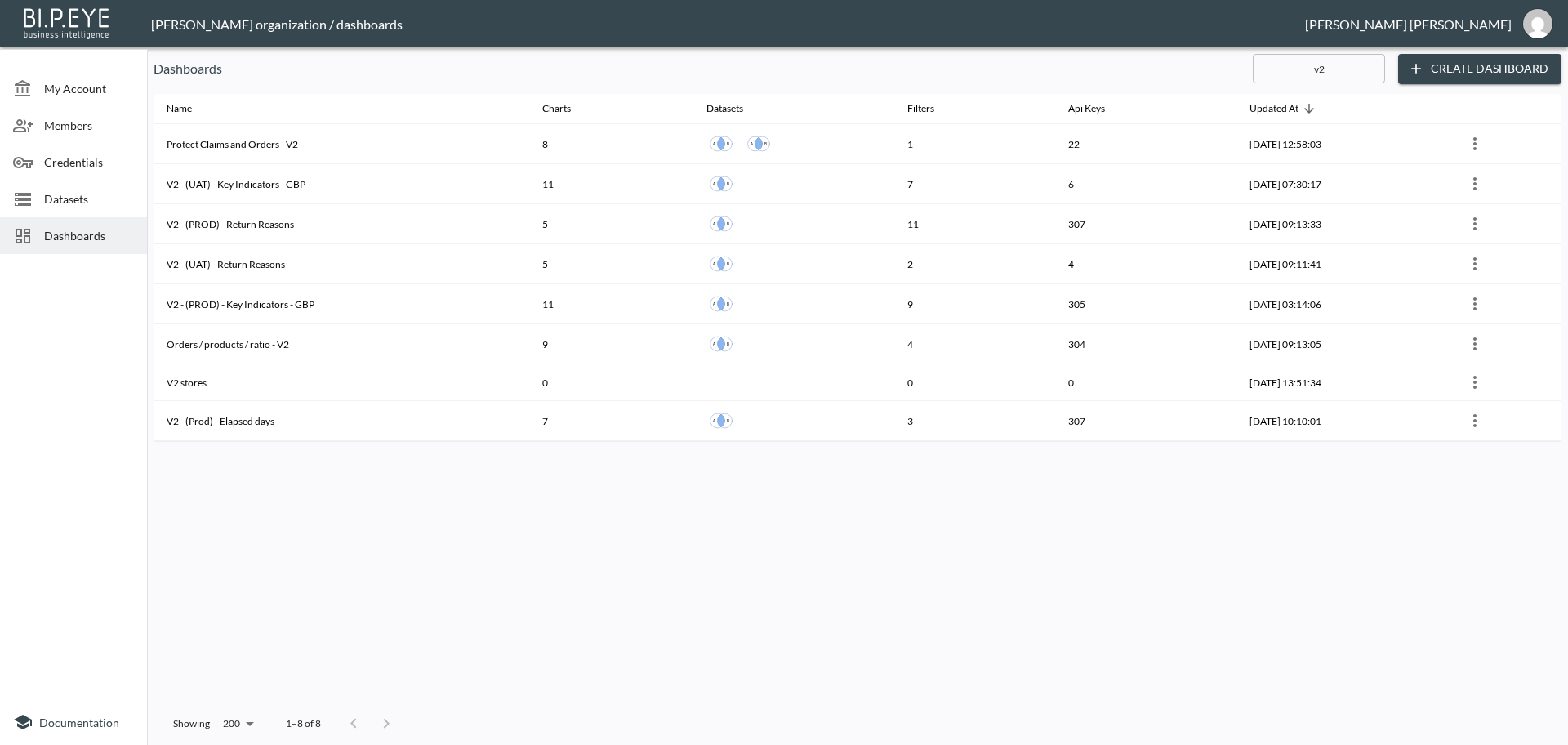 click on "Name Charts Datasets Filters Api Keys Updated At Protect Claims and Orders - V2 8 1 22 [DATE] 12:58:03 V2 - (UAT) - Key Indicators - GBP 11 7 6 [DATE] 07:30:17 V2 - (PROD) - Return Reasons 5 11 307 [DATE] 09:13:33 V2 - (UAT) - Return Reasons 5 2 4 [DATE] 09:11:41 V2 - (PROD) - Key Indicators - GBP 11 9 305 [DATE] 03:14:06 Orders / products / ratio - V2 9 4 304 [DATE] 09:13:05 V2 stores 0 0 0 [DATE] 13:51:34 V2 - (Prod) - Elapsed days  7 3 307 [DATE] 10:10:01" at bounding box center (858, 399) 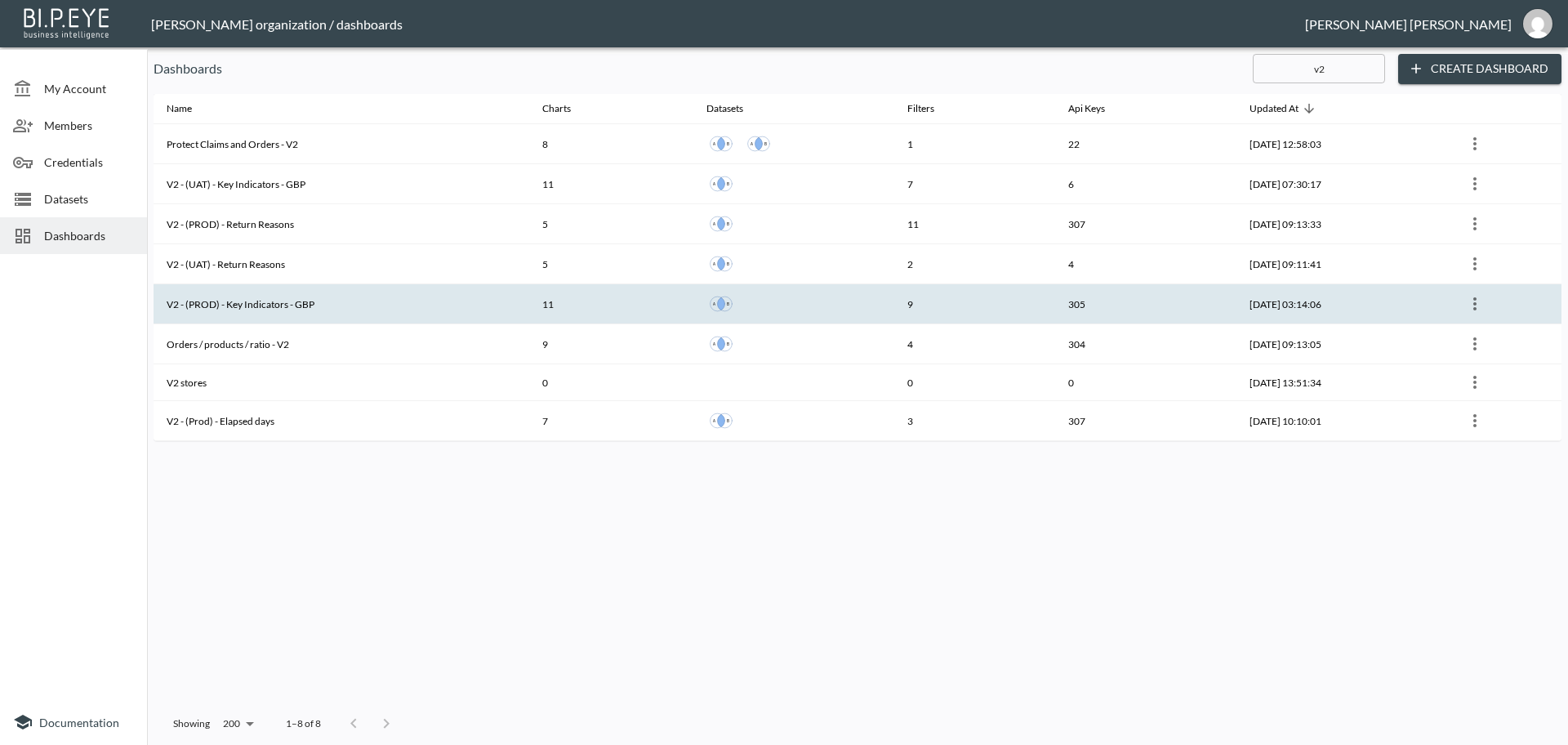 click on "V2 - (PROD) - Key Indicators - GBP" at bounding box center (341, 304) 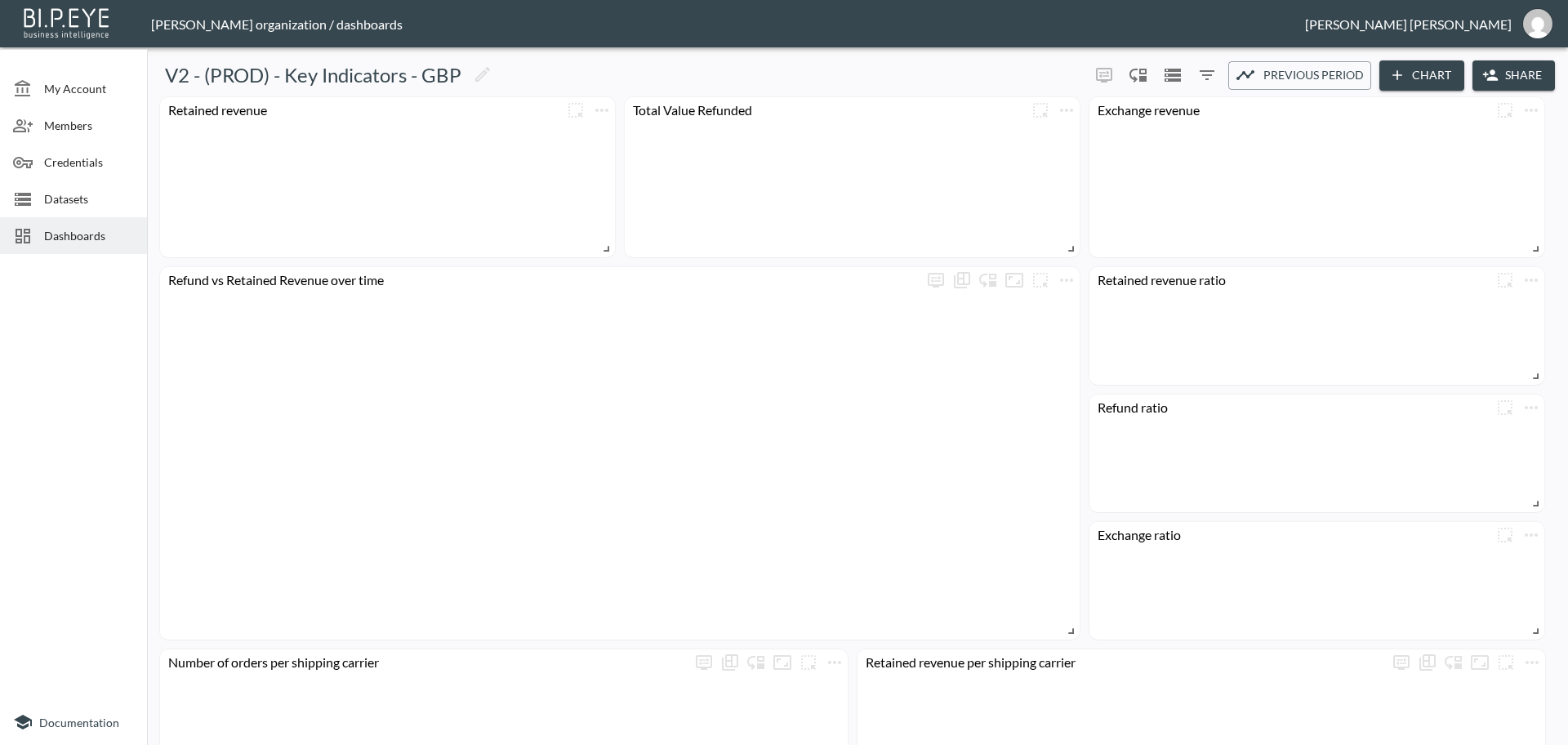 click on "Share" at bounding box center [1513, 75] 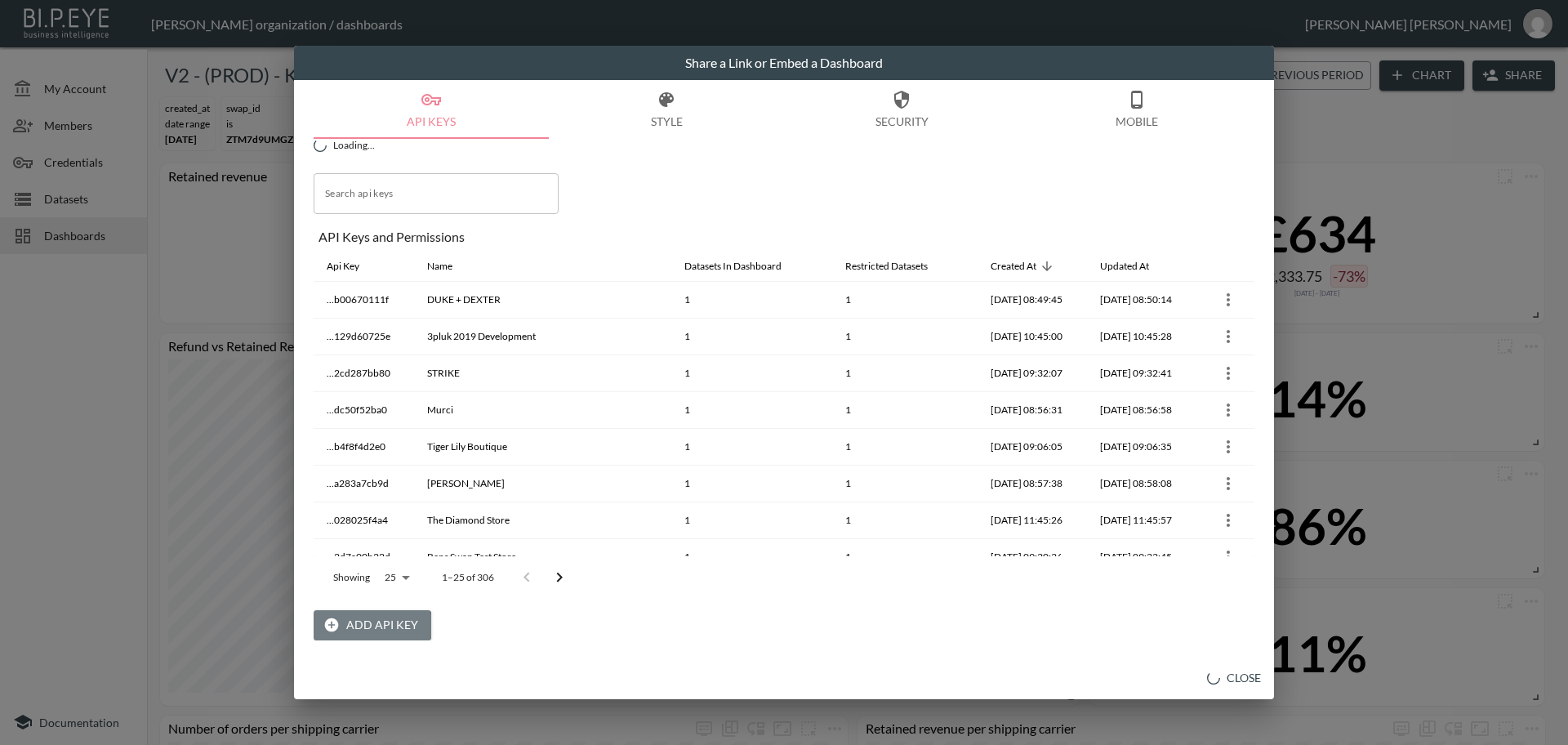 click on "Add API Key" at bounding box center (372, 625) 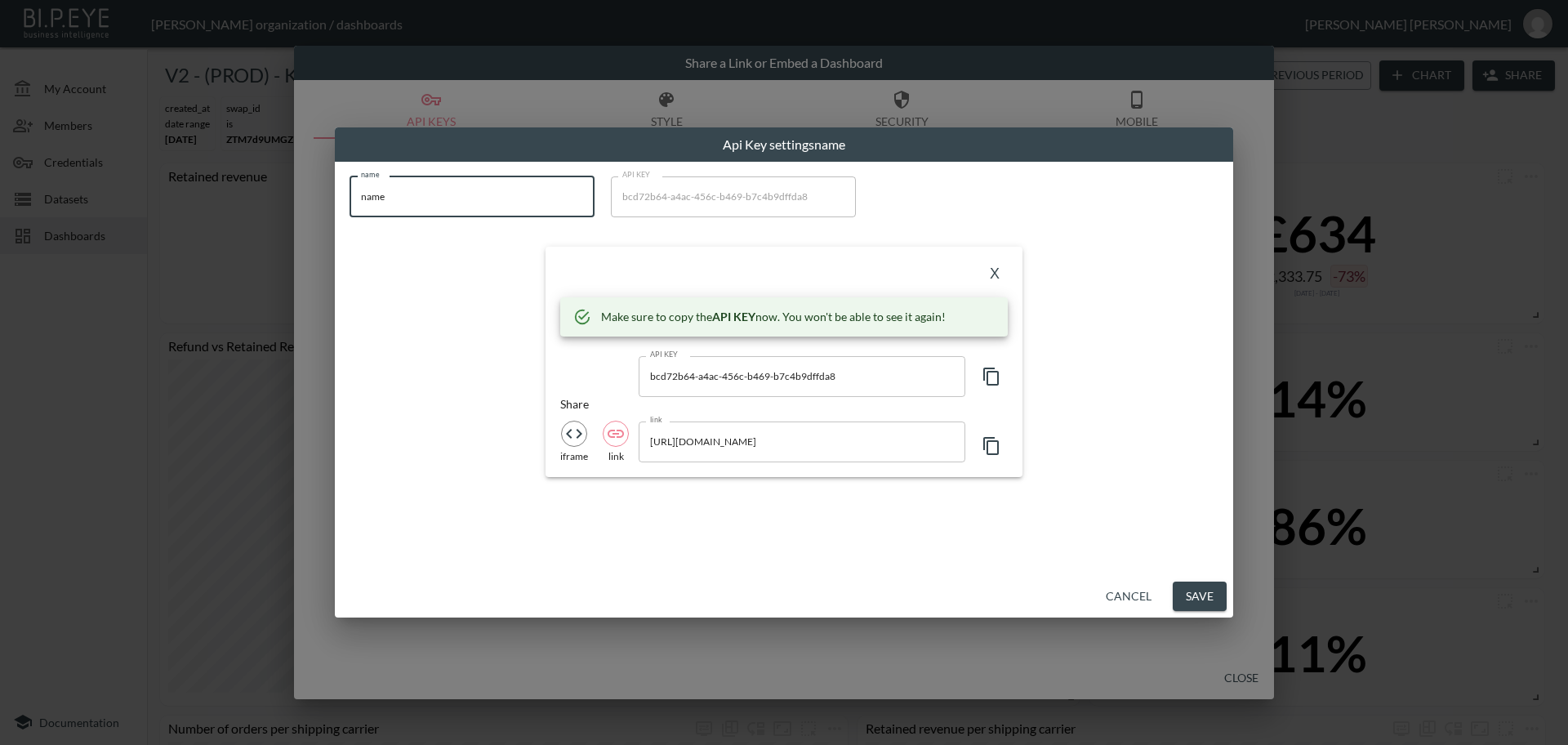 drag, startPoint x: 444, startPoint y: 201, endPoint x: 172, endPoint y: 217, distance: 272.47018 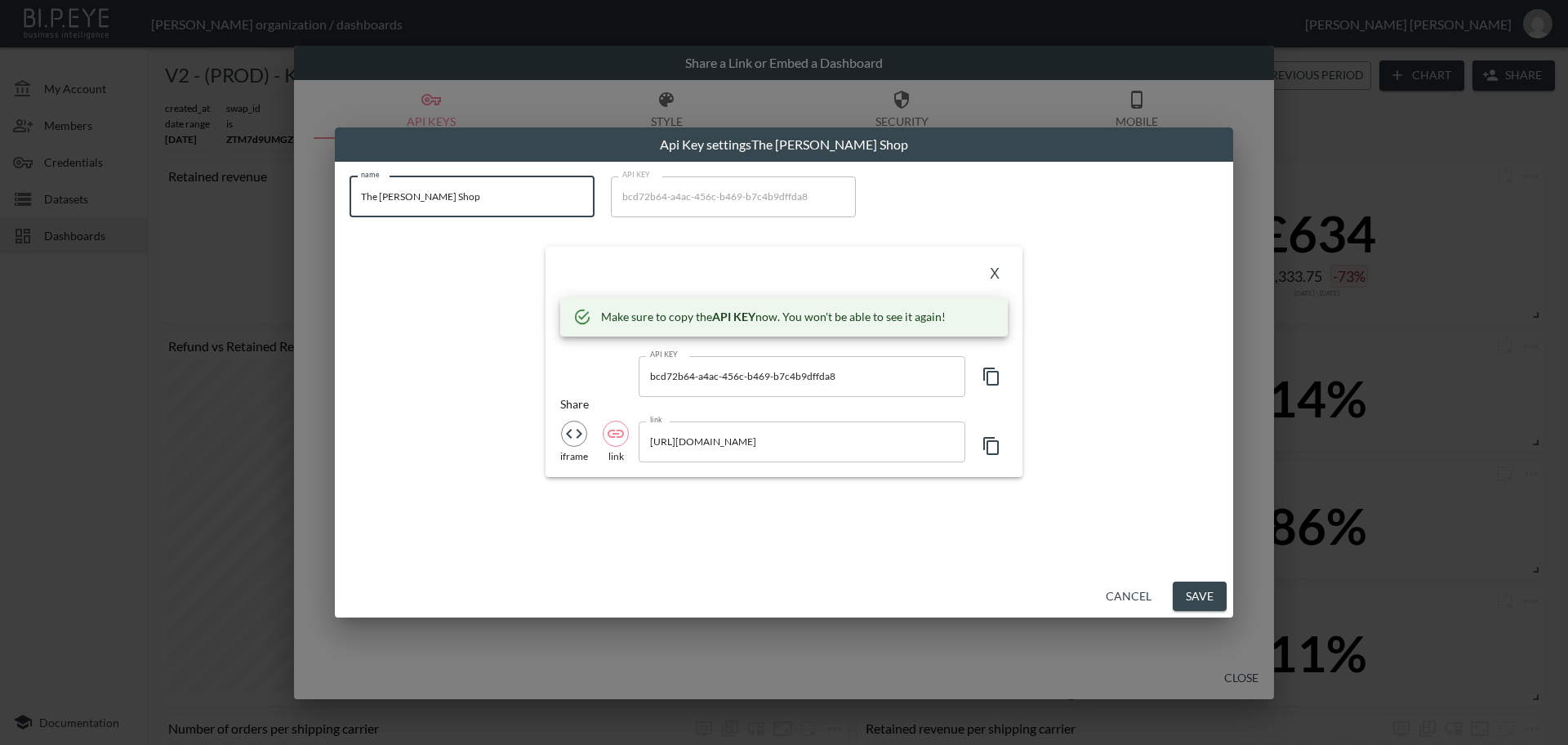 type on "The [PERSON_NAME] Shop" 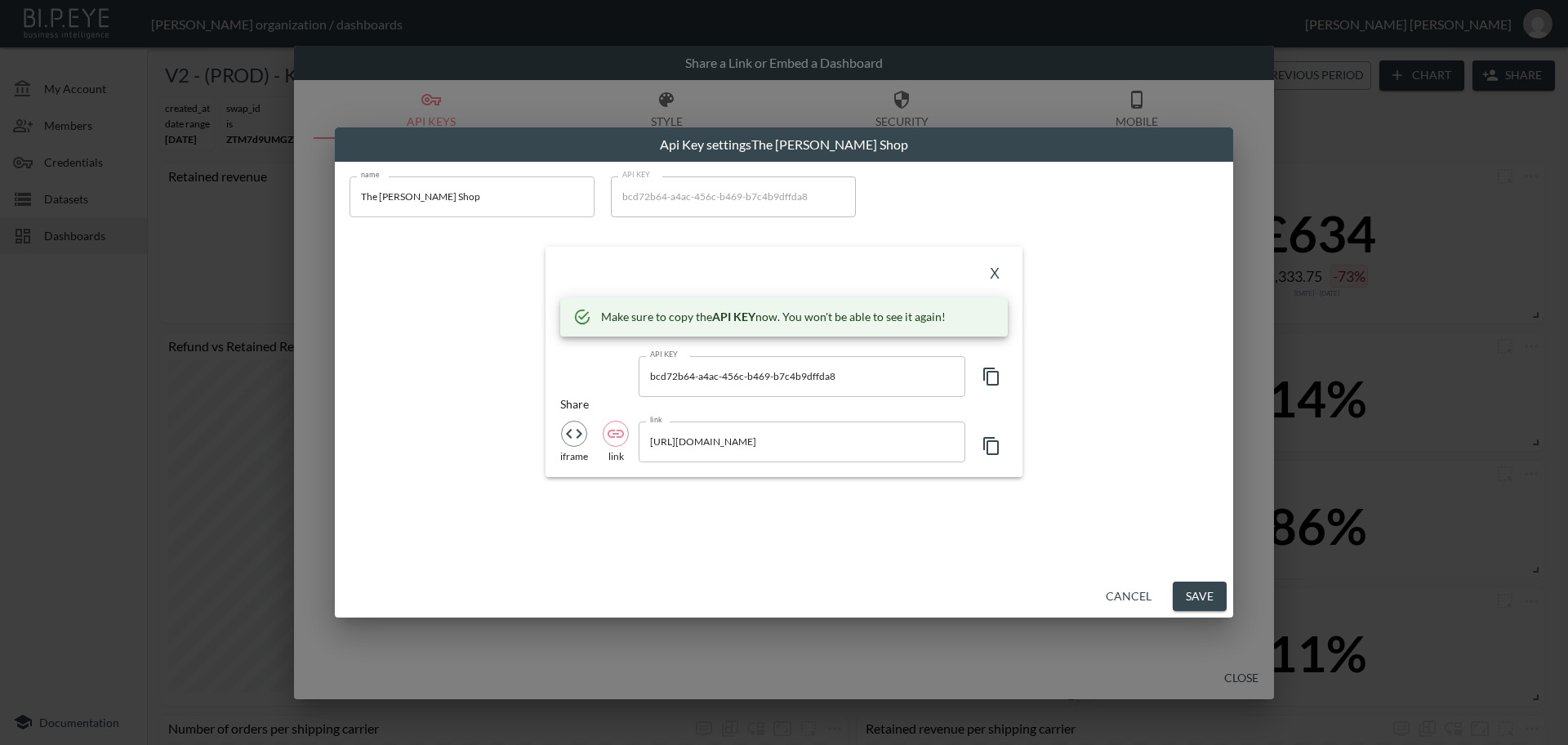 click on "X" at bounding box center [995, 274] 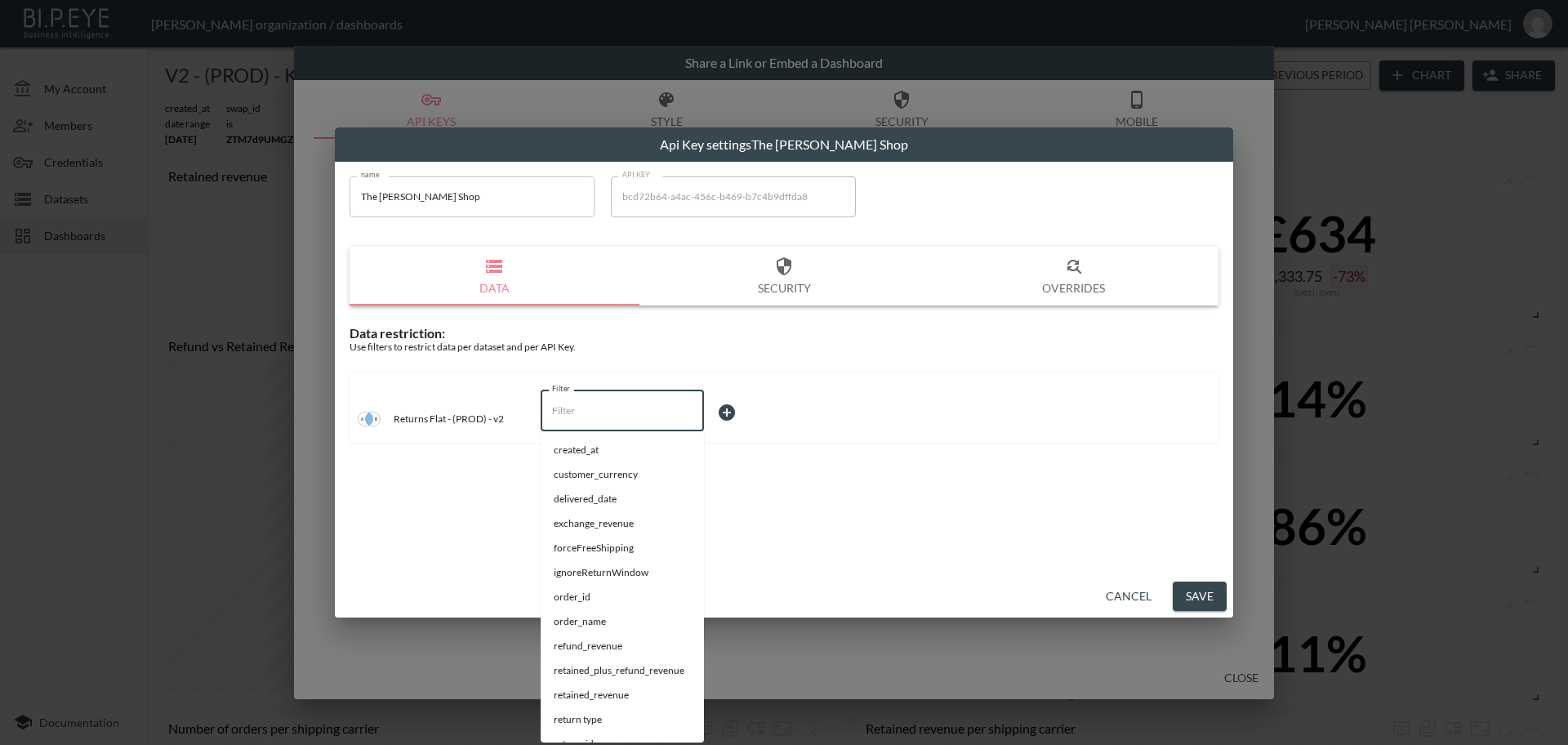 click on "Filter" at bounding box center (622, 411) 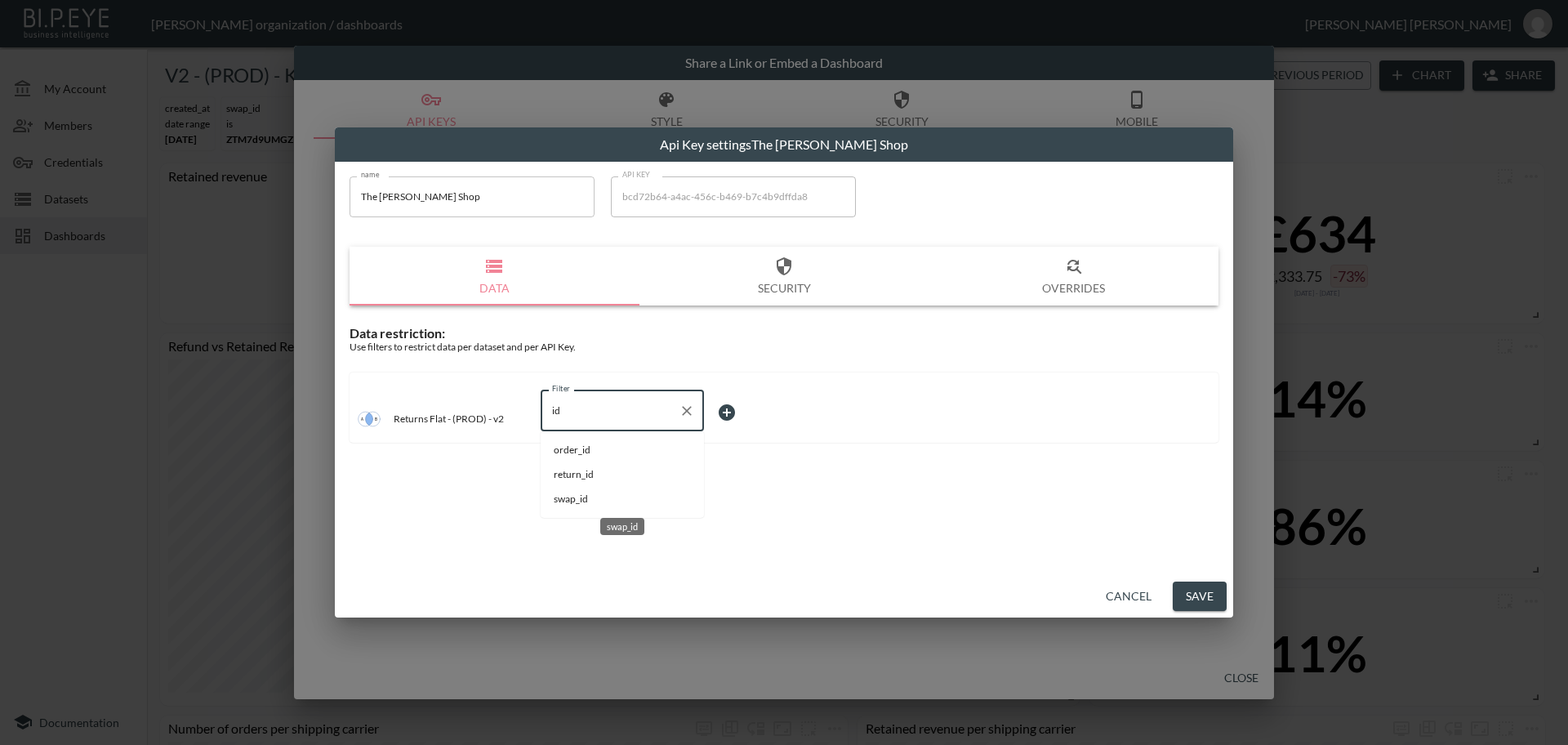 click on "swap_id" at bounding box center (622, 499) 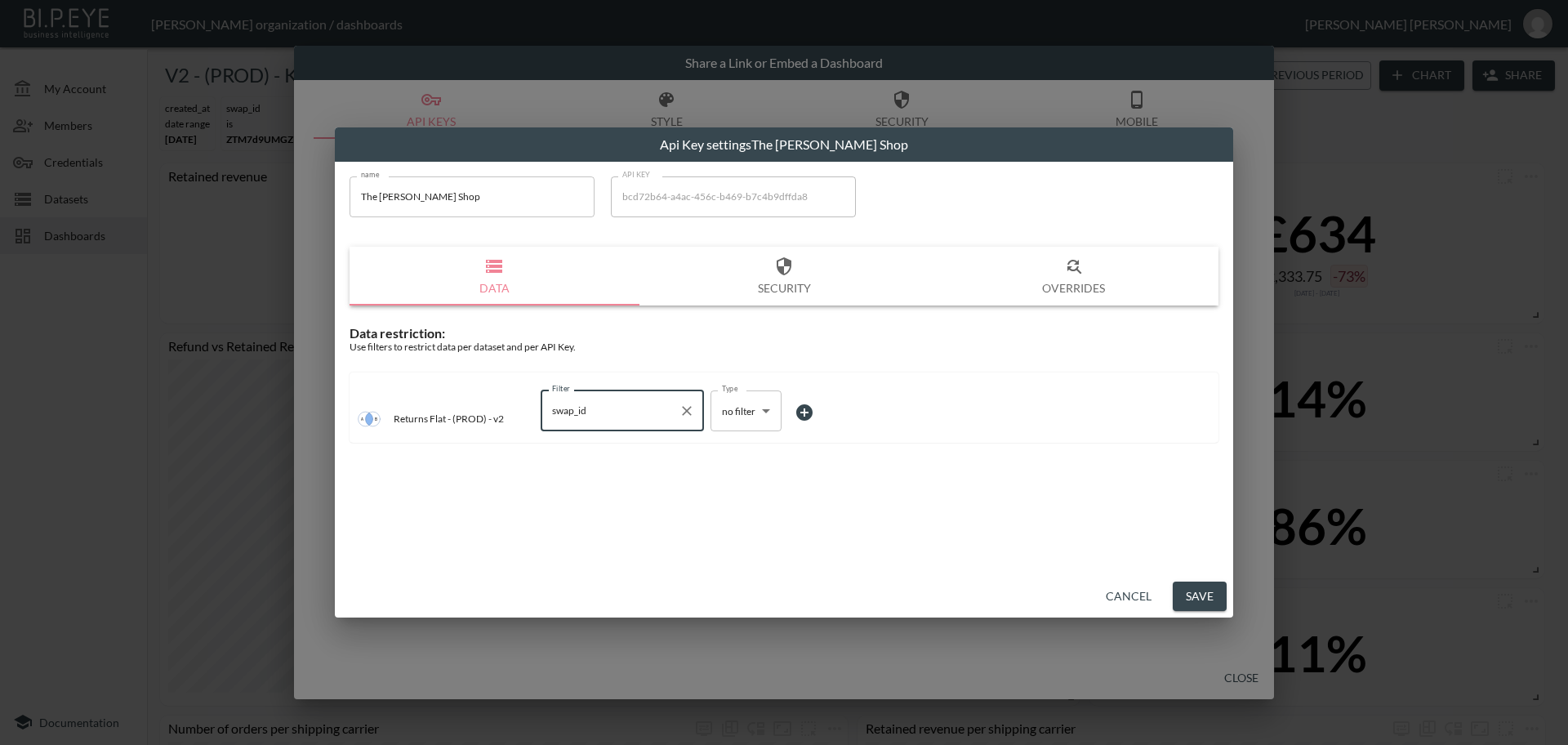 type on "swap_id" 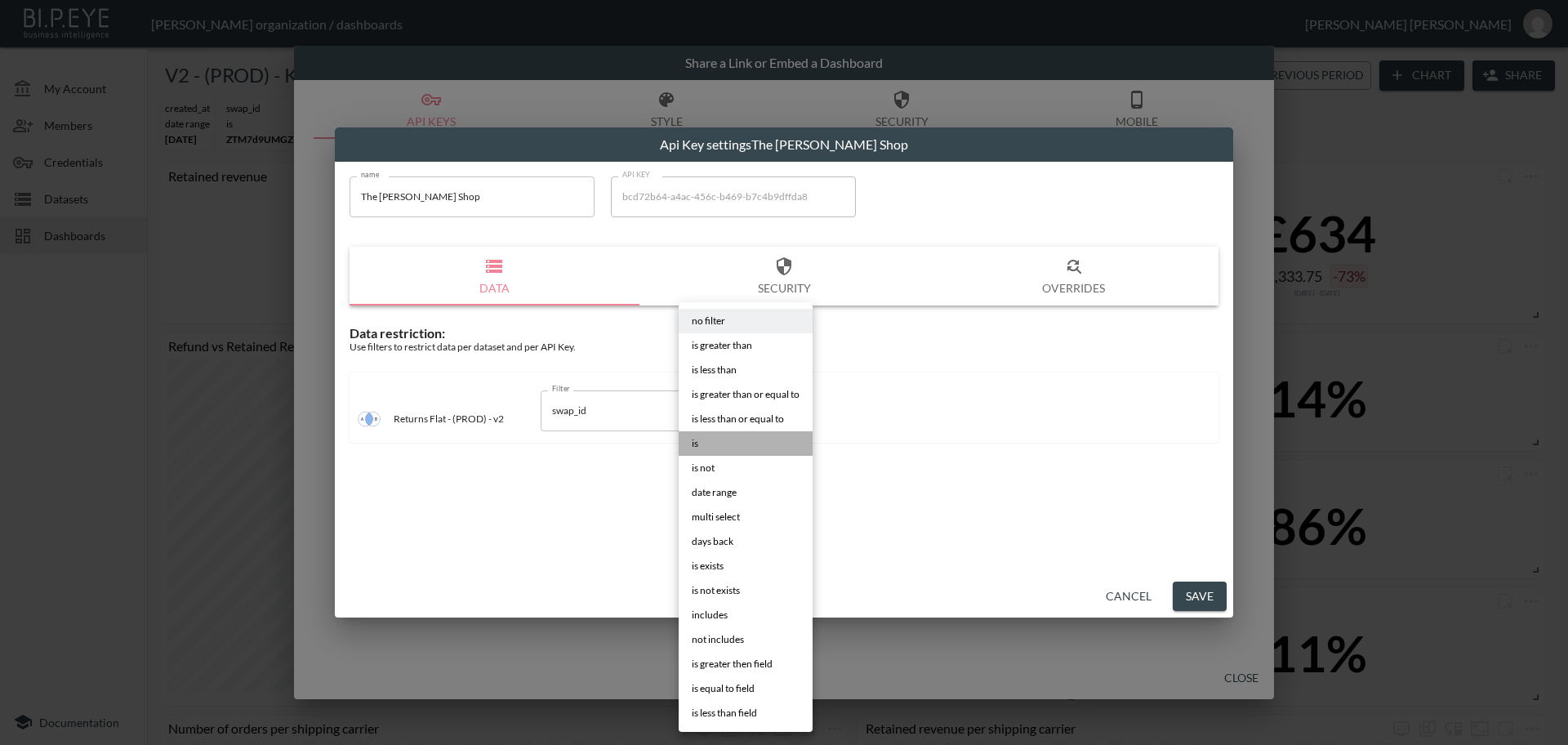 drag, startPoint x: 715, startPoint y: 441, endPoint x: 852, endPoint y: 426, distance: 137.81872 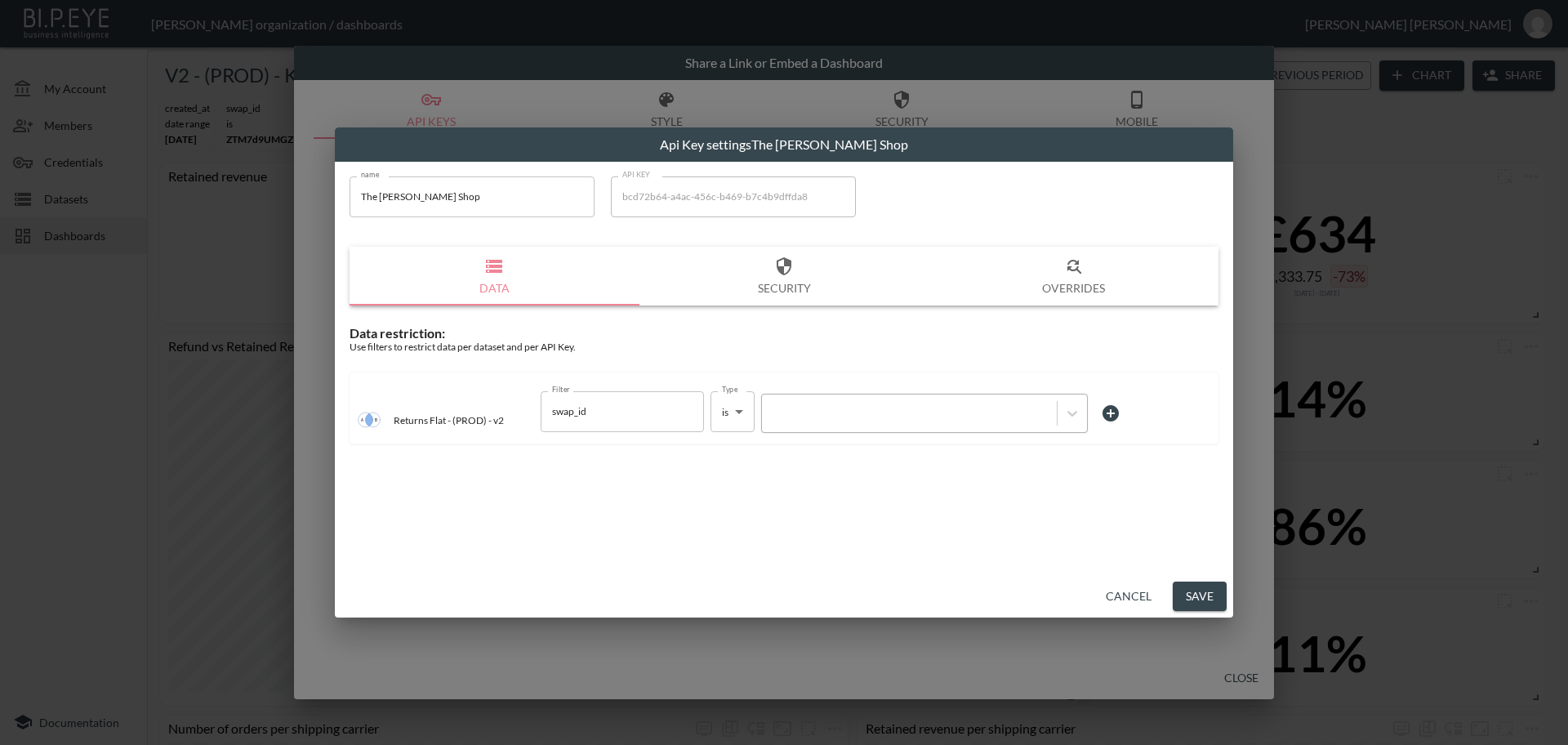 click at bounding box center (909, 413) 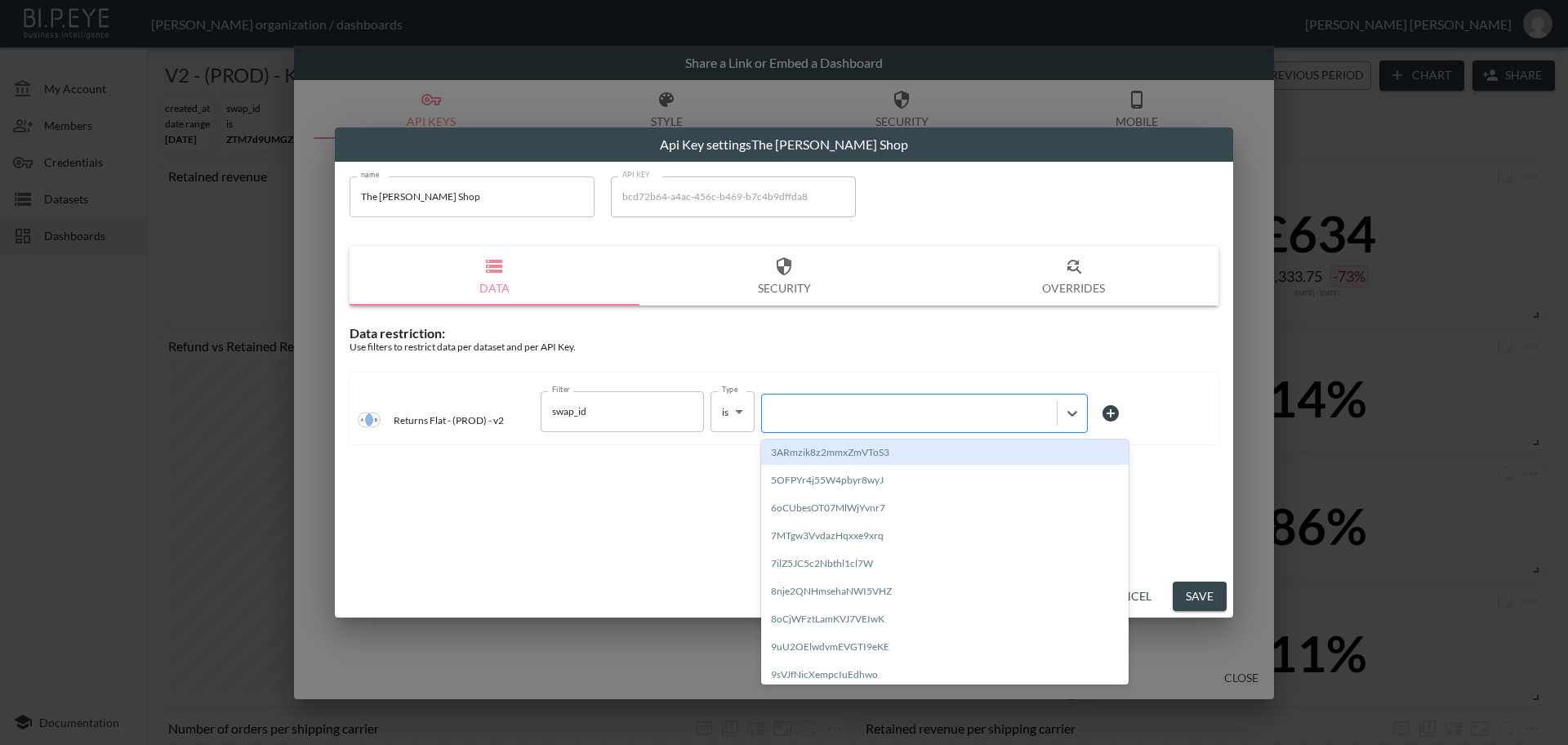 paste on "CNgnvQIMLvTZ9YPfaYoi" 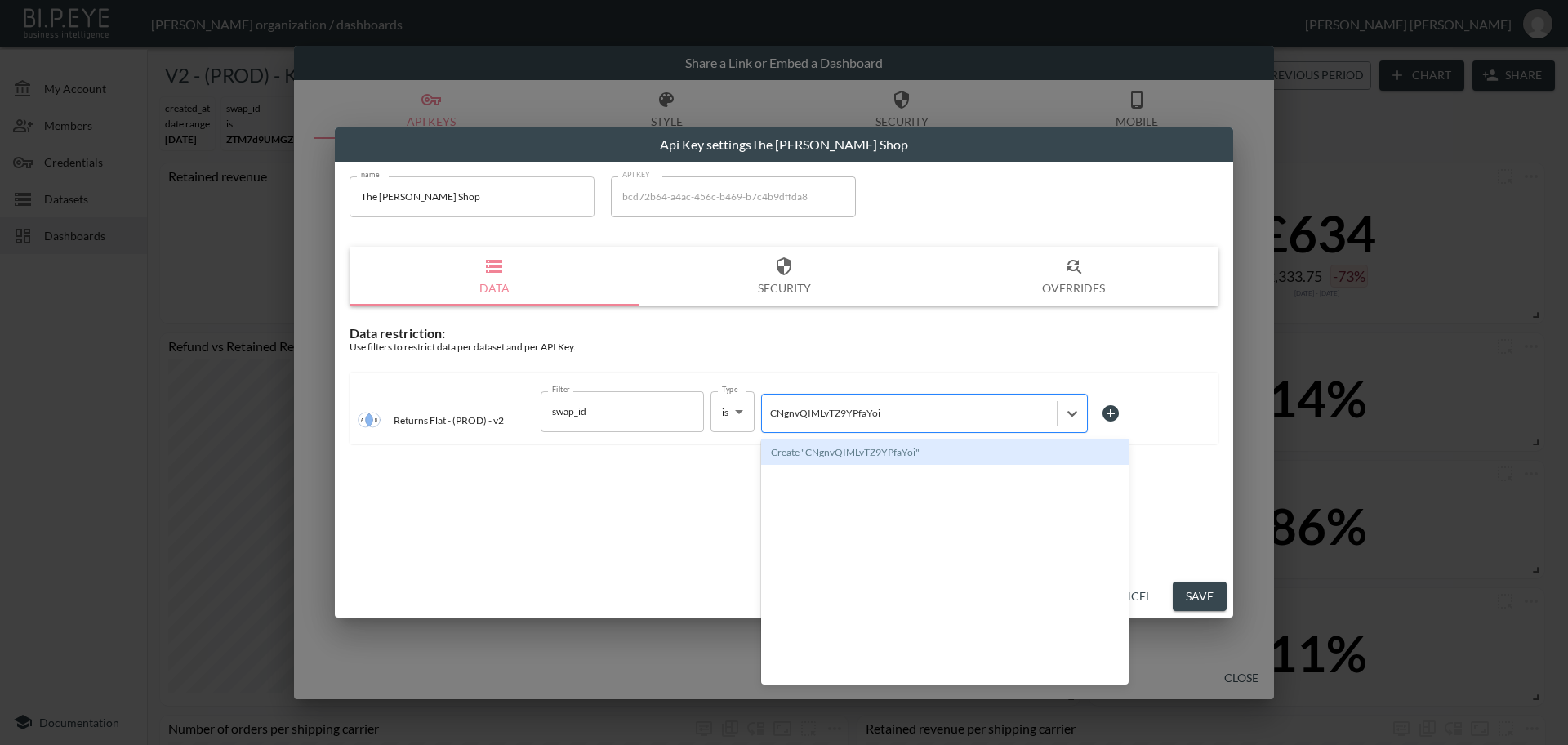 type 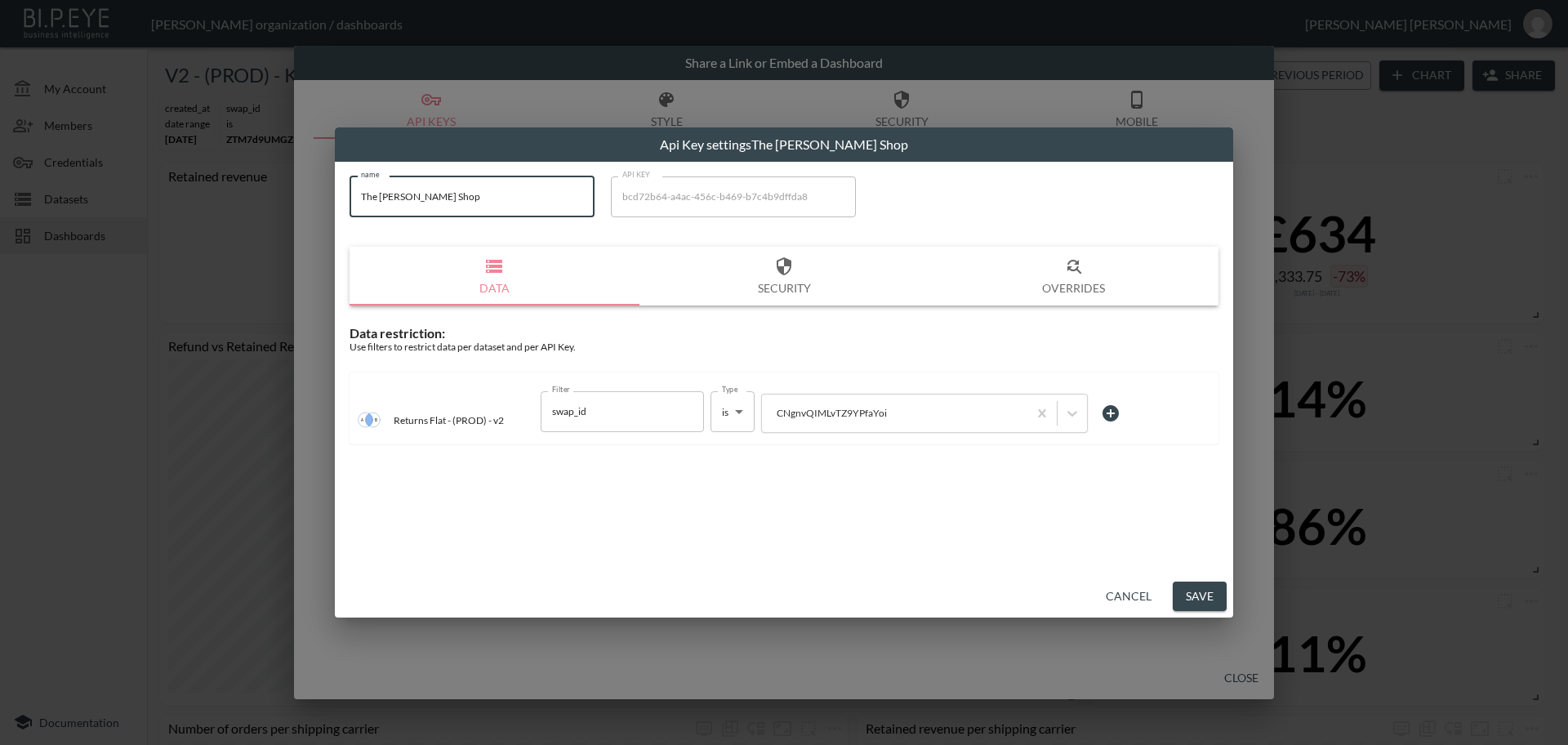 drag, startPoint x: 501, startPoint y: 179, endPoint x: 233, endPoint y: 181, distance: 268.00746 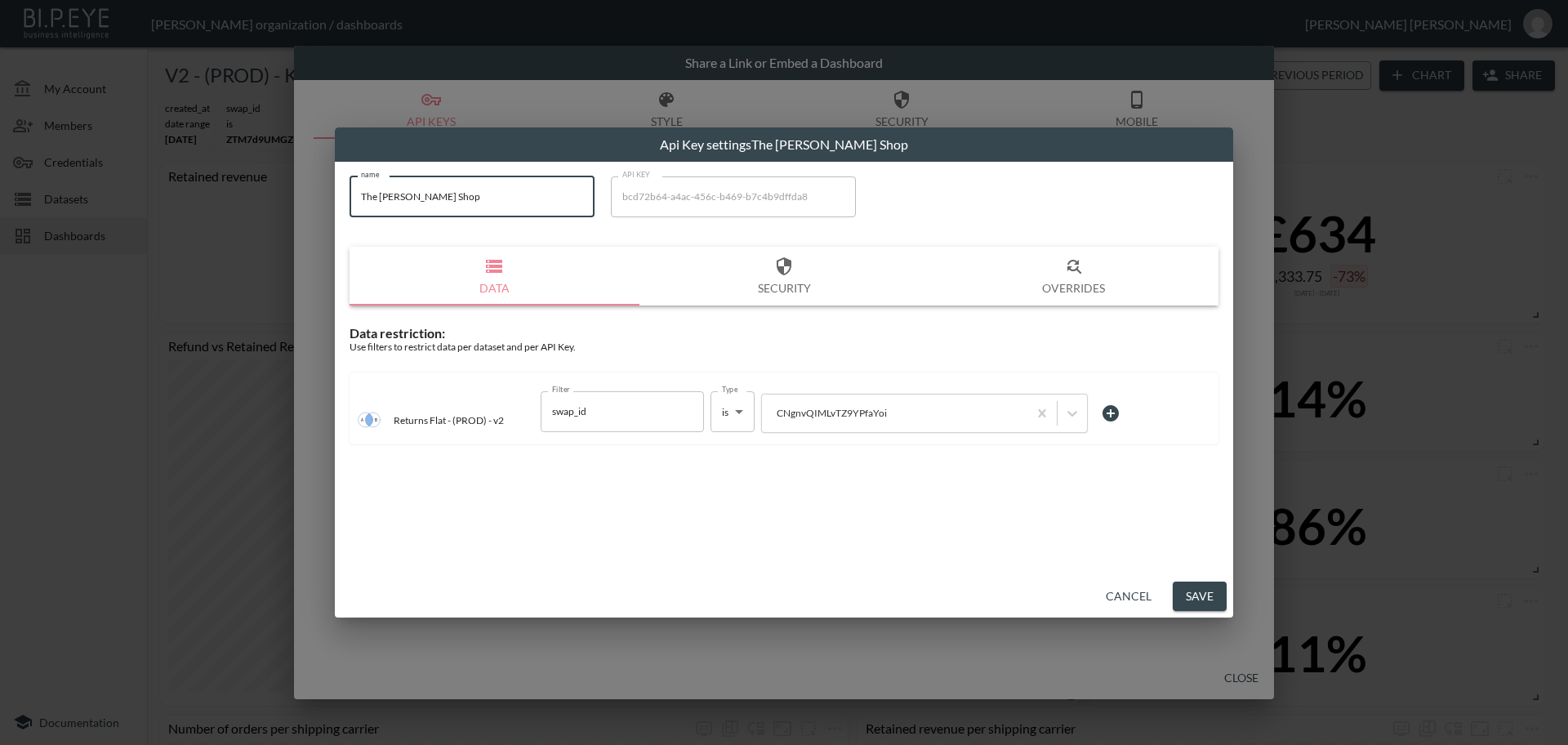 click on "Save" at bounding box center [1200, 596] 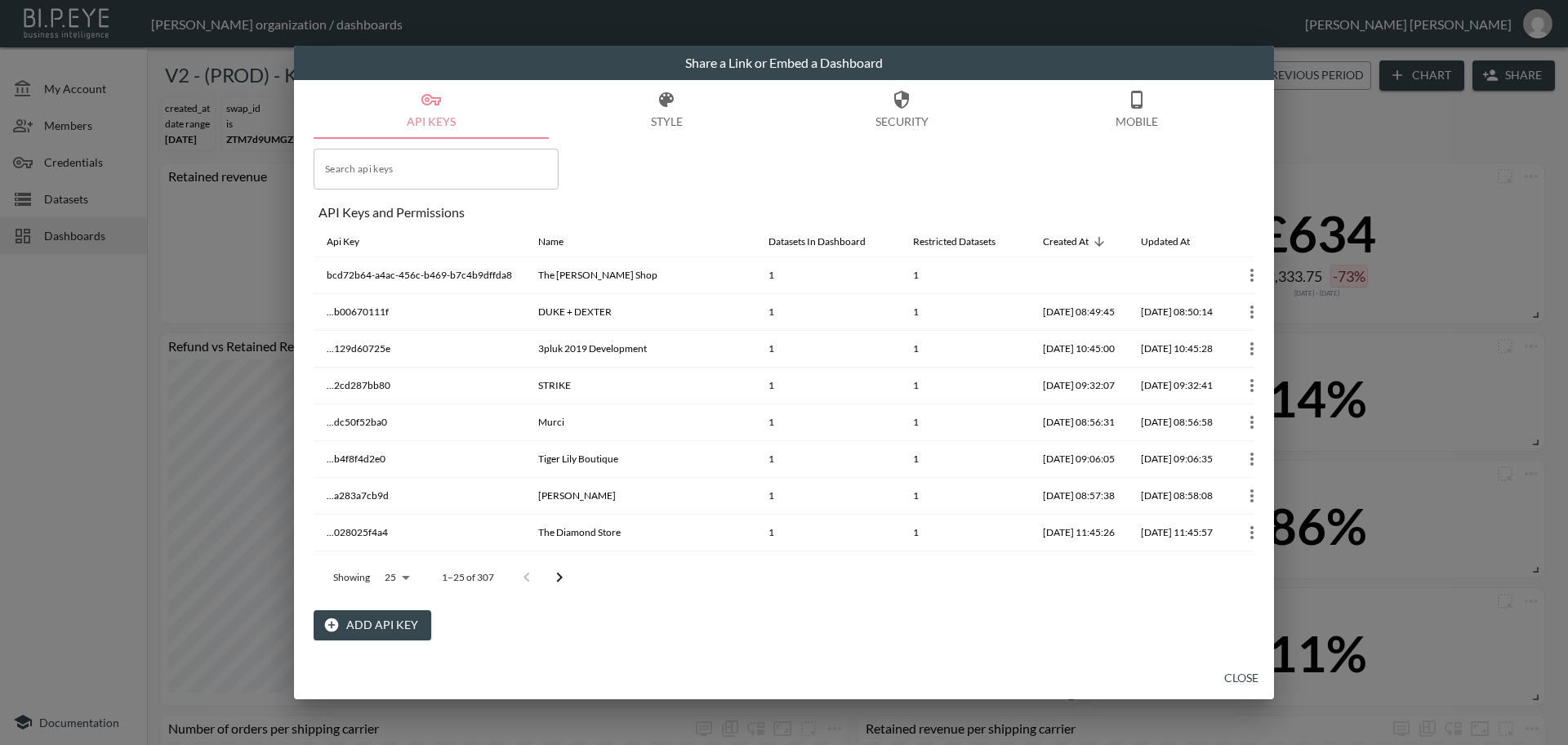 click on "Close" at bounding box center [1241, 678] 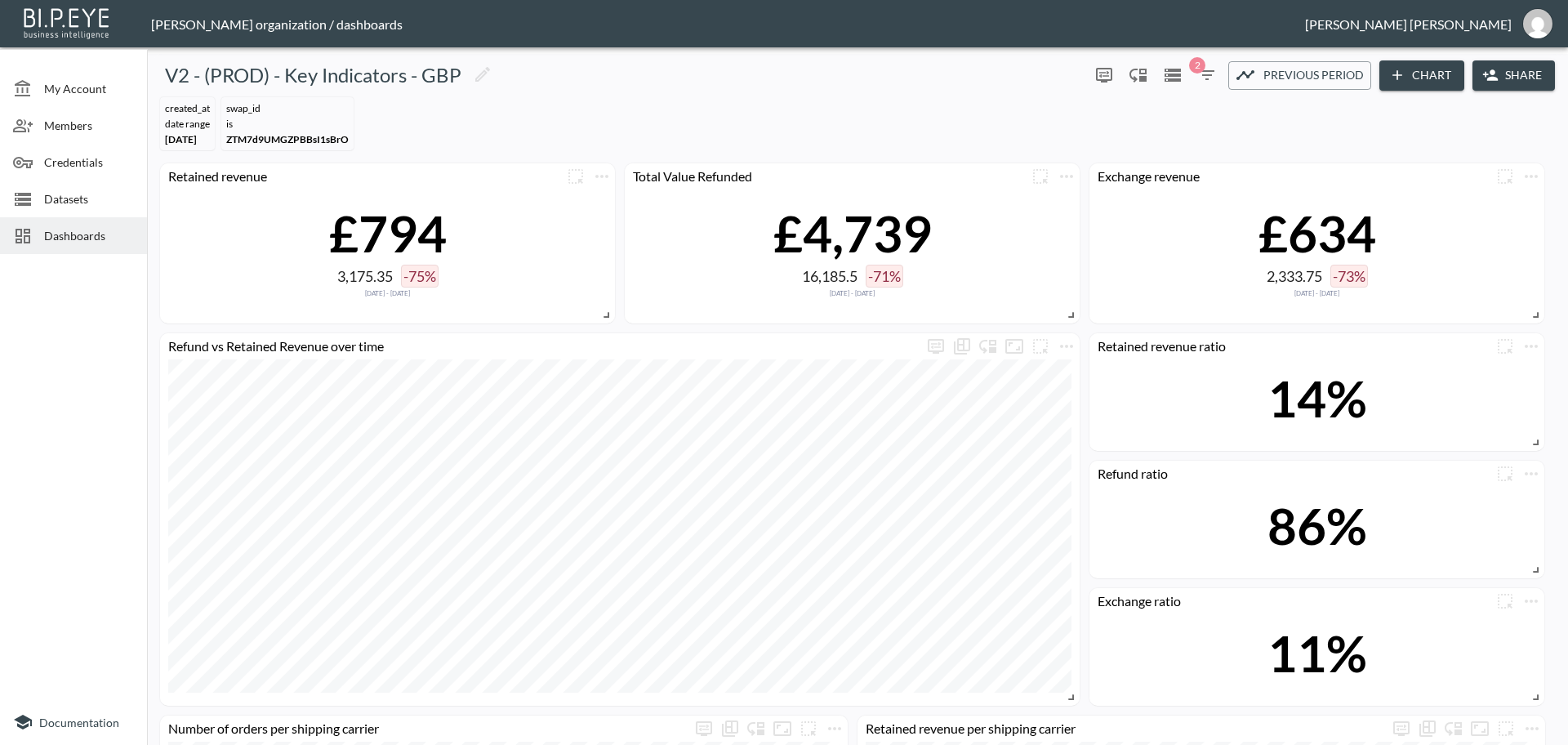 click on "Share" at bounding box center [1513, 75] 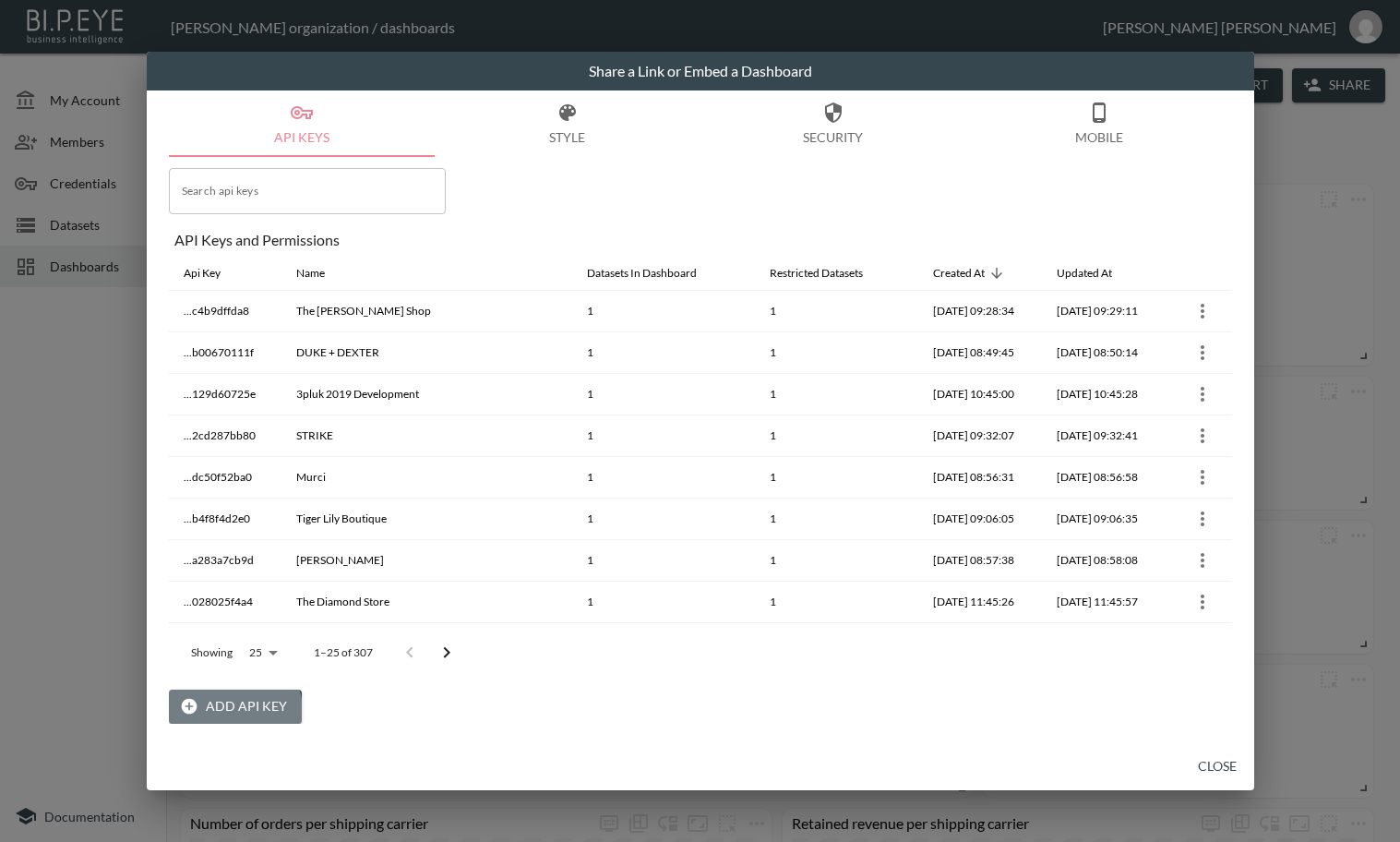 click on "Add API Key" at bounding box center (235, 706) 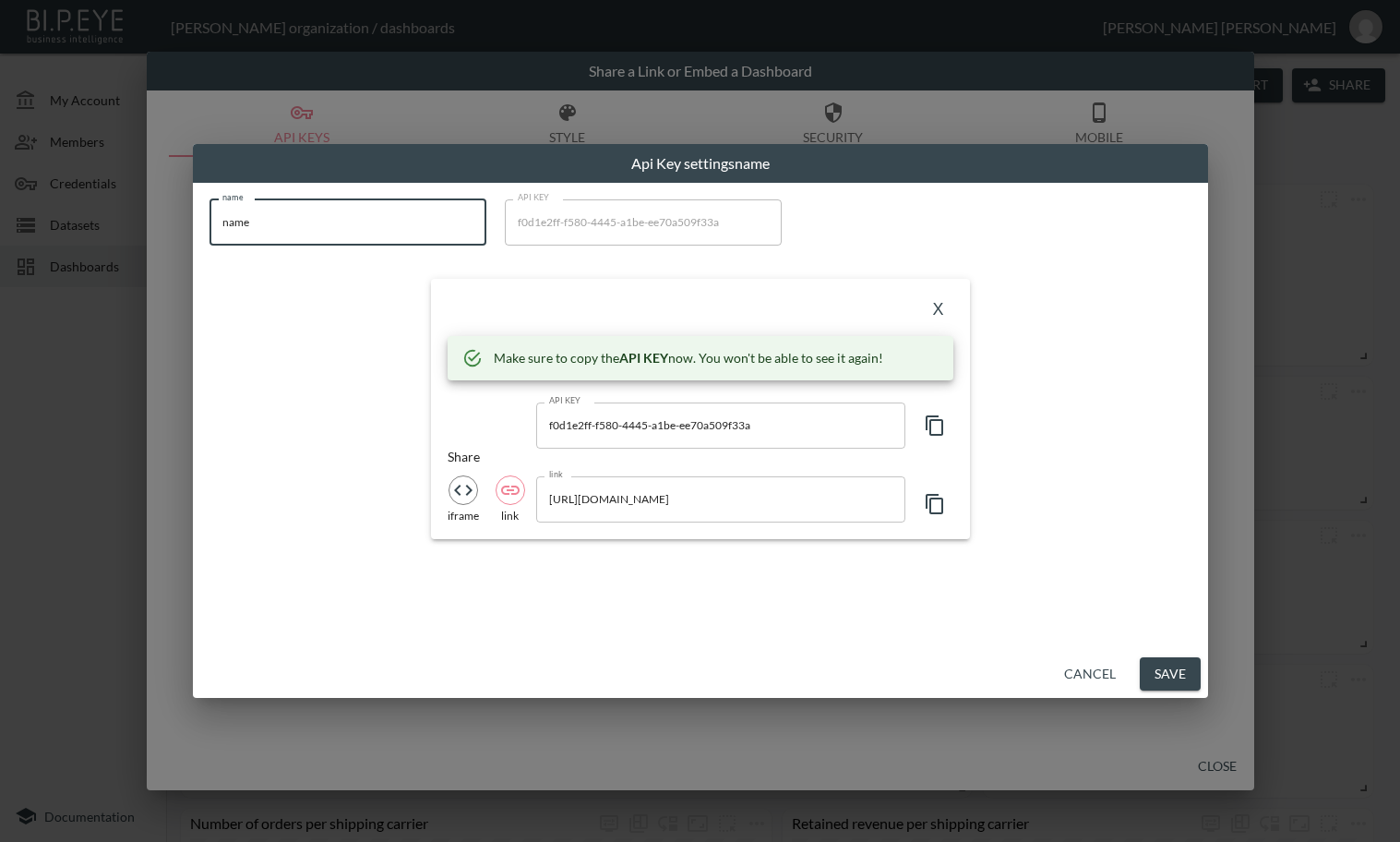 drag, startPoint x: 405, startPoint y: 231, endPoint x: 80, endPoint y: 260, distance: 326.29128 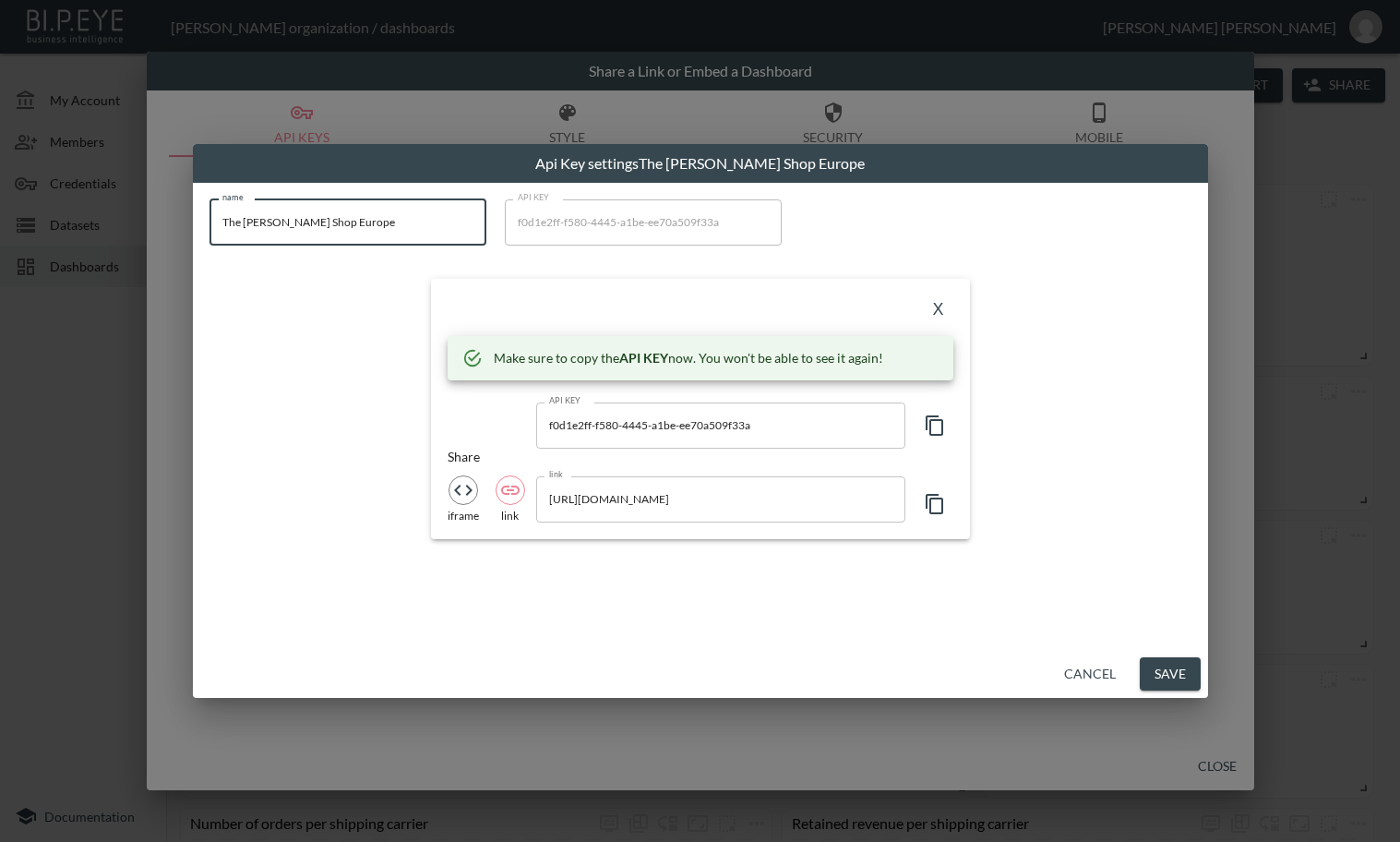 type on "The [PERSON_NAME] Shop Europe" 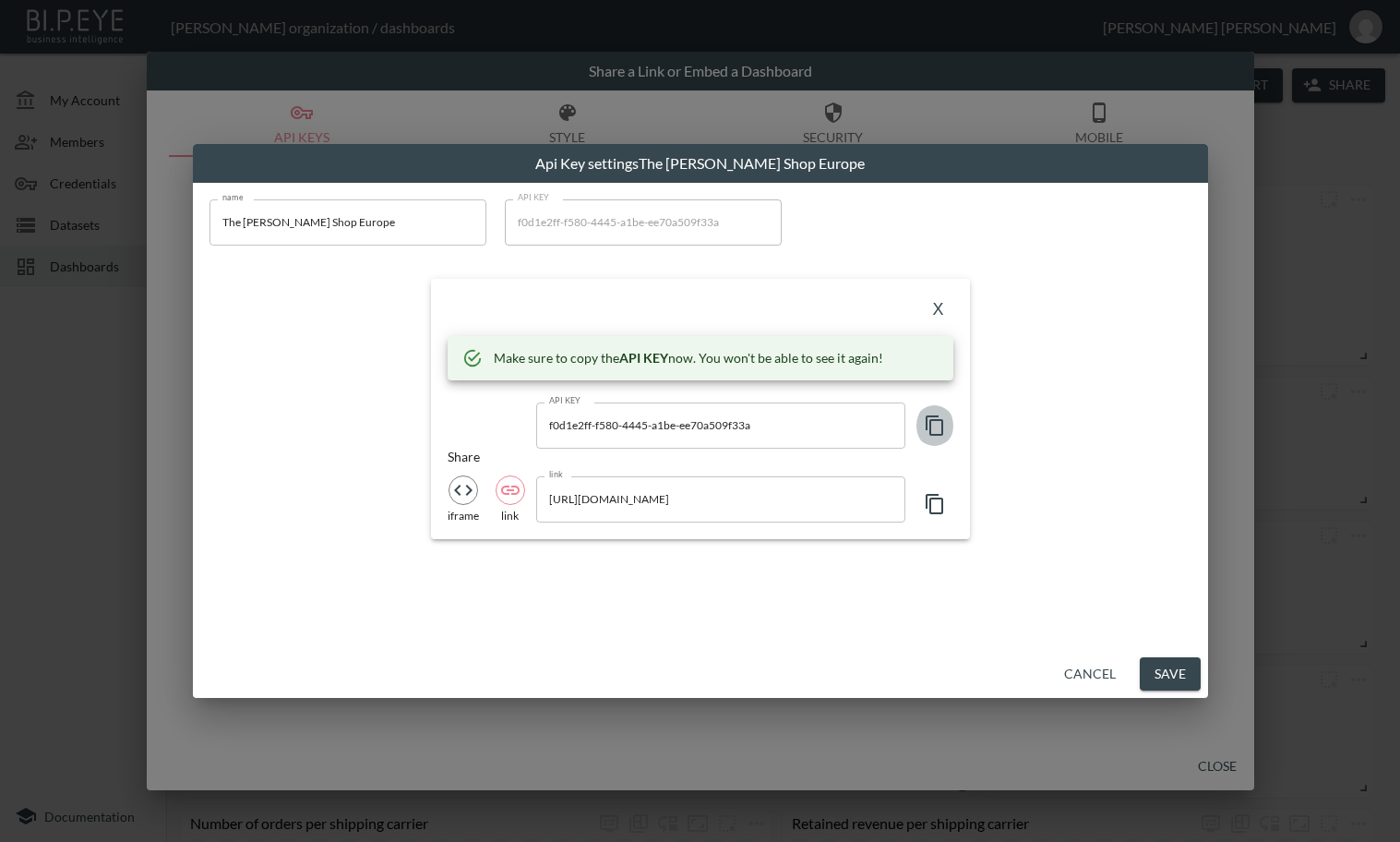 click 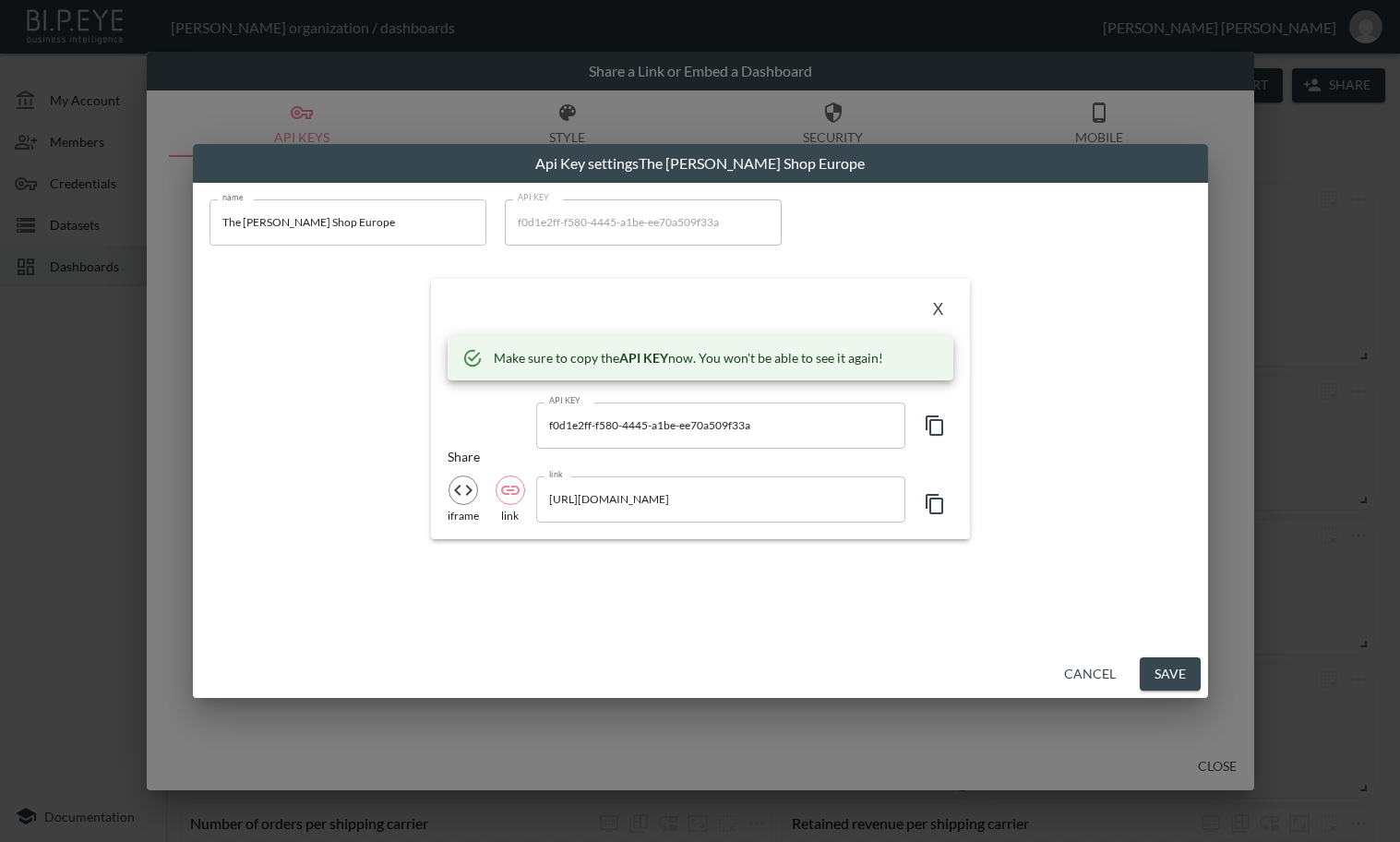 click on "X" at bounding box center [939, 310] 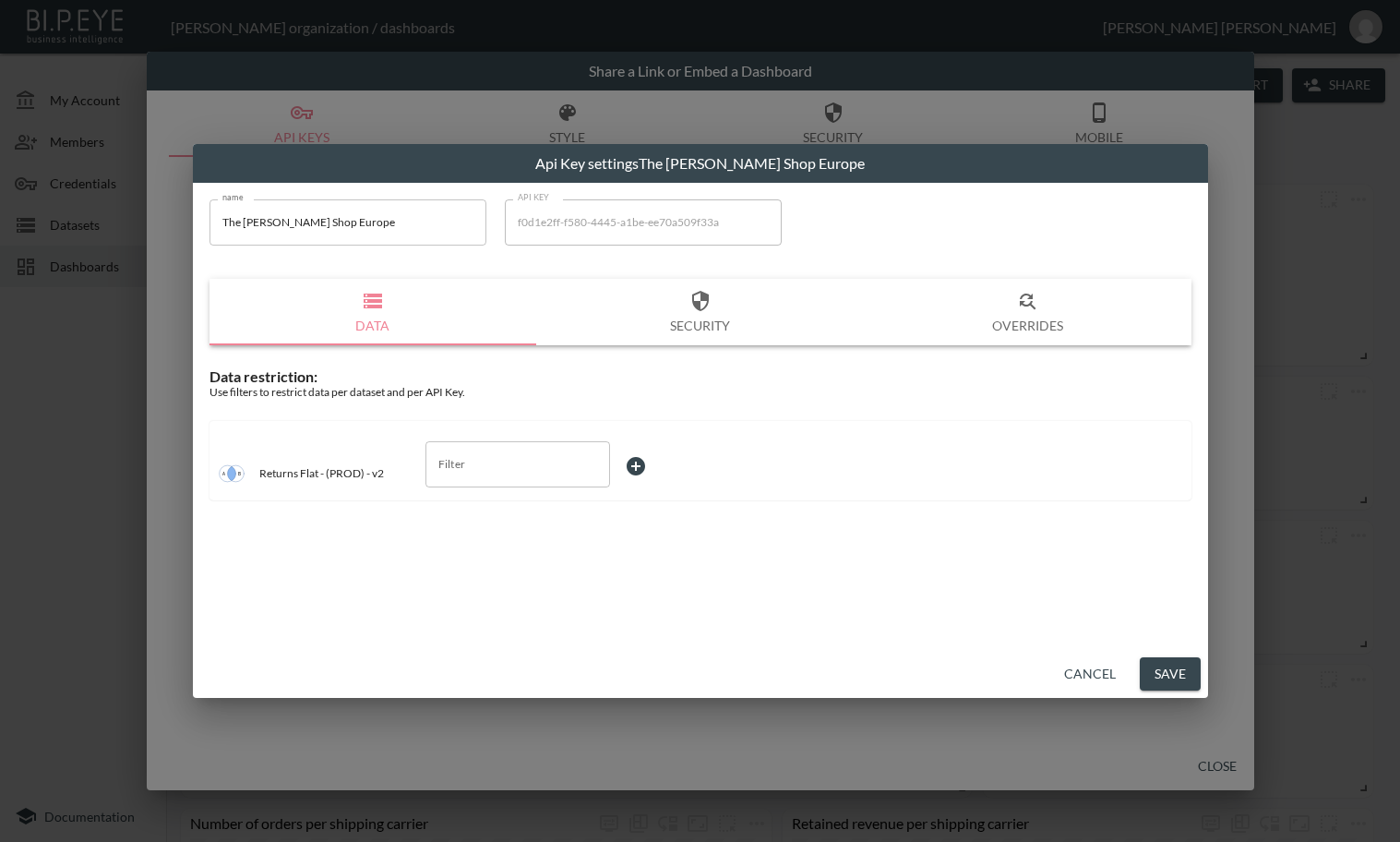 click on "Filter" at bounding box center [518, 464] 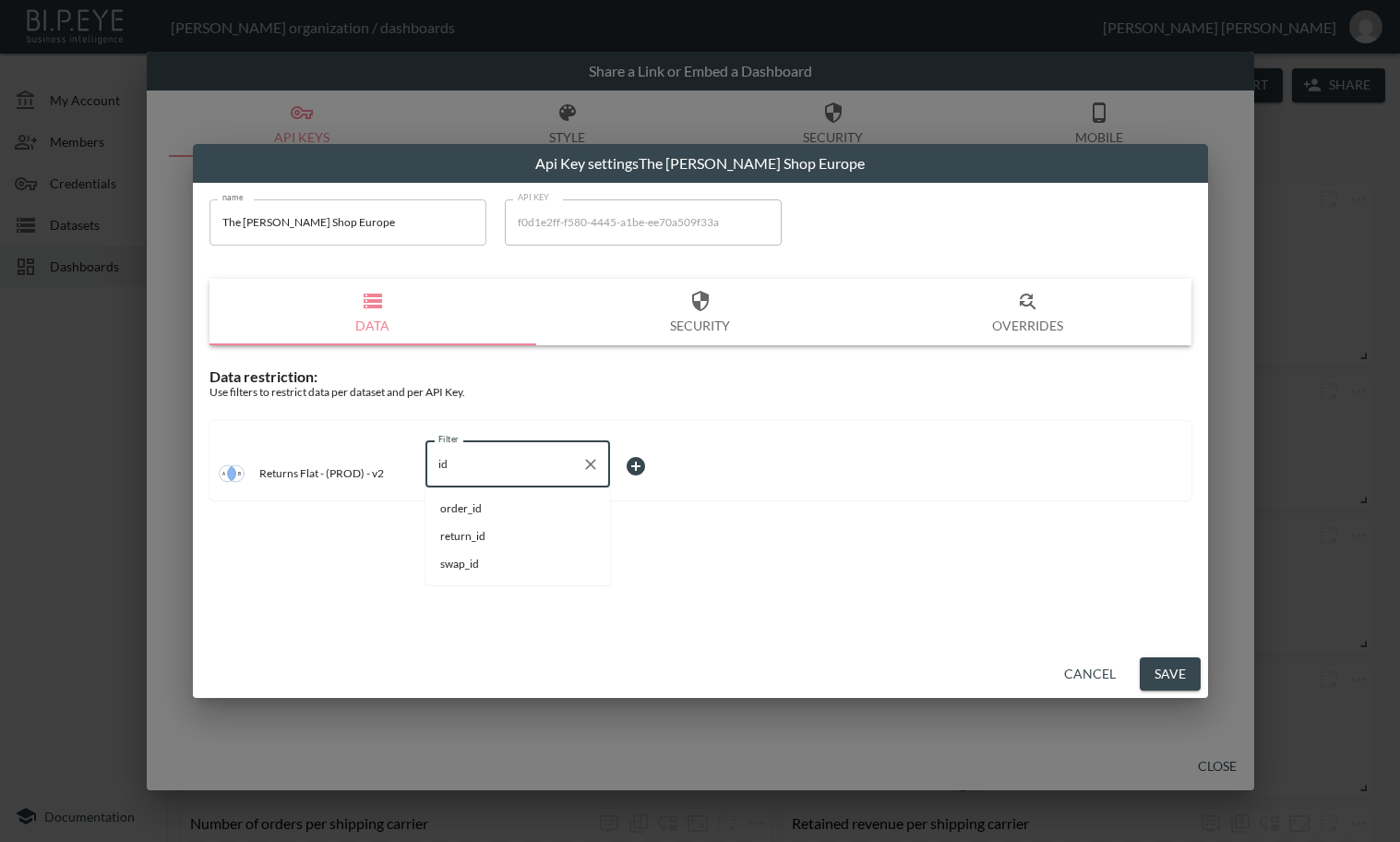 click on "swap_id" at bounding box center (518, 564) 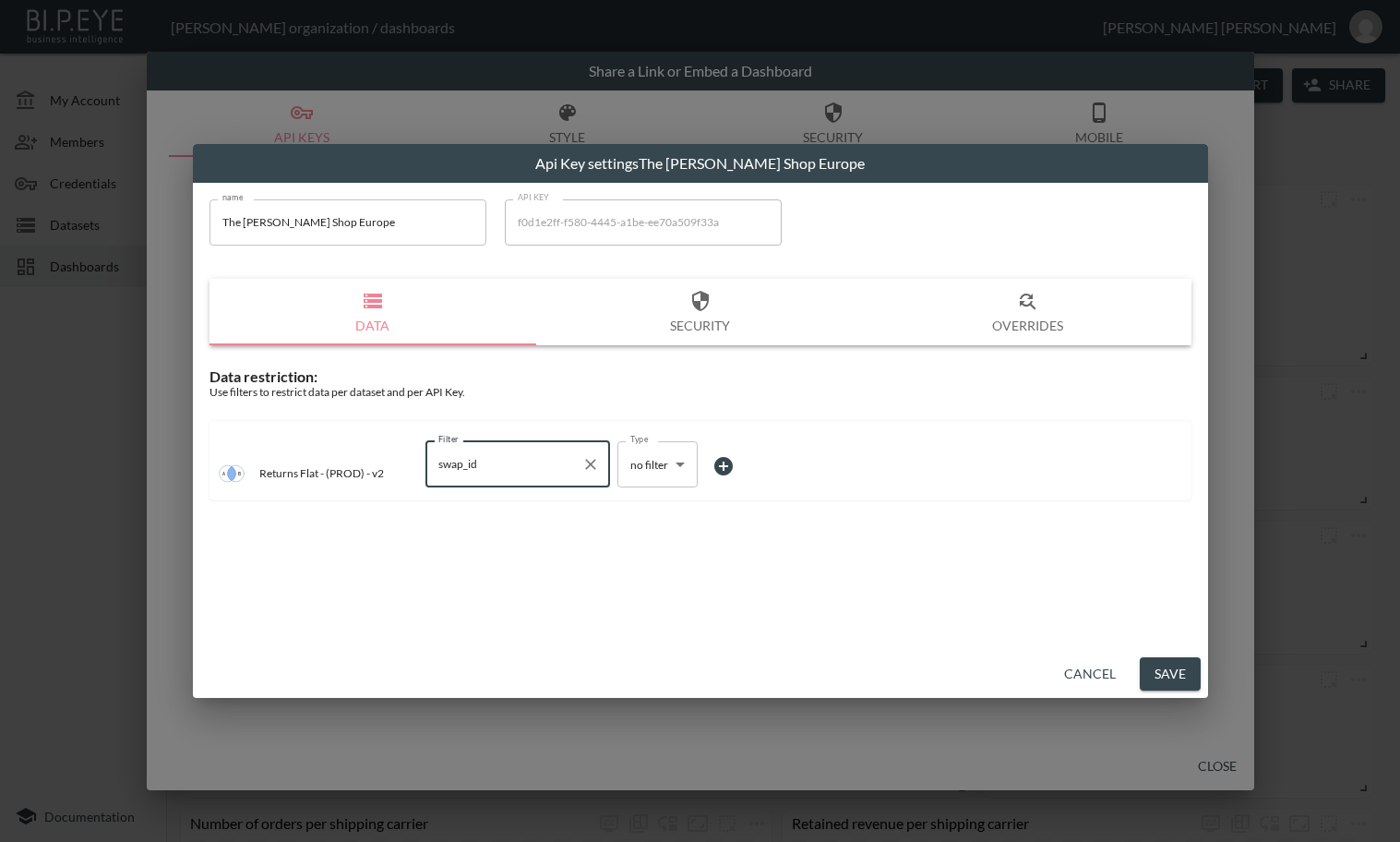 type on "swap_id" 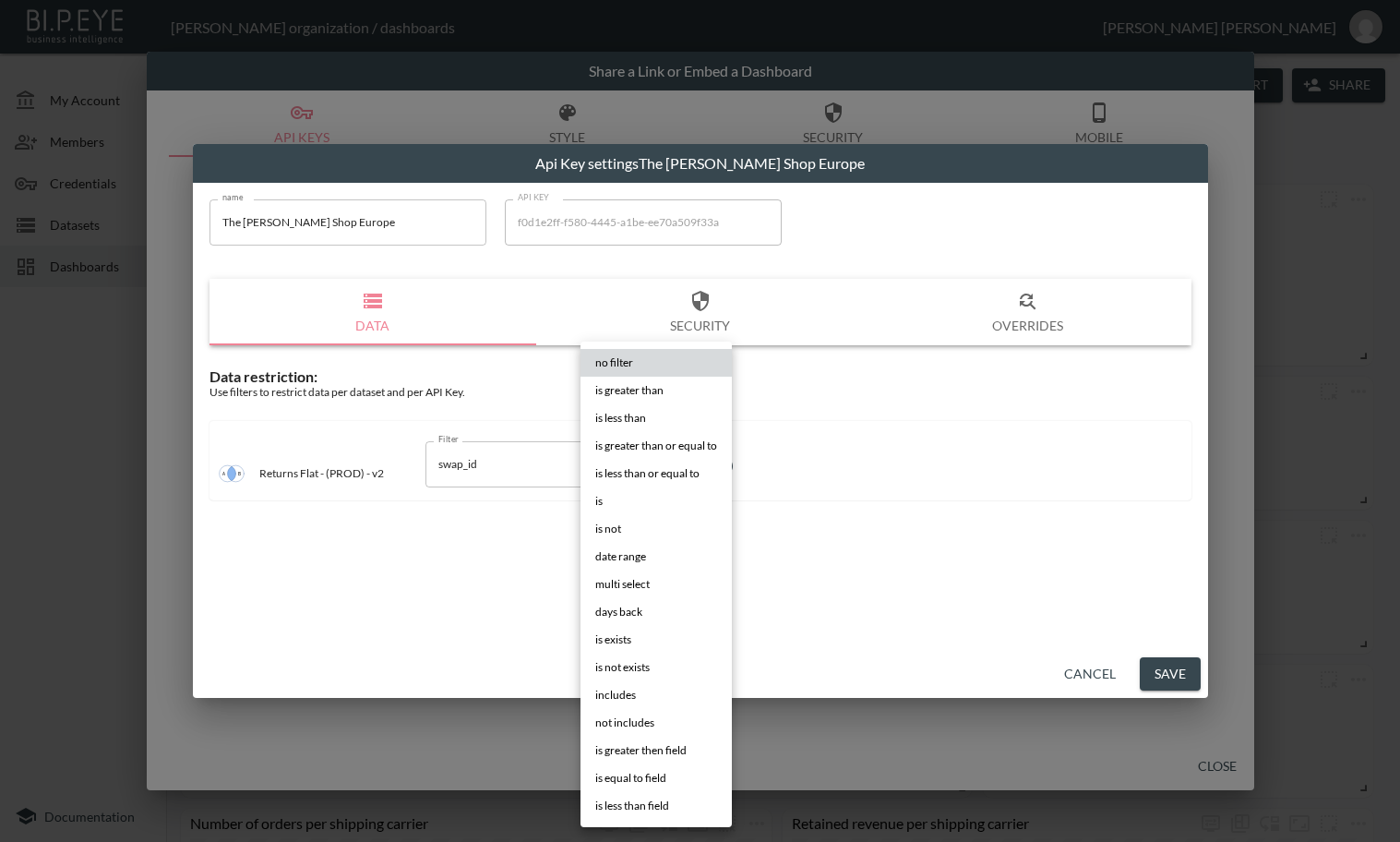 click on "is" at bounding box center [656, 501] 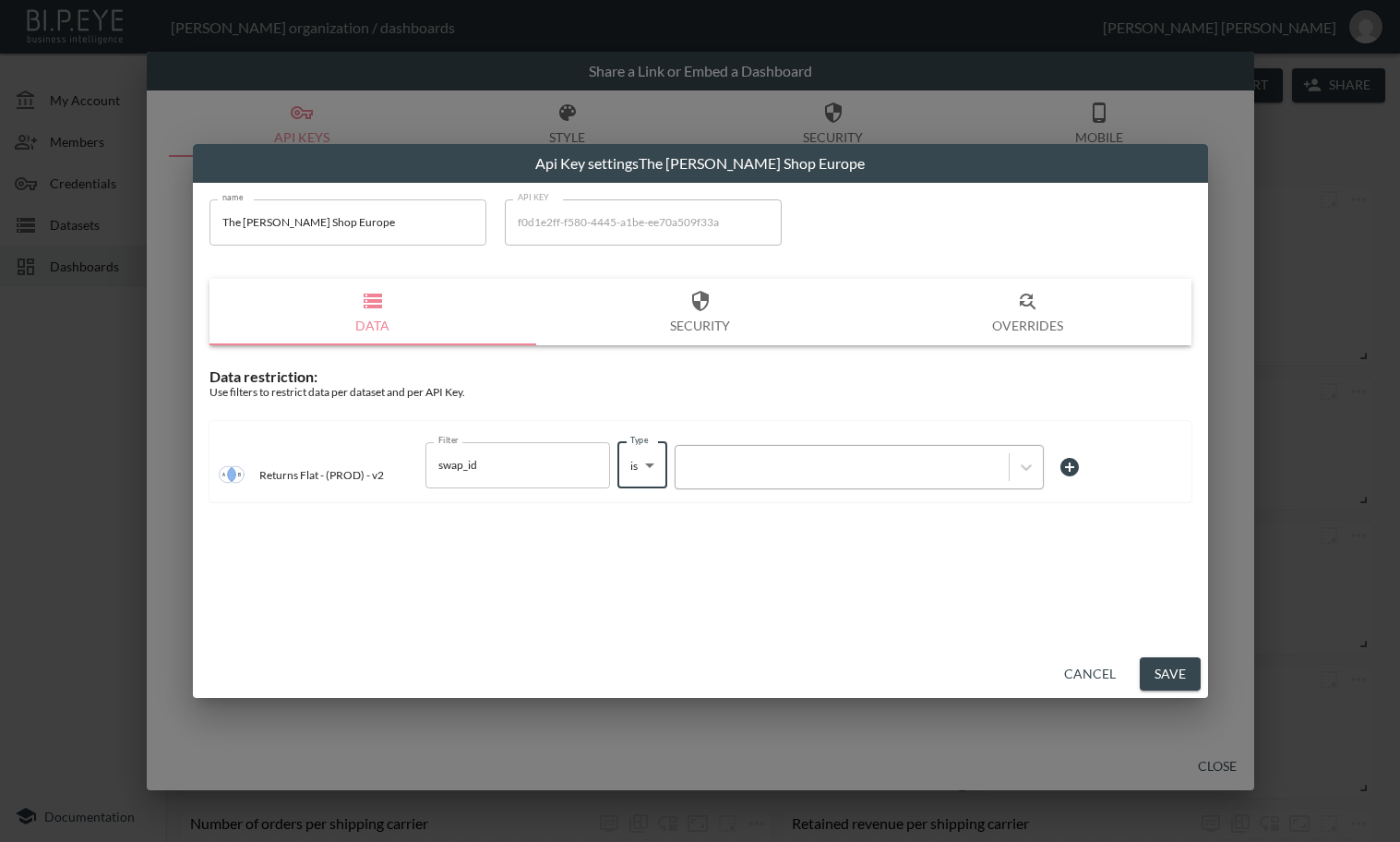click at bounding box center (842, 466) 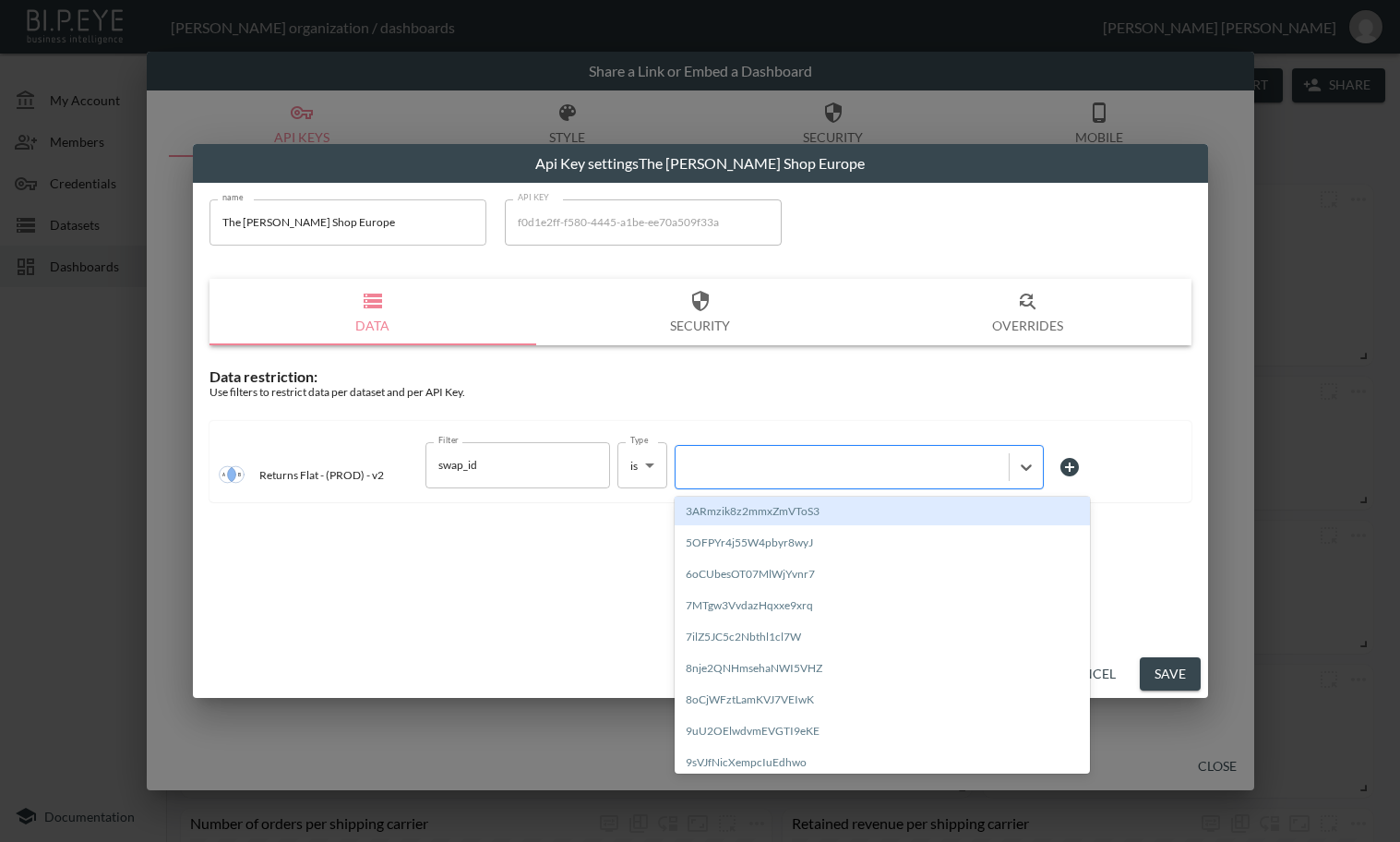 paste on "p0uR3Dz8UffomoFFkLGU" 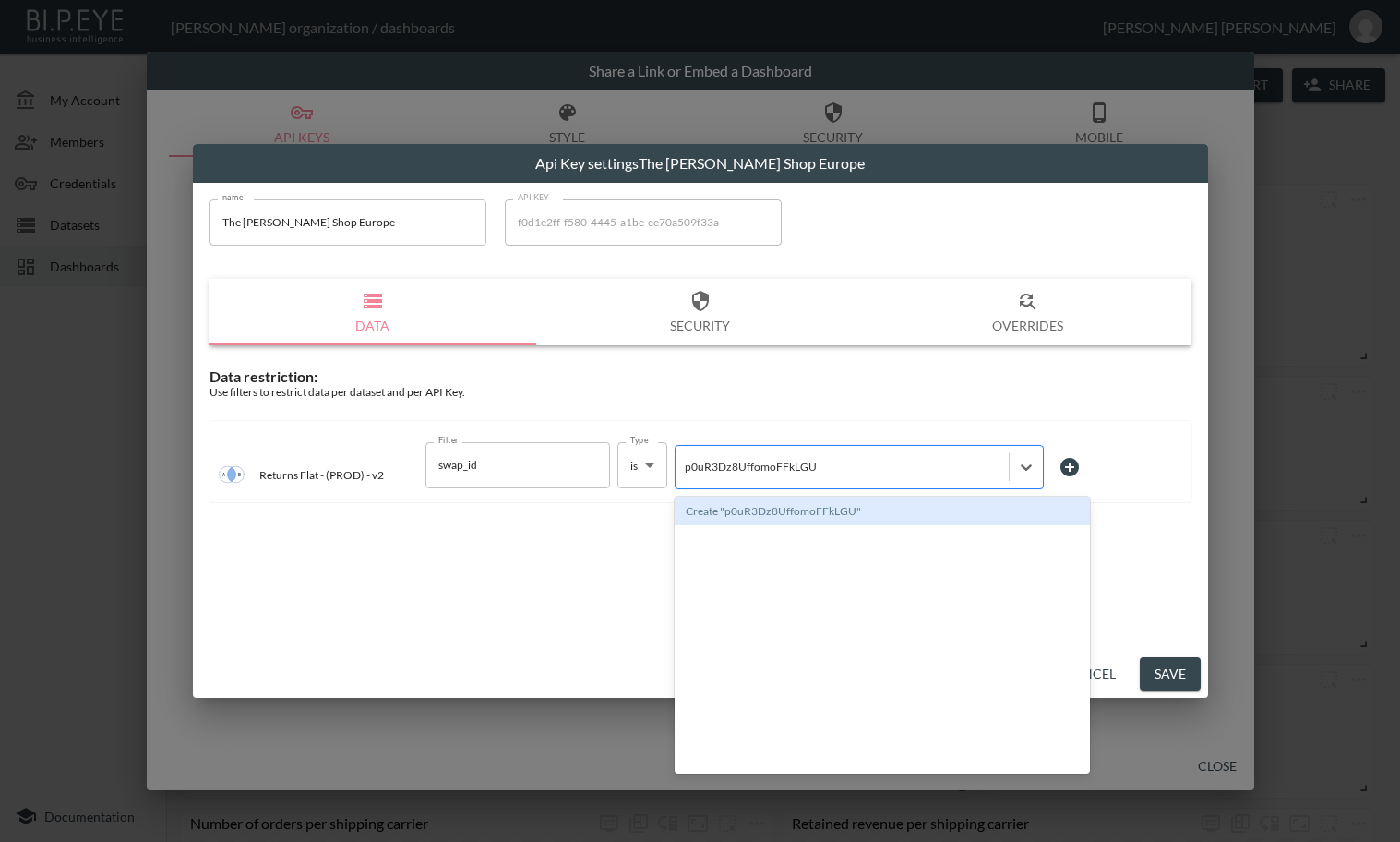 type 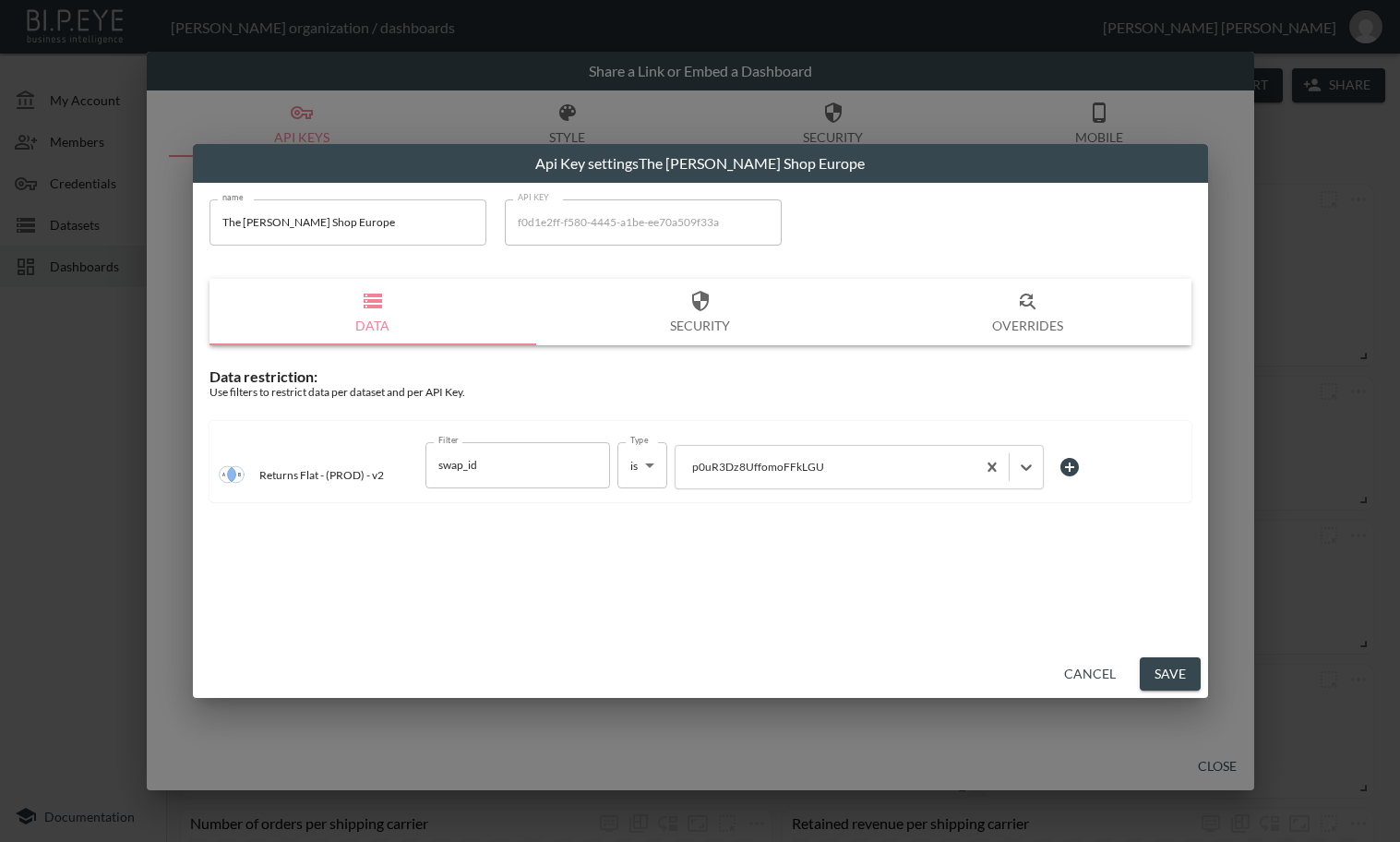 drag, startPoint x: 1168, startPoint y: 671, endPoint x: 1173, endPoint y: 682, distance: 12 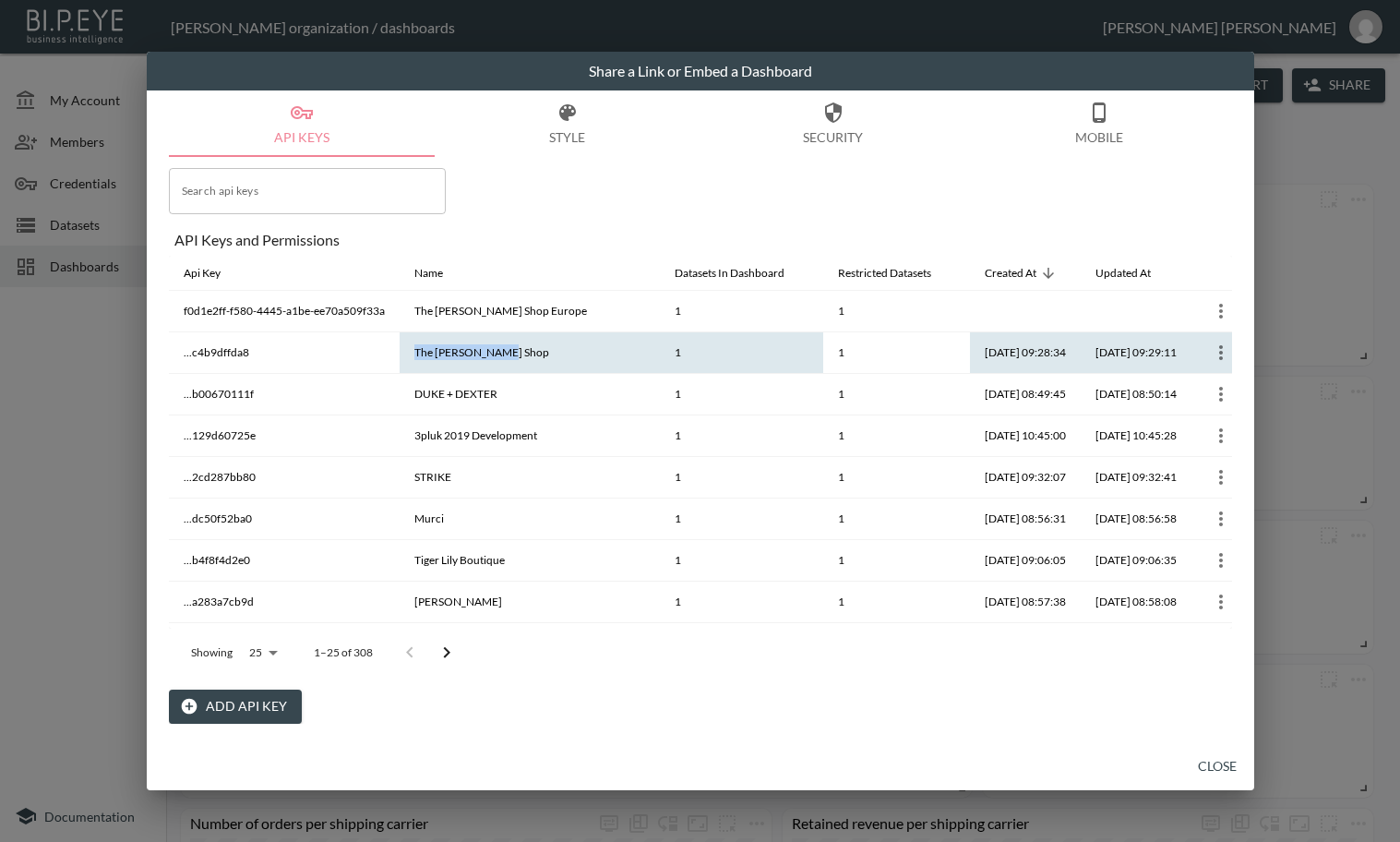 drag, startPoint x: 517, startPoint y: 354, endPoint x: 404, endPoint y: 343, distance: 113.534136 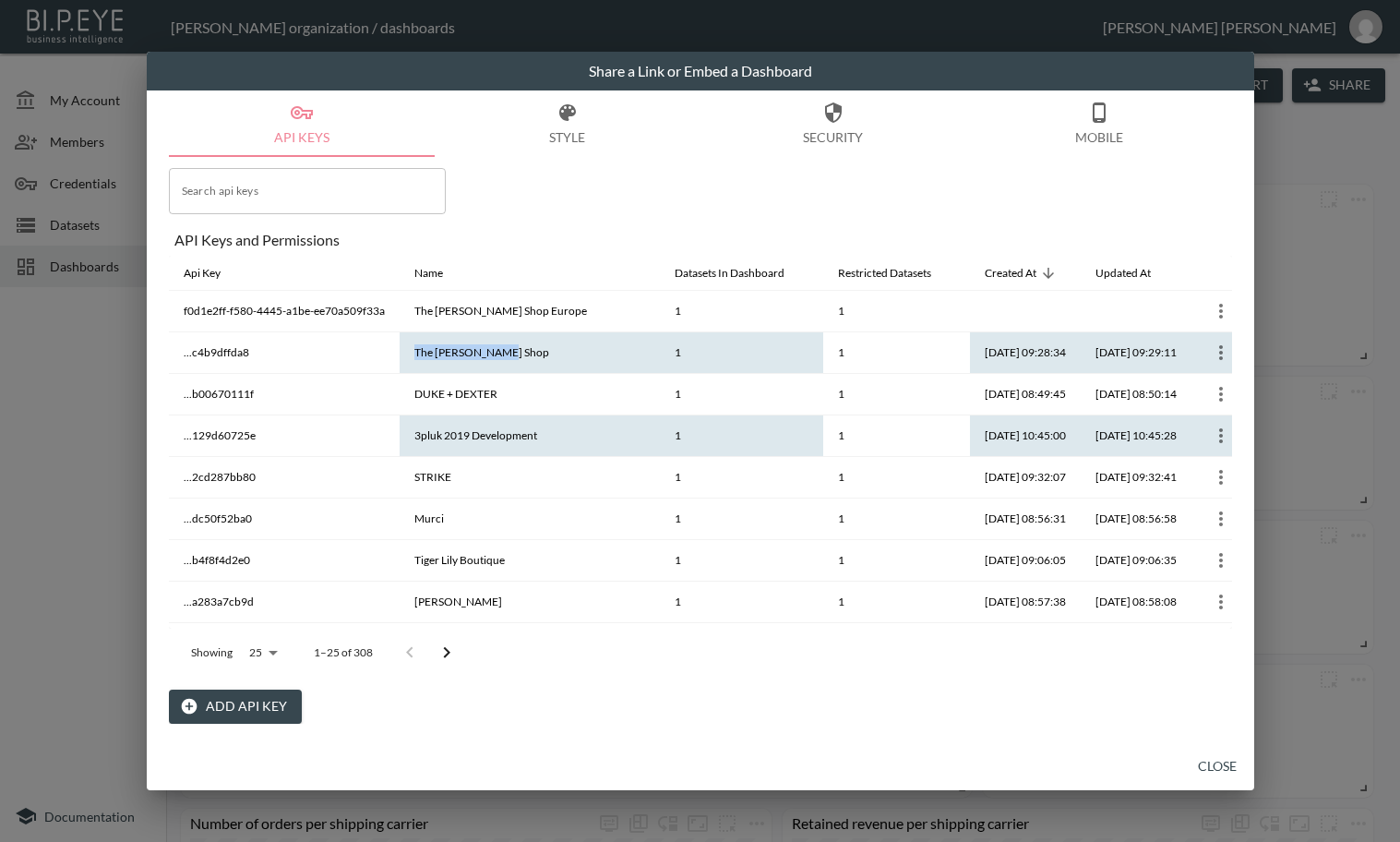 copy on "The [PERSON_NAME] Shop" 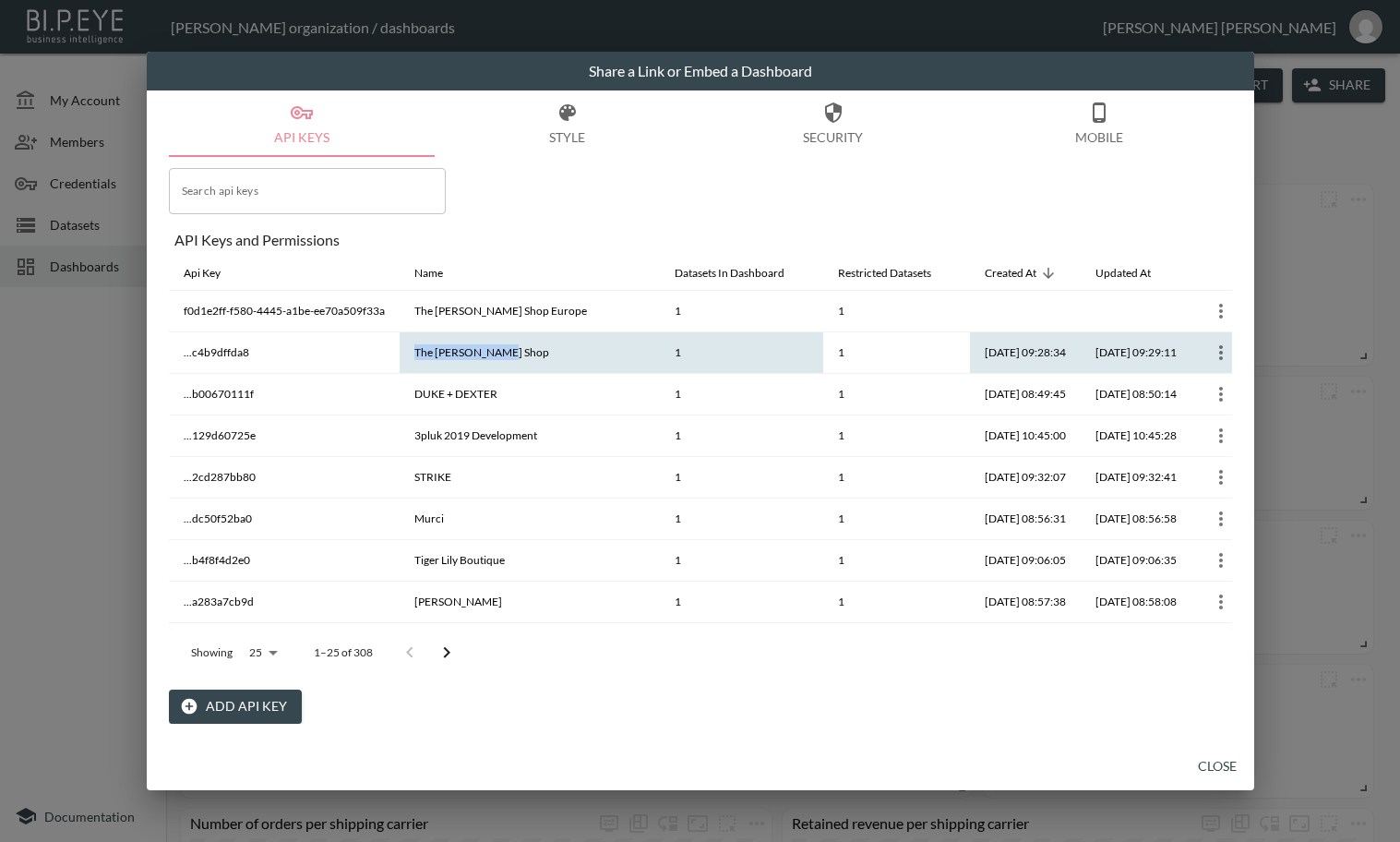 click on "Close" at bounding box center (1217, 766) 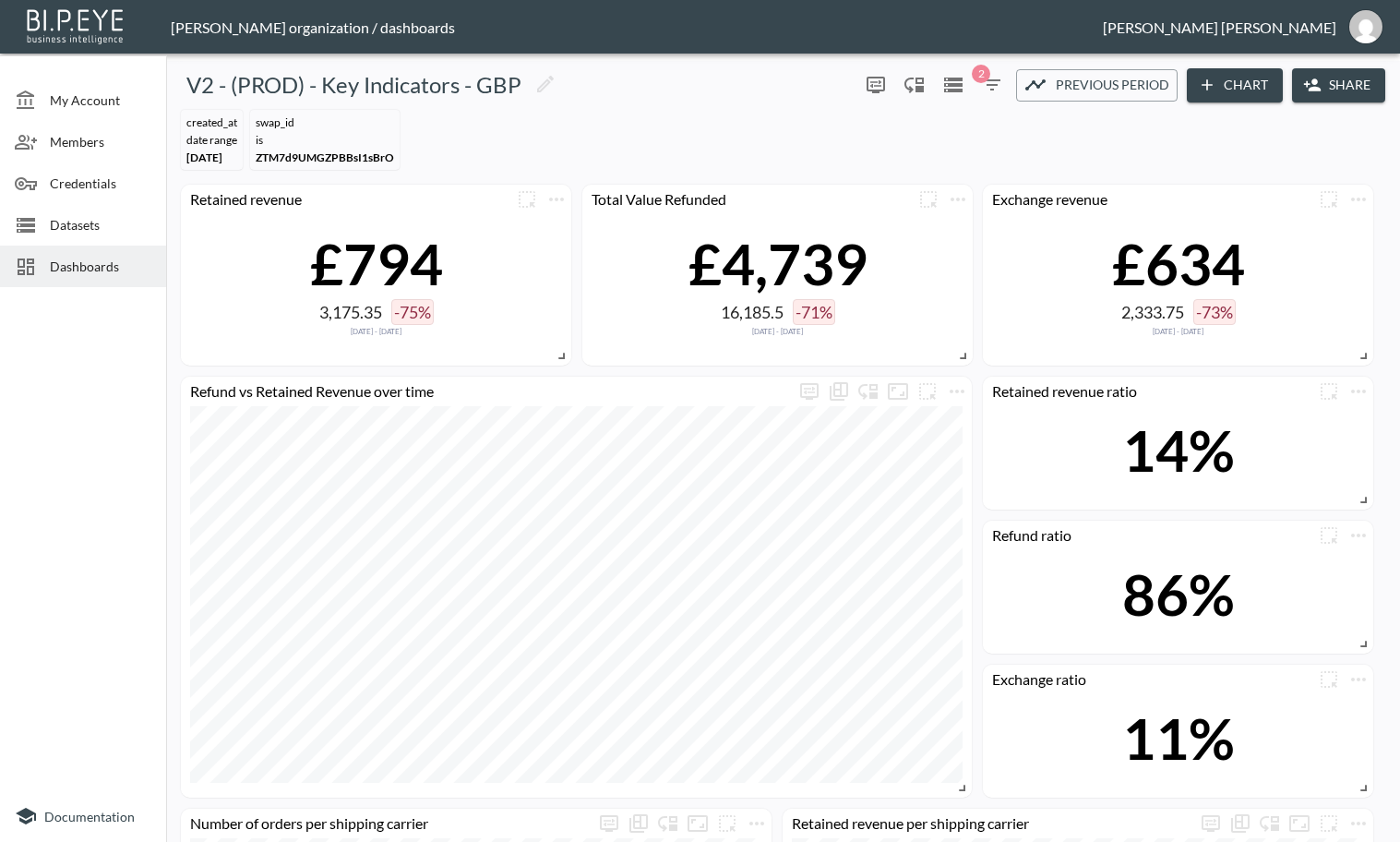 click on "Dashboards" at bounding box center [101, 266] 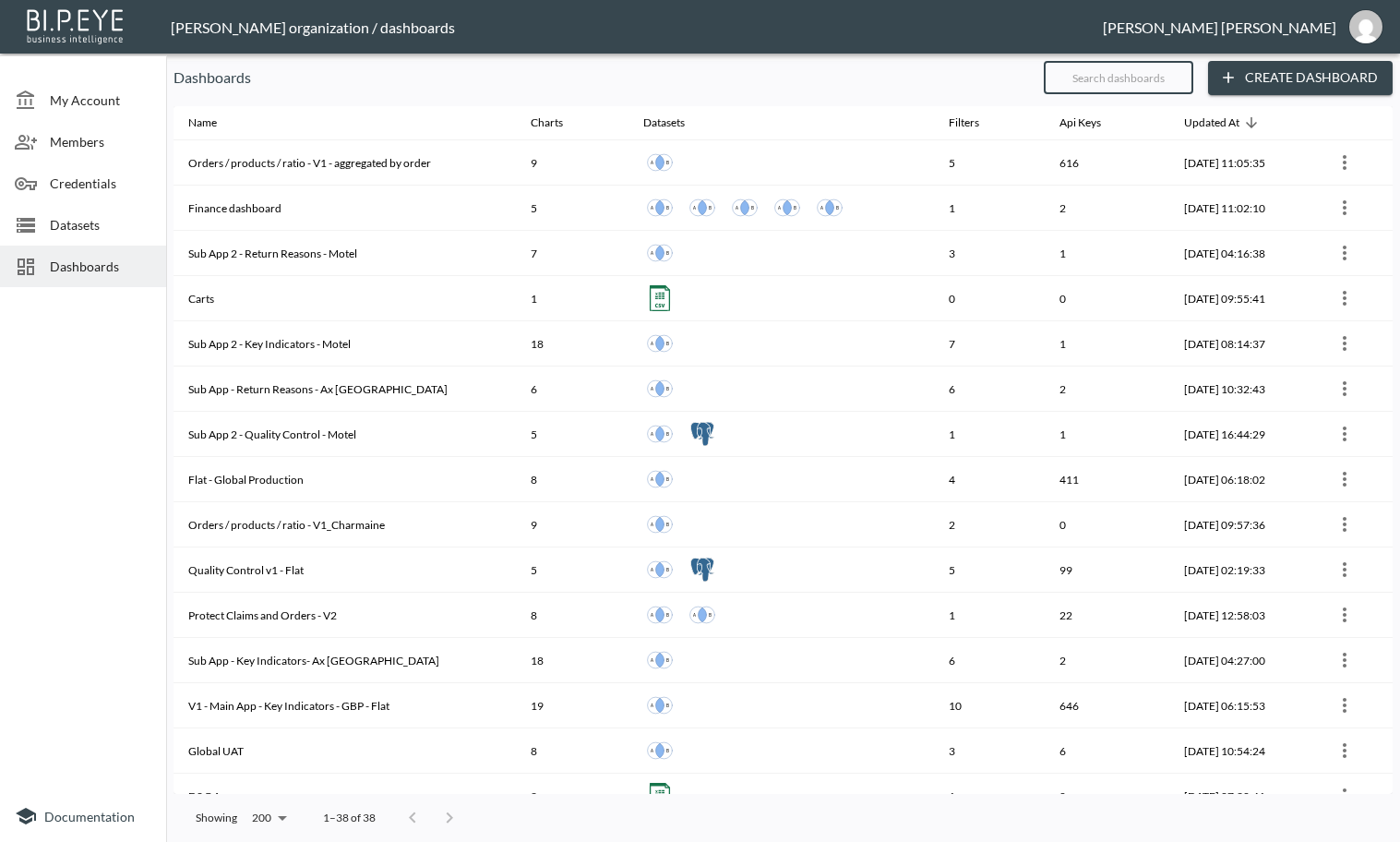 click at bounding box center [1119, 78] 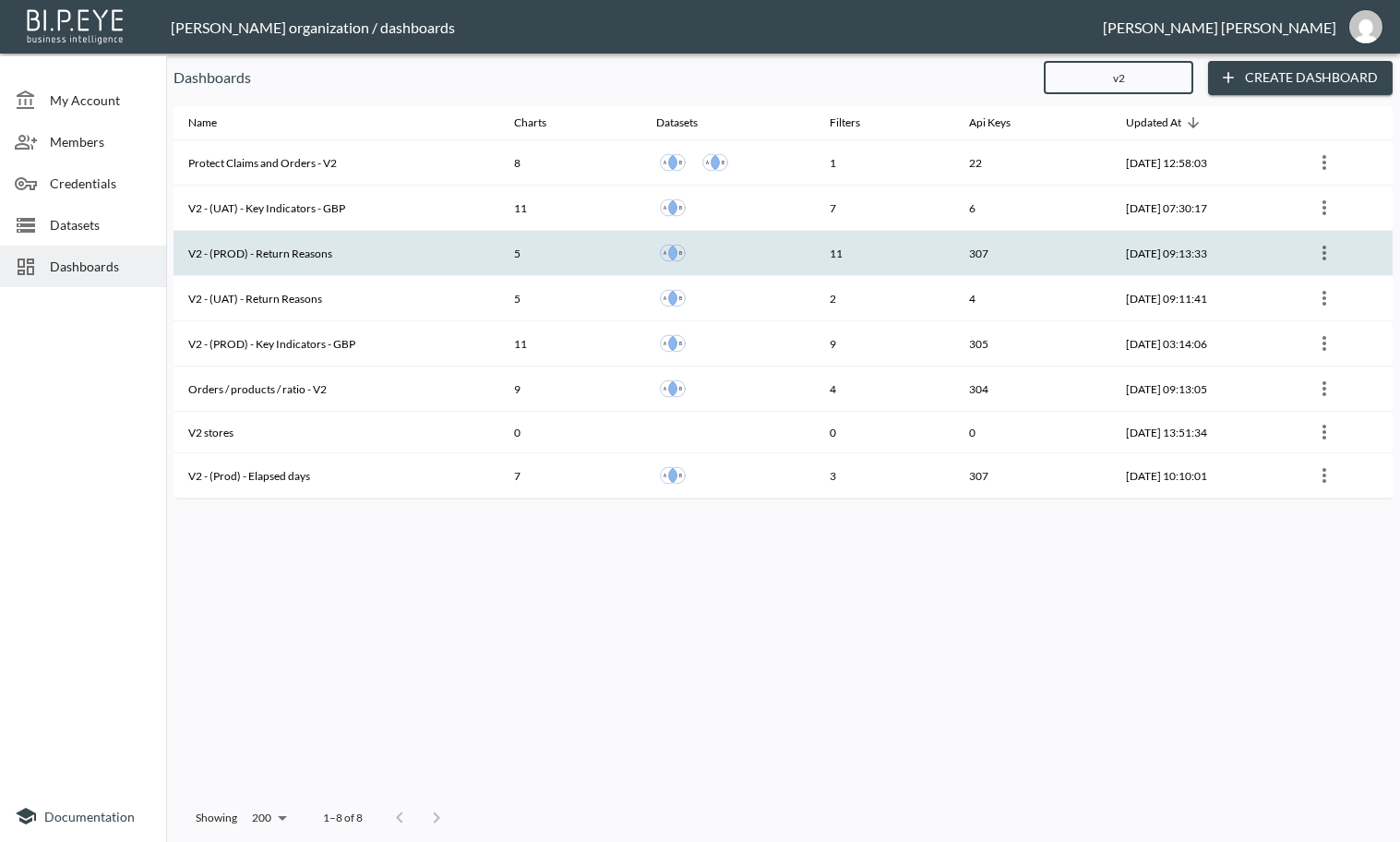 type on "v2" 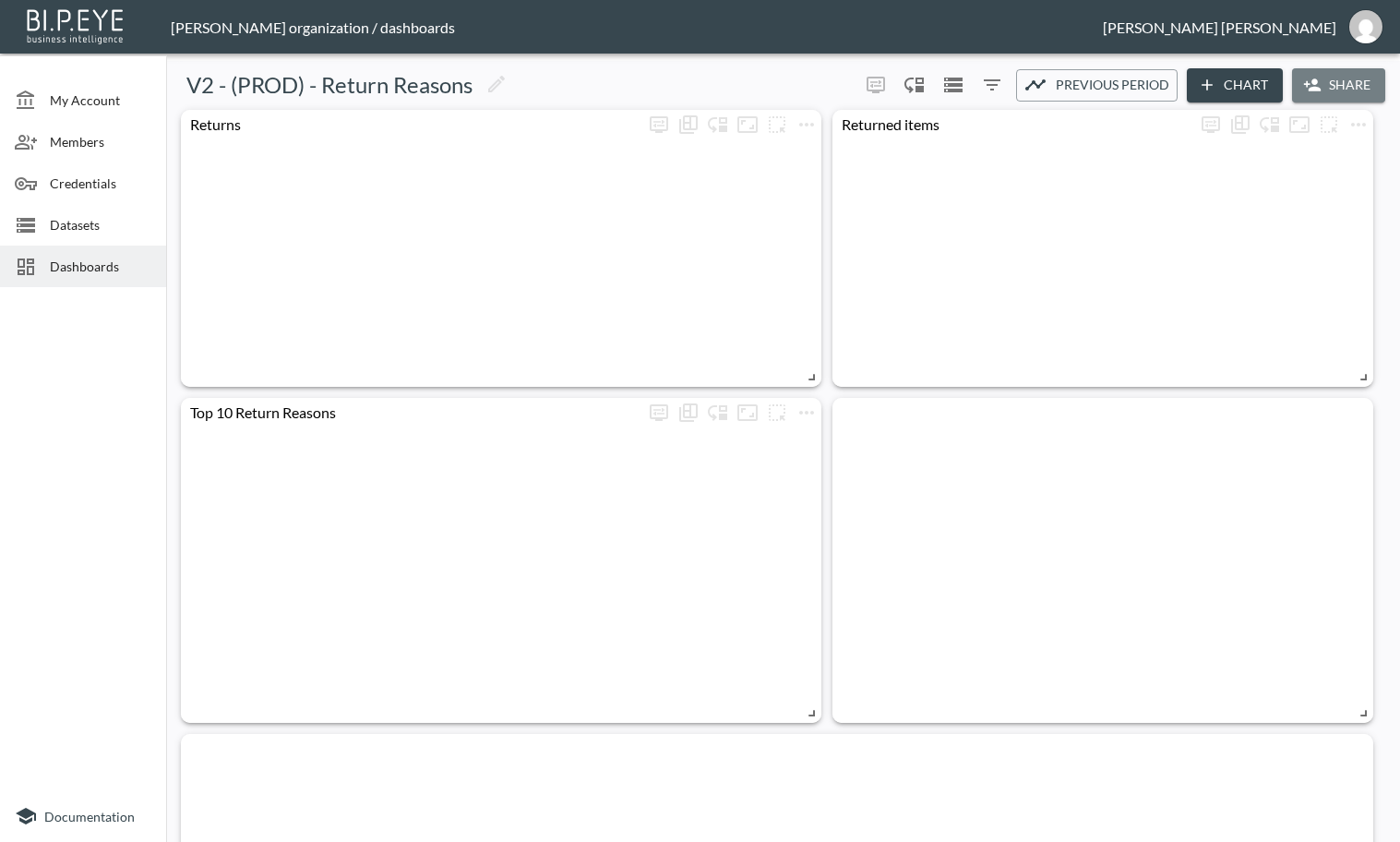 click on "Share" at bounding box center [1338, 85] 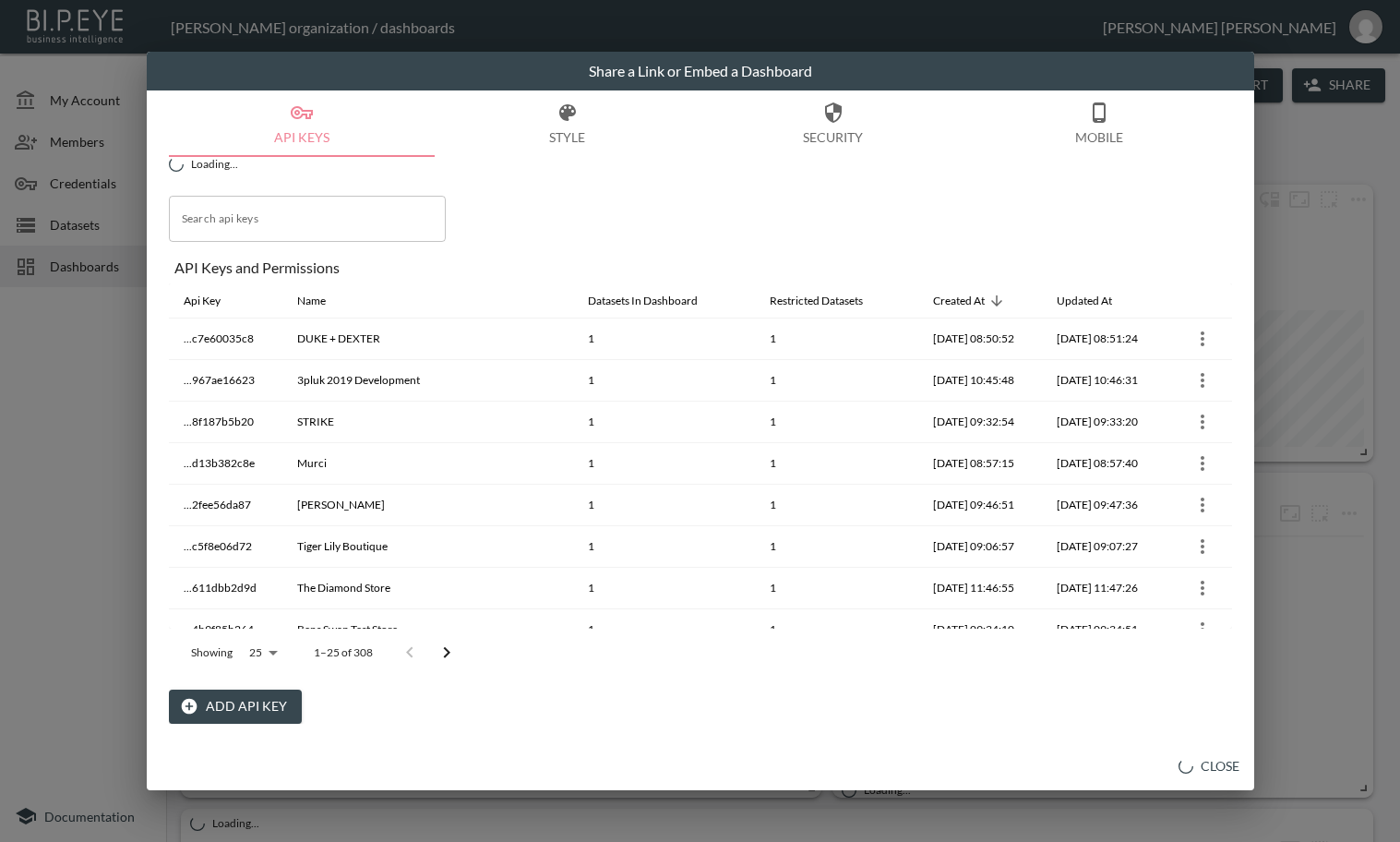 click on "Add API Key" at bounding box center [235, 706] 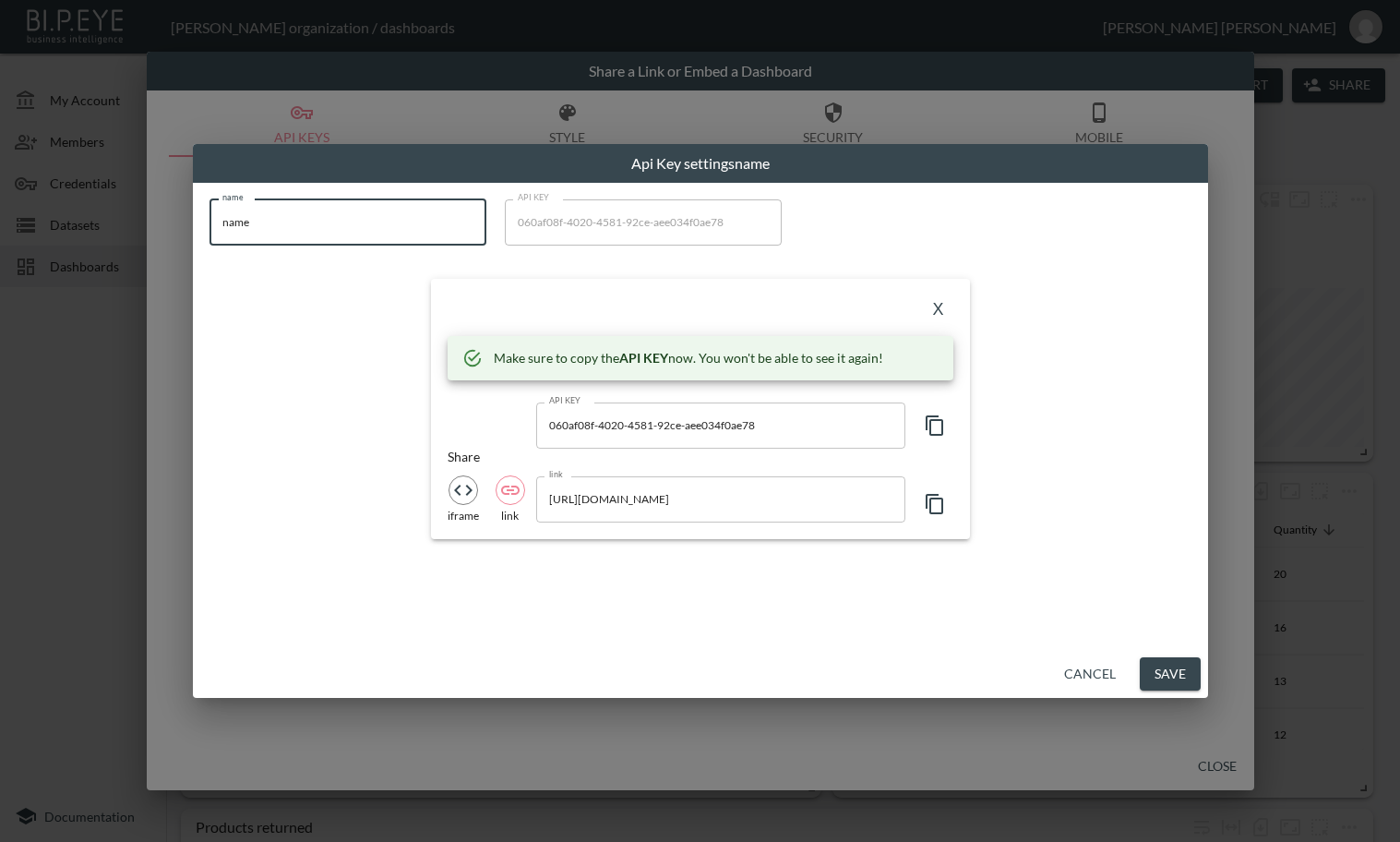 drag, startPoint x: 355, startPoint y: 226, endPoint x: -41, endPoint y: 239, distance: 396.21333 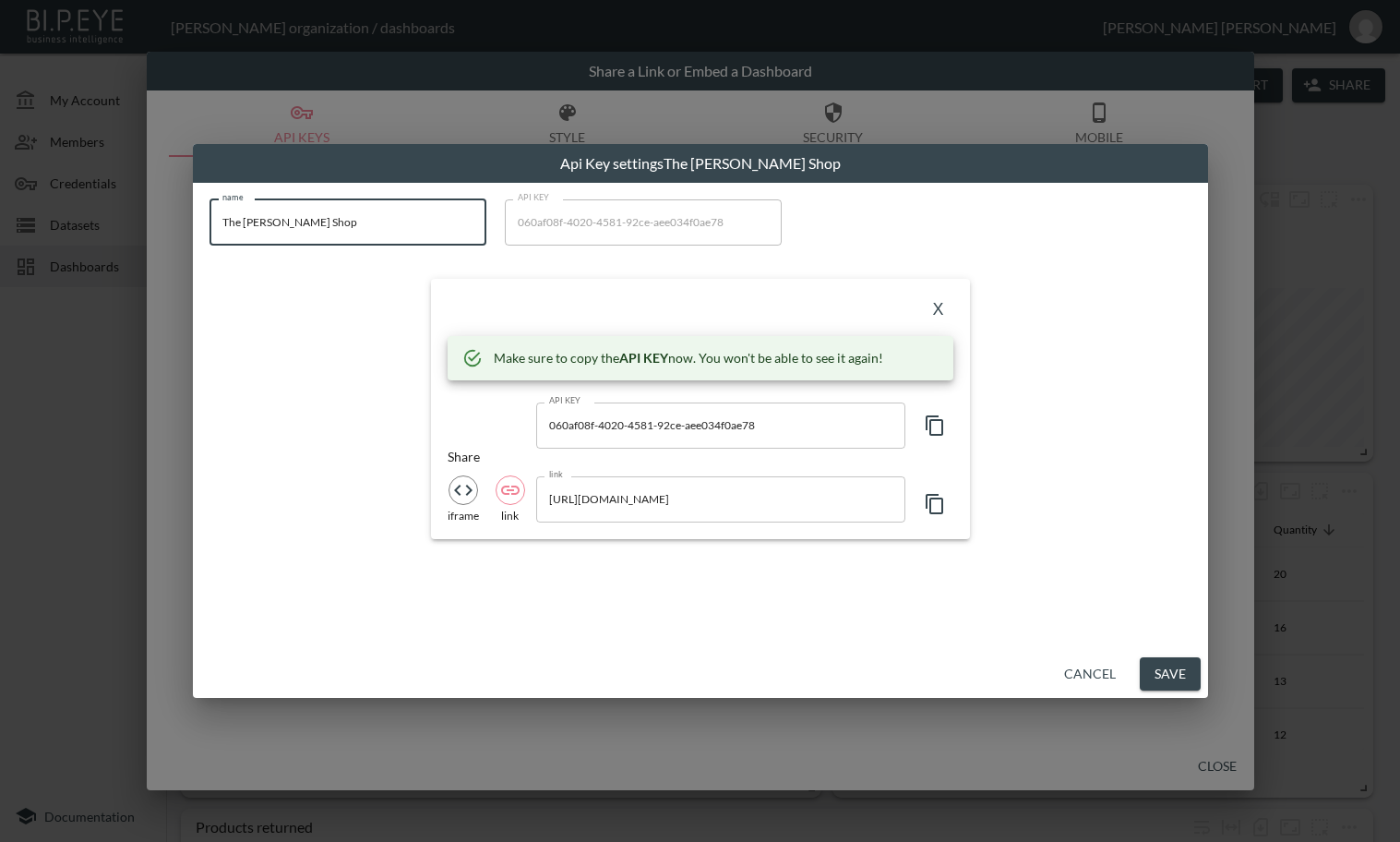 type on "The [PERSON_NAME] Shop" 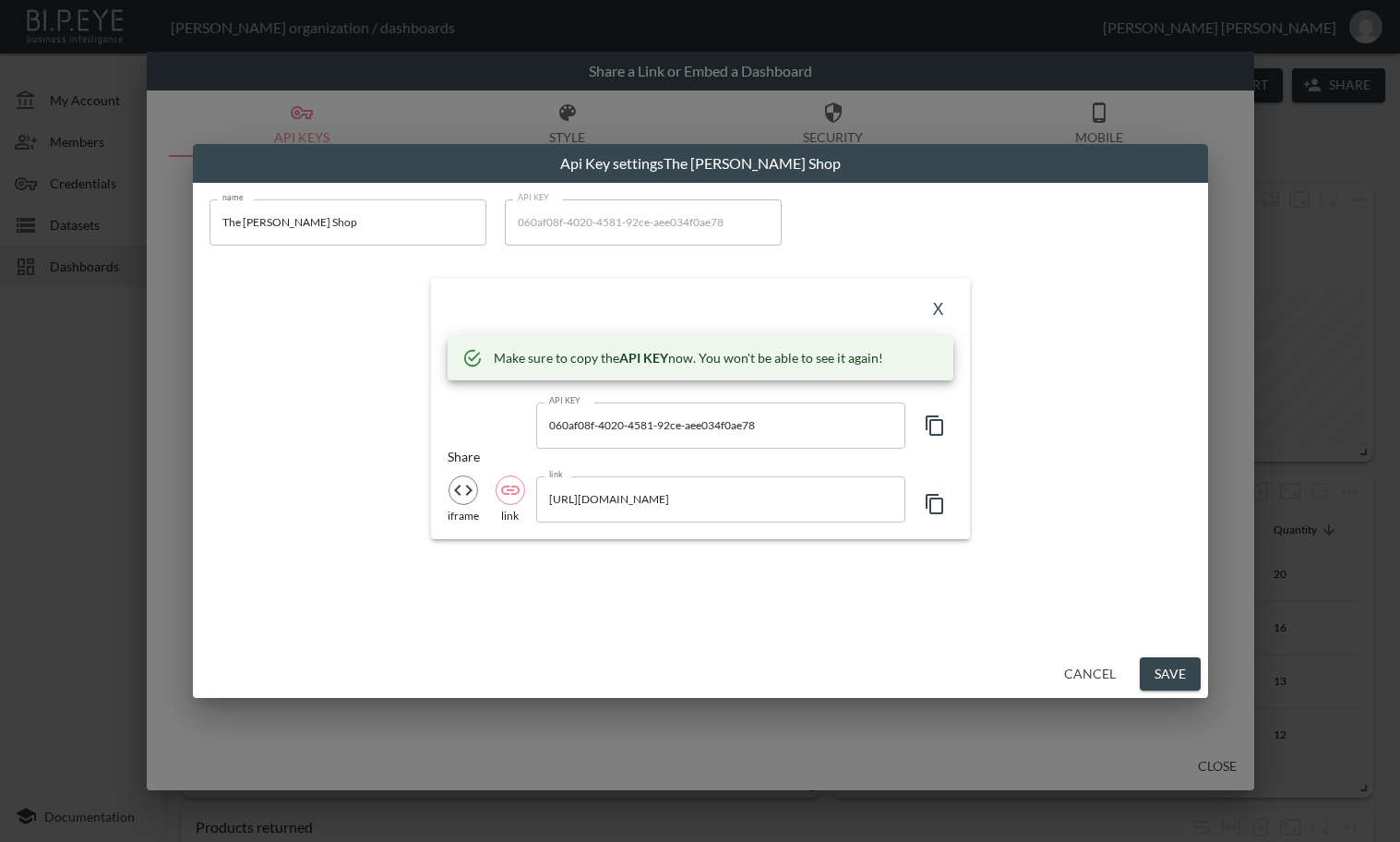 click 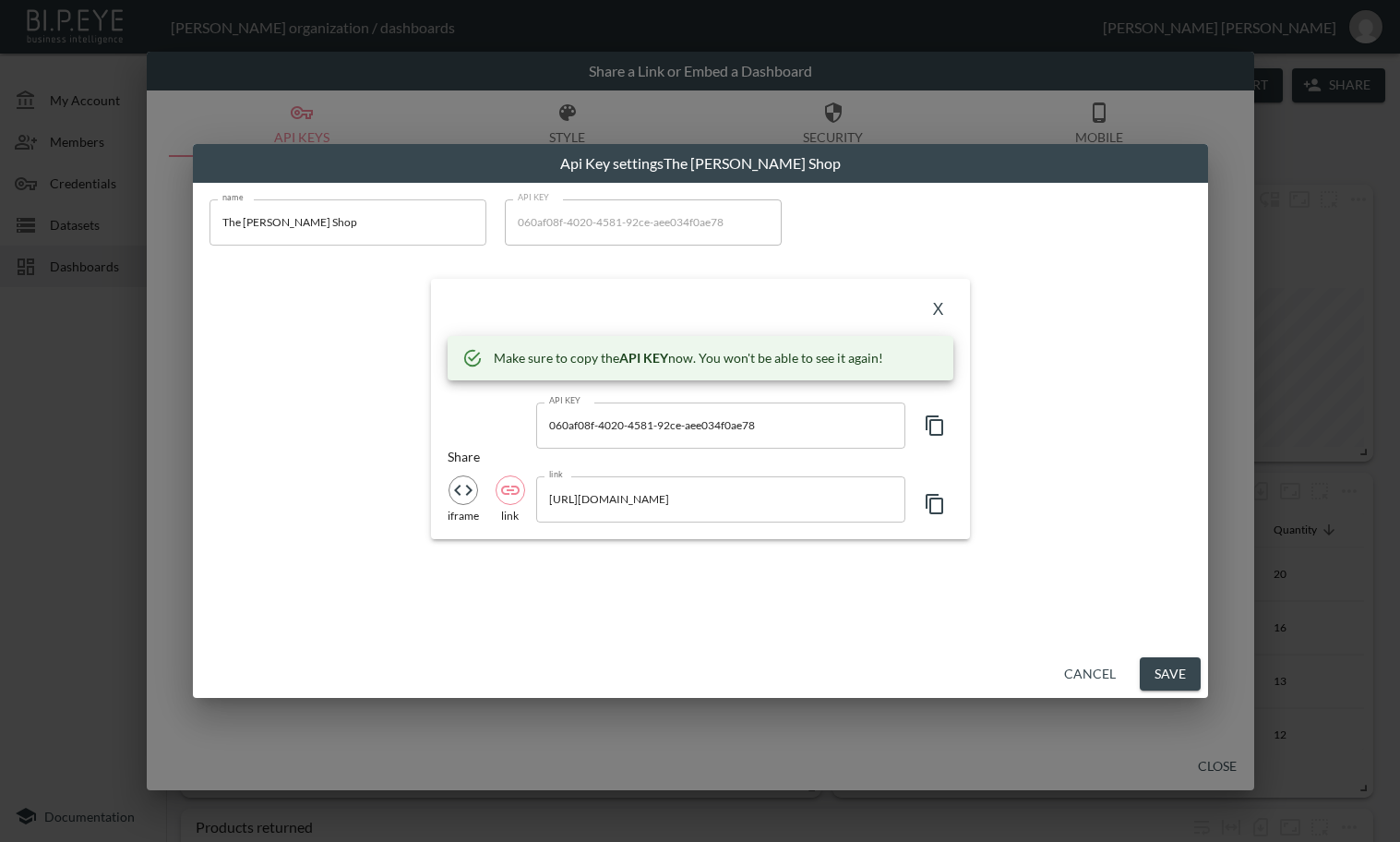 click on "X" at bounding box center (939, 310) 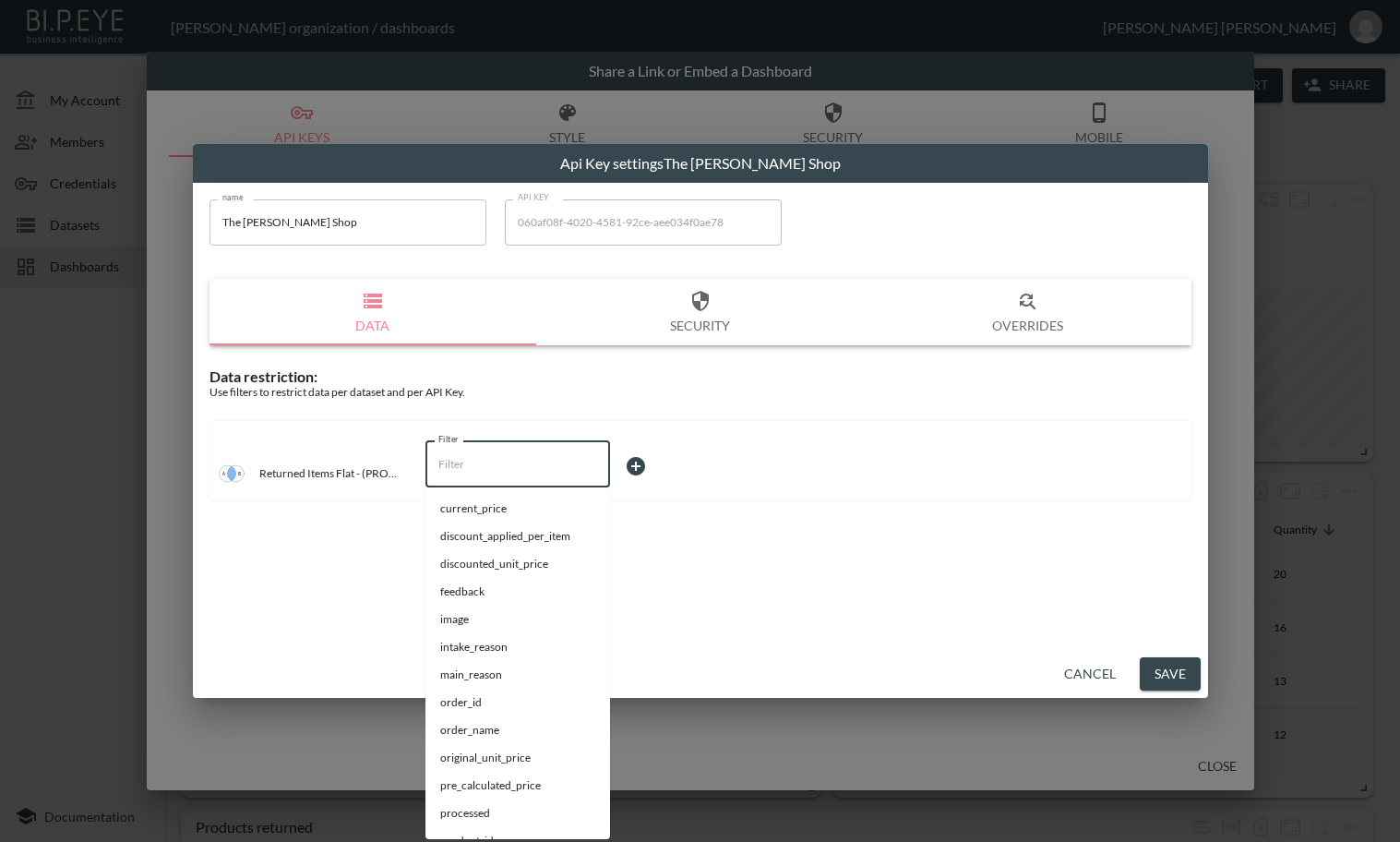 click on "Filter" at bounding box center (518, 464) 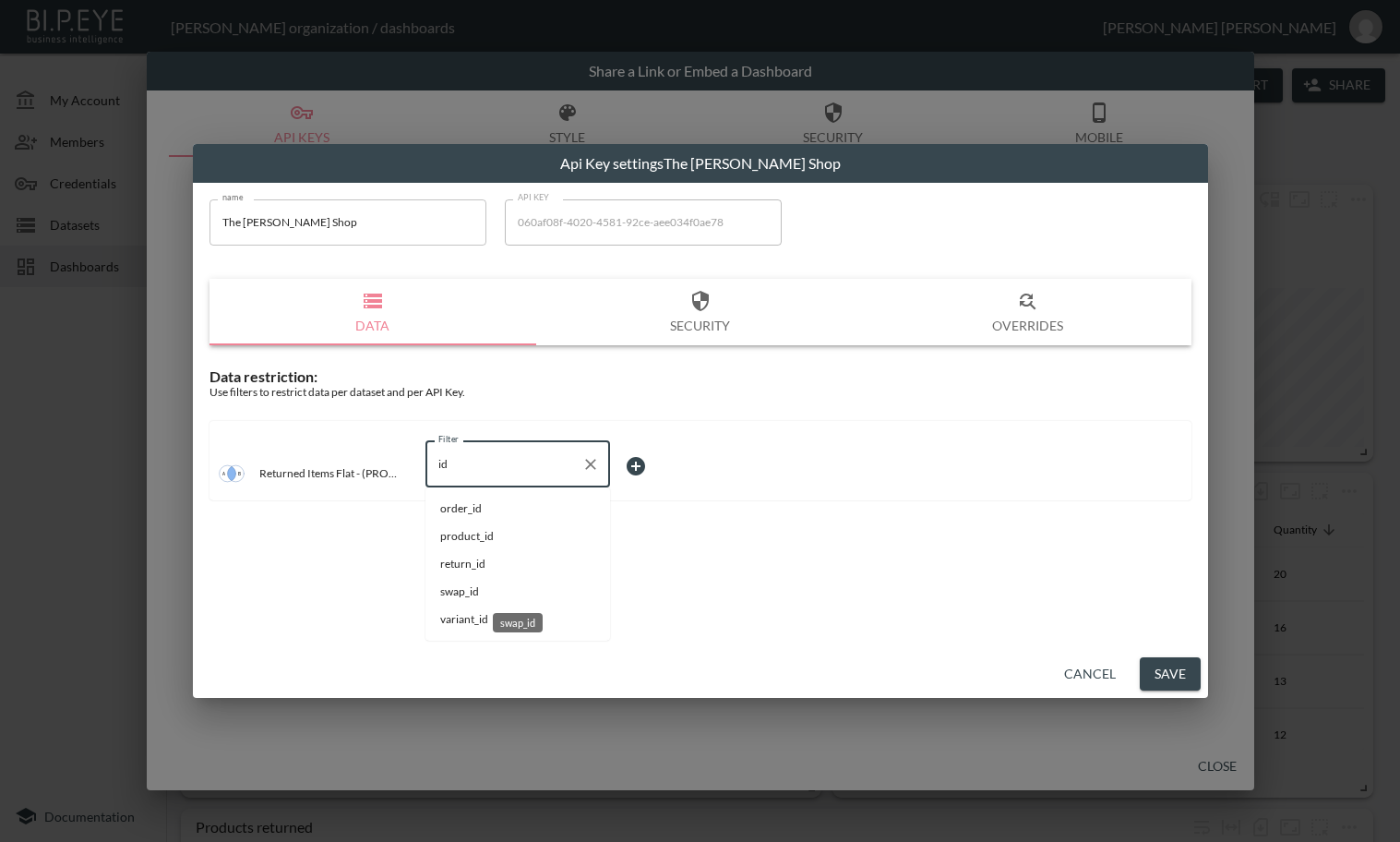 click on "swap_id" at bounding box center [518, 592] 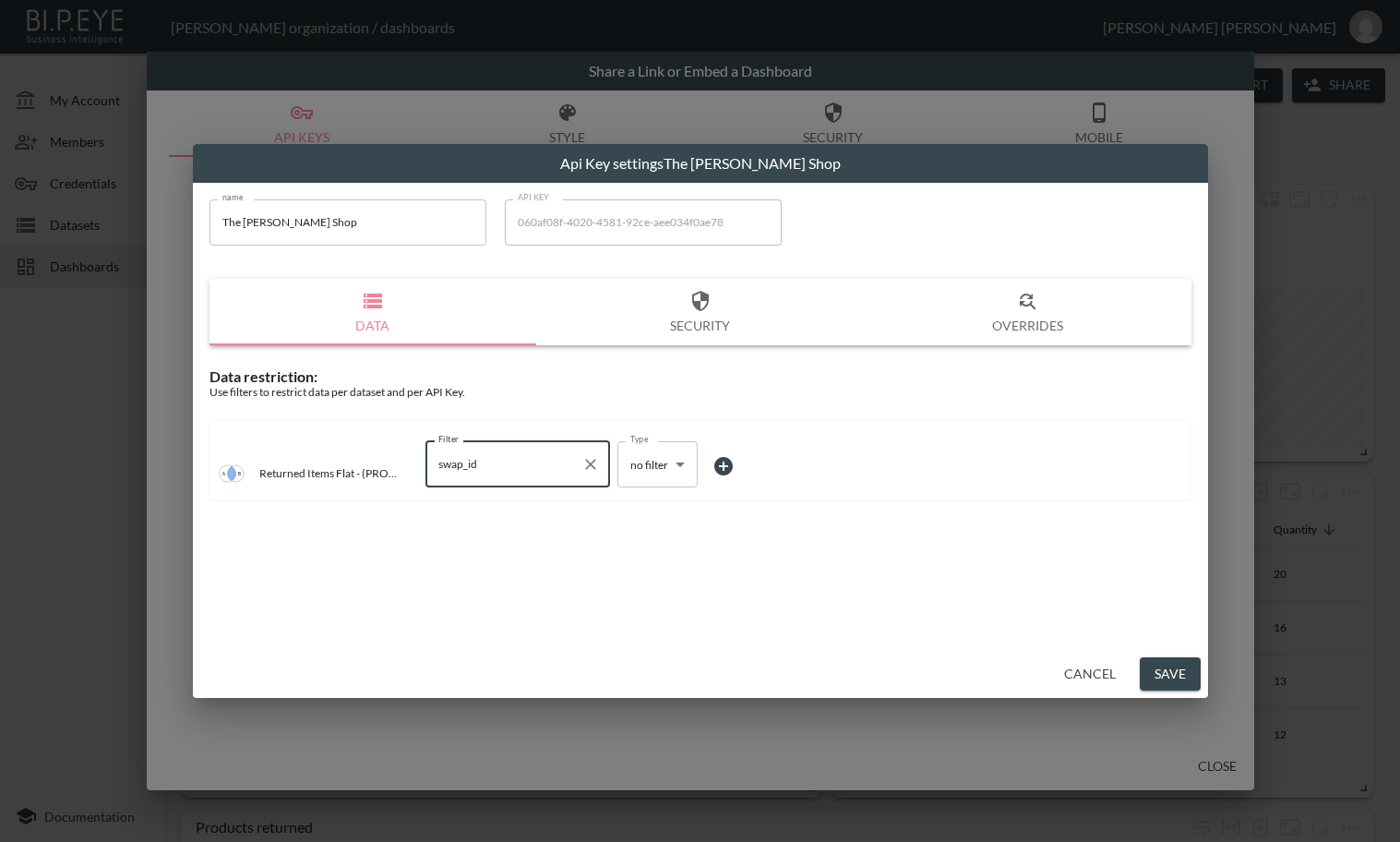 type on "swap_id" 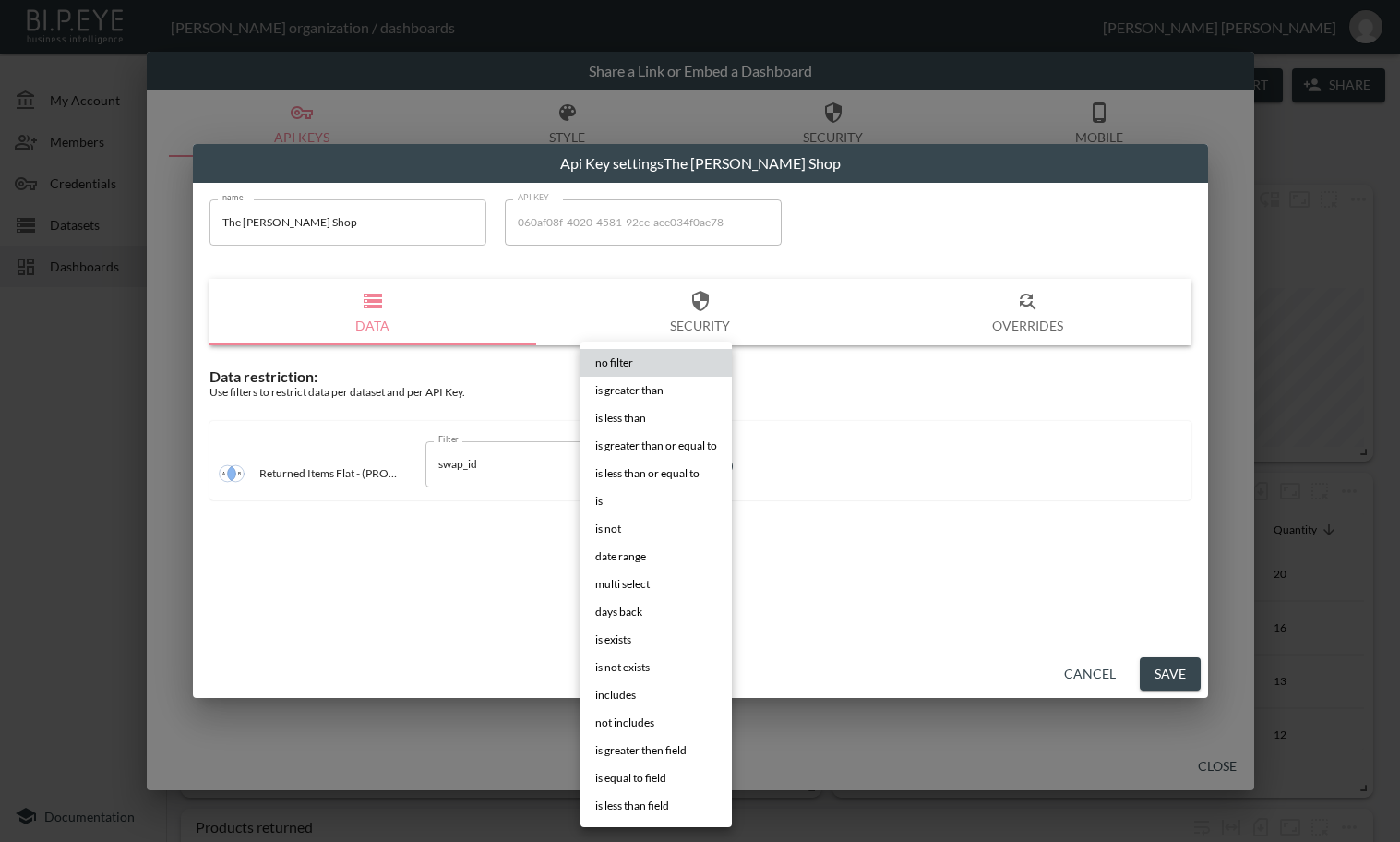 click on "BI.P.EYE, Interactive Analytics Dashboards - app [PERSON_NAME] organization / dashboards [PERSON_NAME] My Account Members Credentials Datasets Dashboards Documentation V2 - (PROD) - Return Reasons 0 2 Previous period Chart Share return_date   DATE RANGE [DATE]       swap_id   IS ZTM7d9UMGZPBBsI1sBrO     Products returned Shopify Order Date Image Product Name Return Type Shipment From Address Country Title Sku Quantity Main Reason Sub Reason Feedback Original Unit Price Pre Calculated Price Variant Id Tax Applied Per Item Weight Discounted Unit Price Processed Weight Unit Product Id Return Id Return Date Current Price Discount Applied Per Item Intake Reason Order Id Order Name Reason Key Word Return Status Shipping Status Taxable Updated At Store Name [DATE]T01:51:42.000Z Leopard Feather Velvet Trouser Set Refund [GEOGRAPHIC_DATA] 6/8 Leopard Feather Velvet Trouser Set 6/8 1 Do not like style 39 39 gid://shopify/ProductVariant/45327286567142 6.5 0.3 39 false KILOGRAMS 8827560460518 32 0 no-value #39390 1" at bounding box center [700, 421] 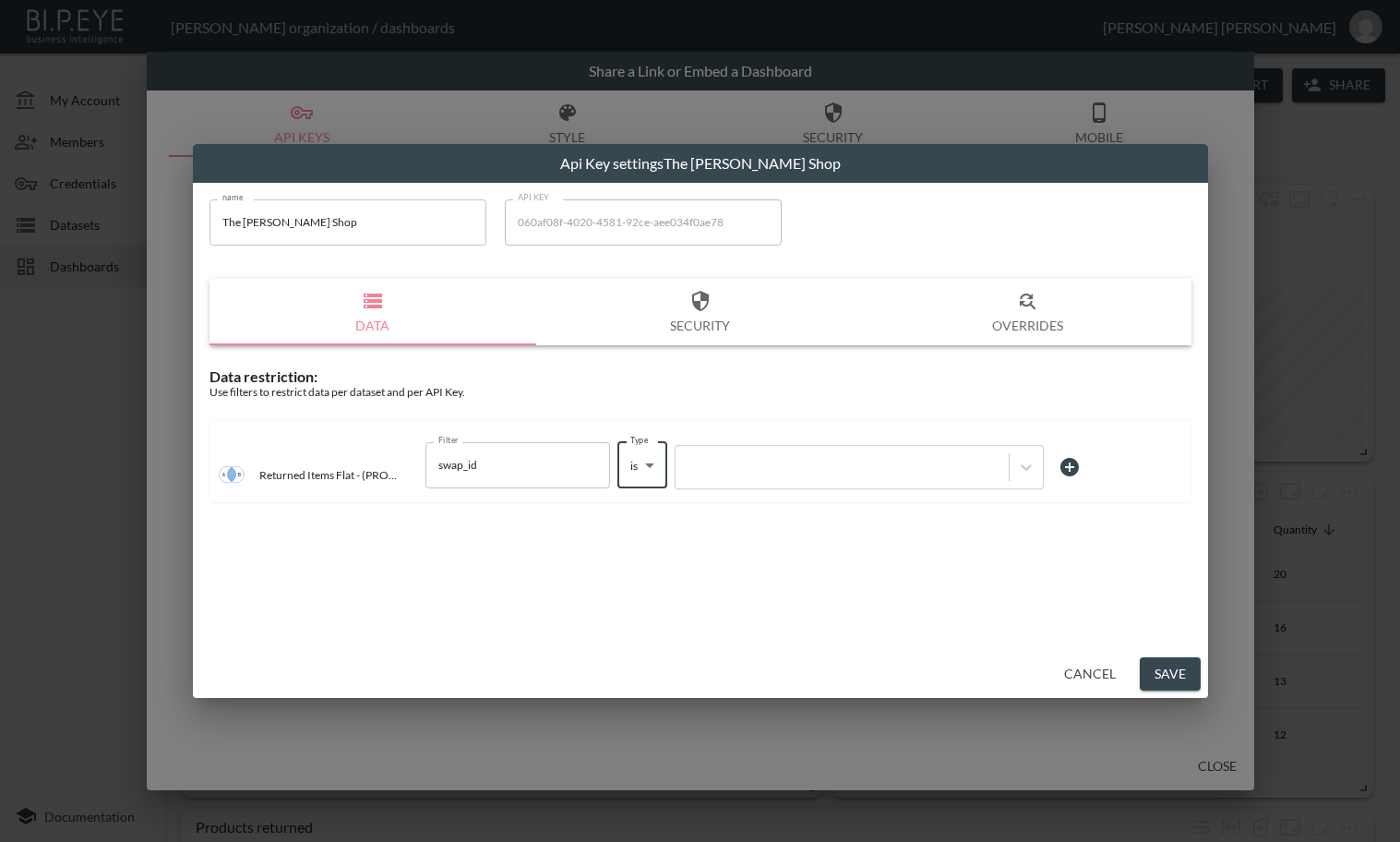 type on "is" 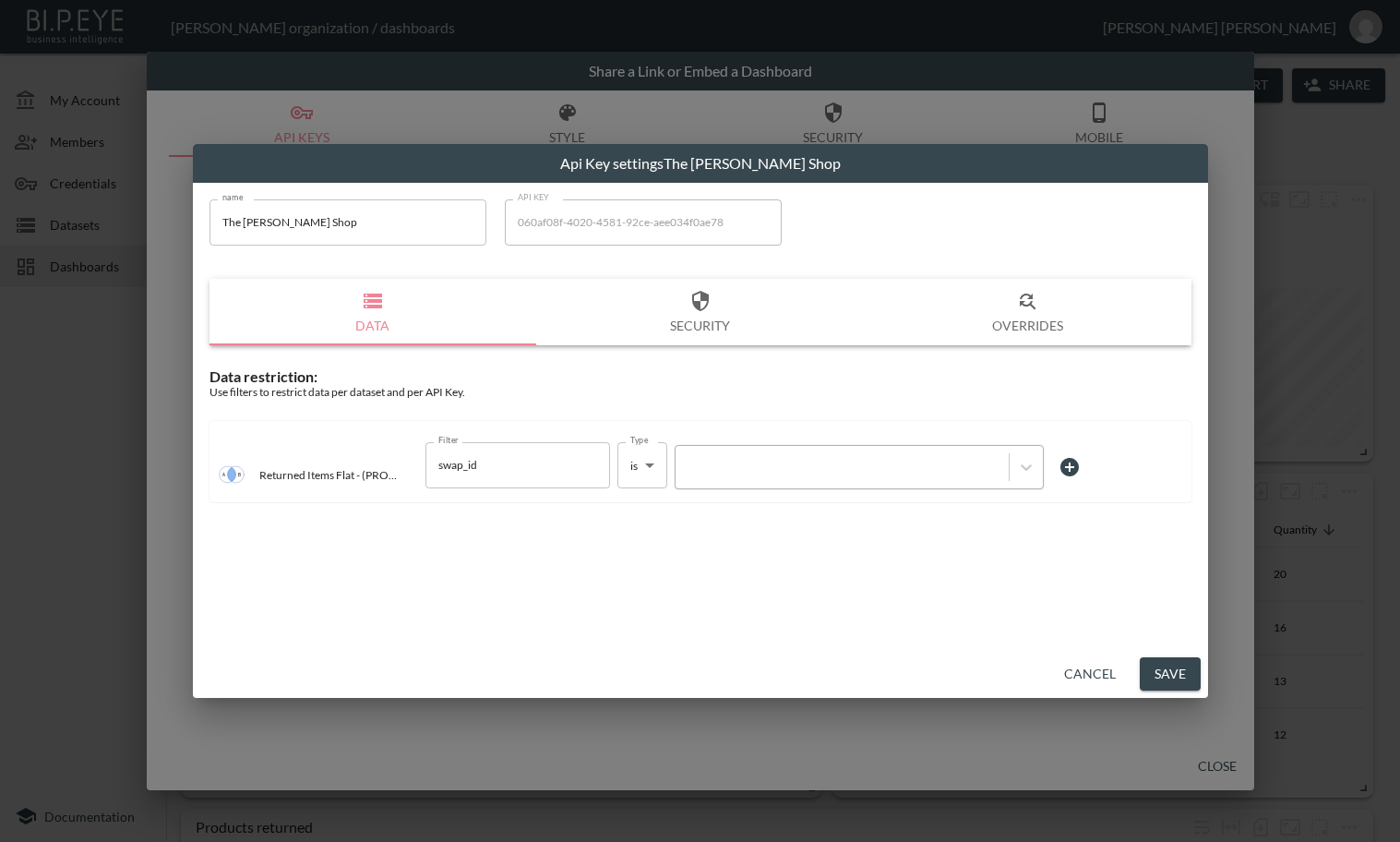 click at bounding box center [842, 466] 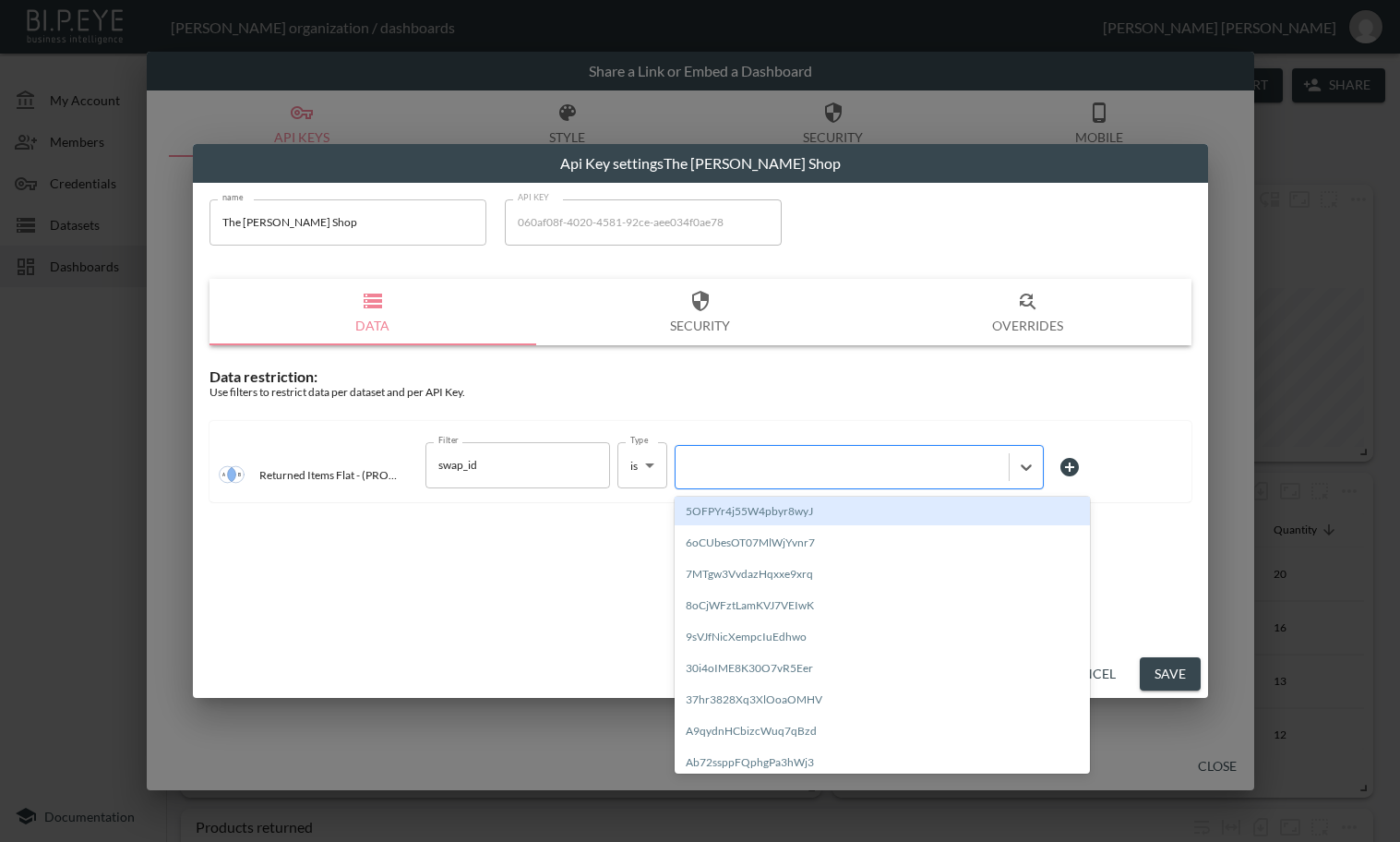 paste on "CNgnvQIMLvTZ9YPfaYoi" 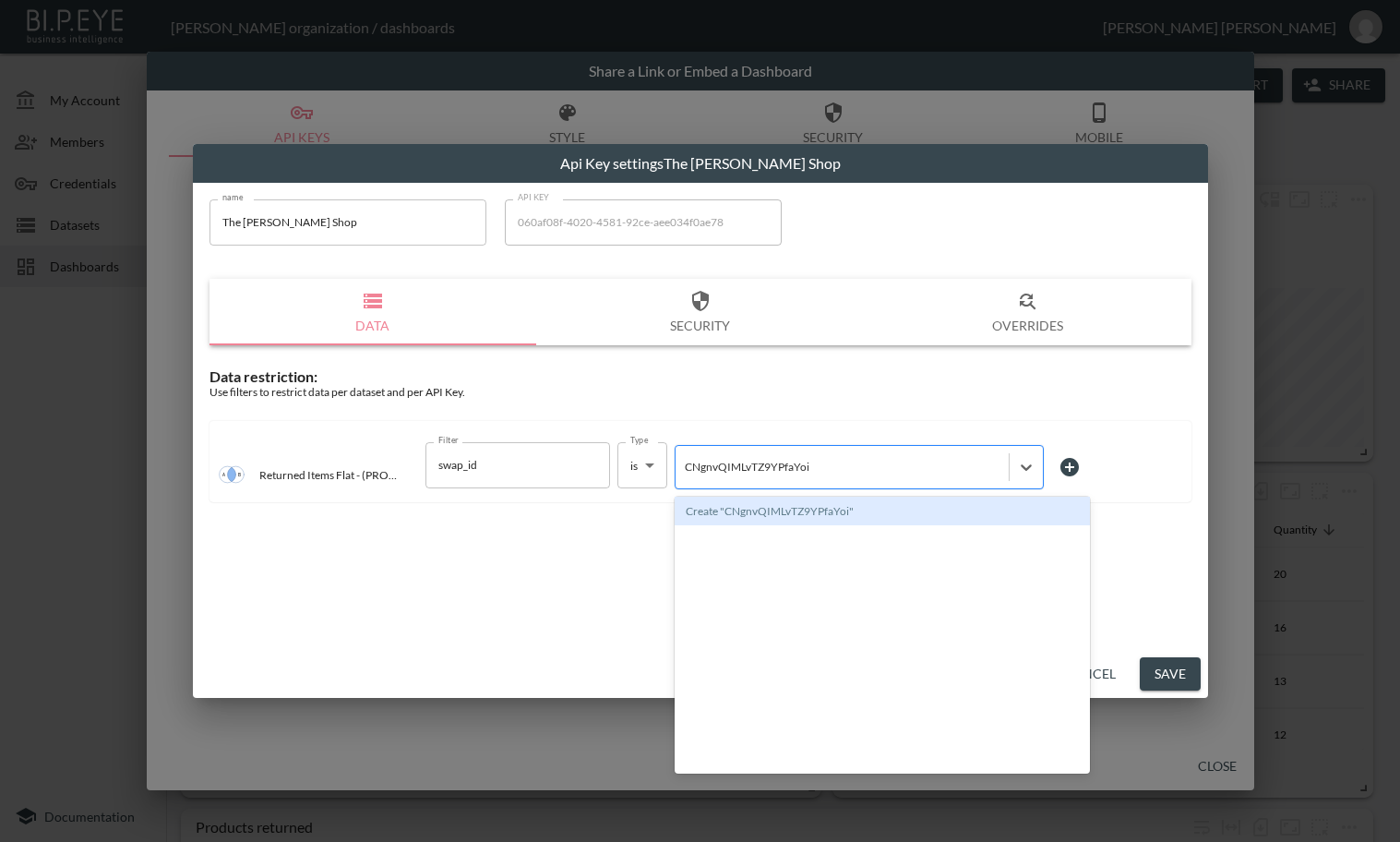 type 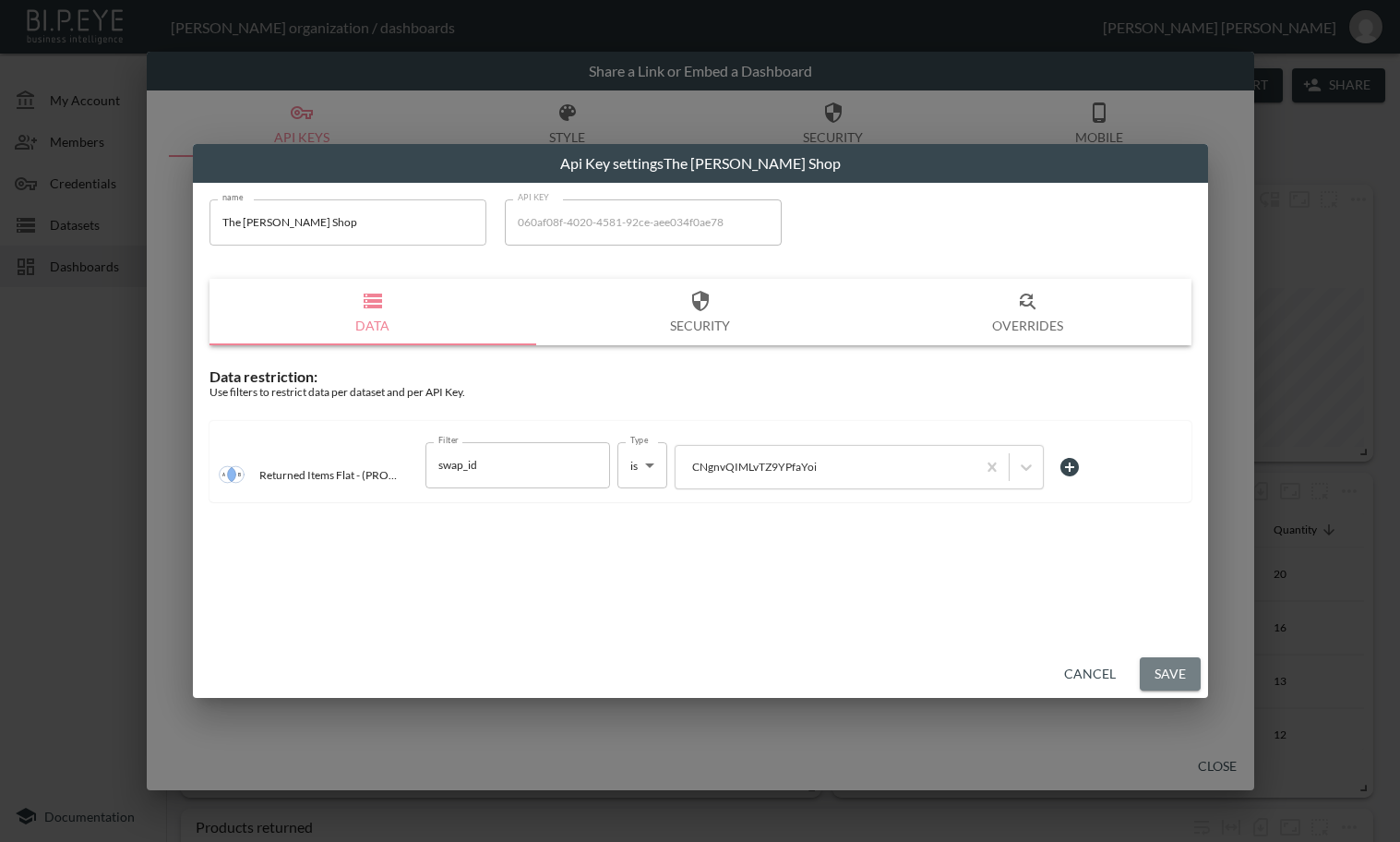 click on "Save" at bounding box center [1170, 674] 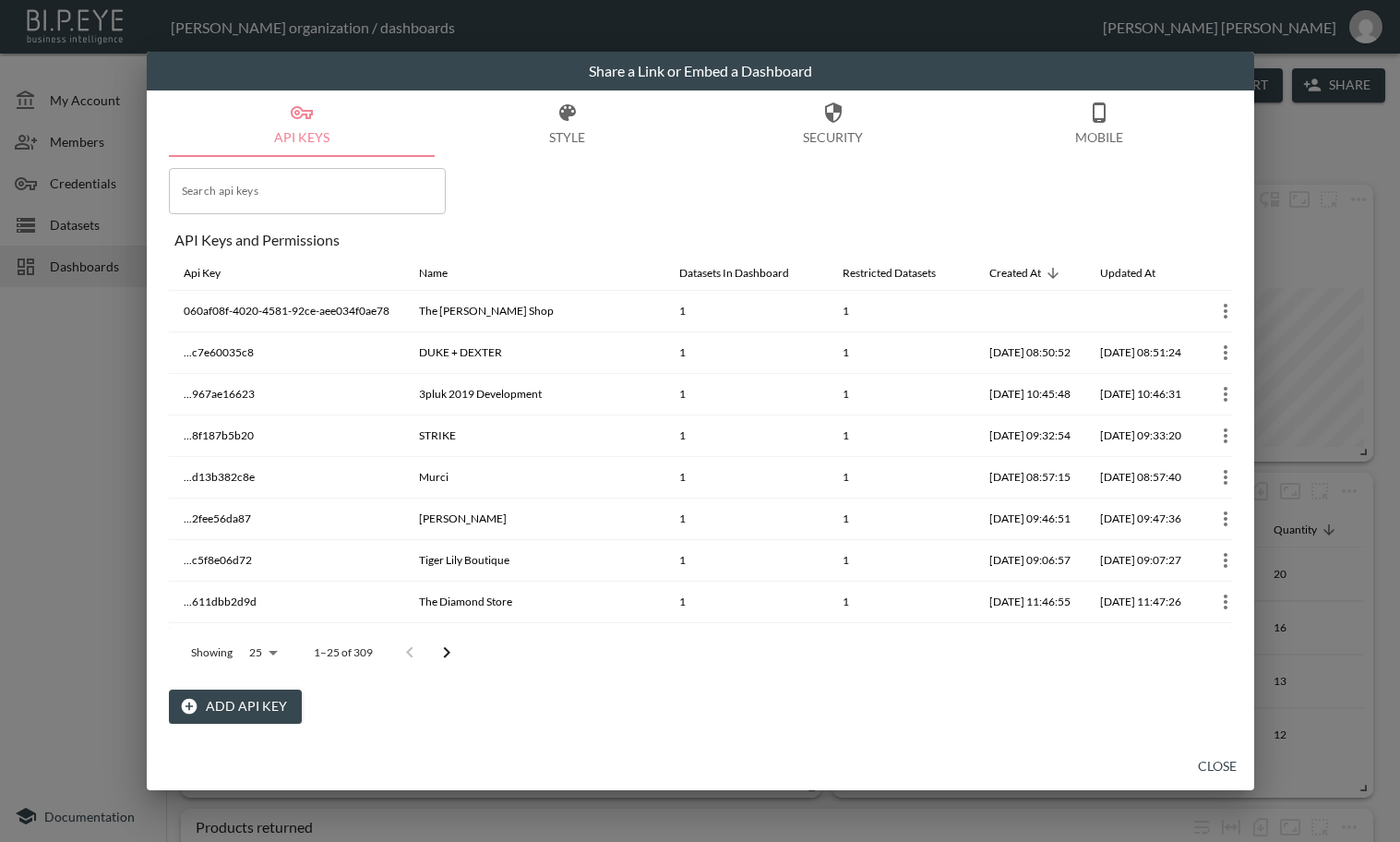 click on "Add API Key" at bounding box center [235, 706] 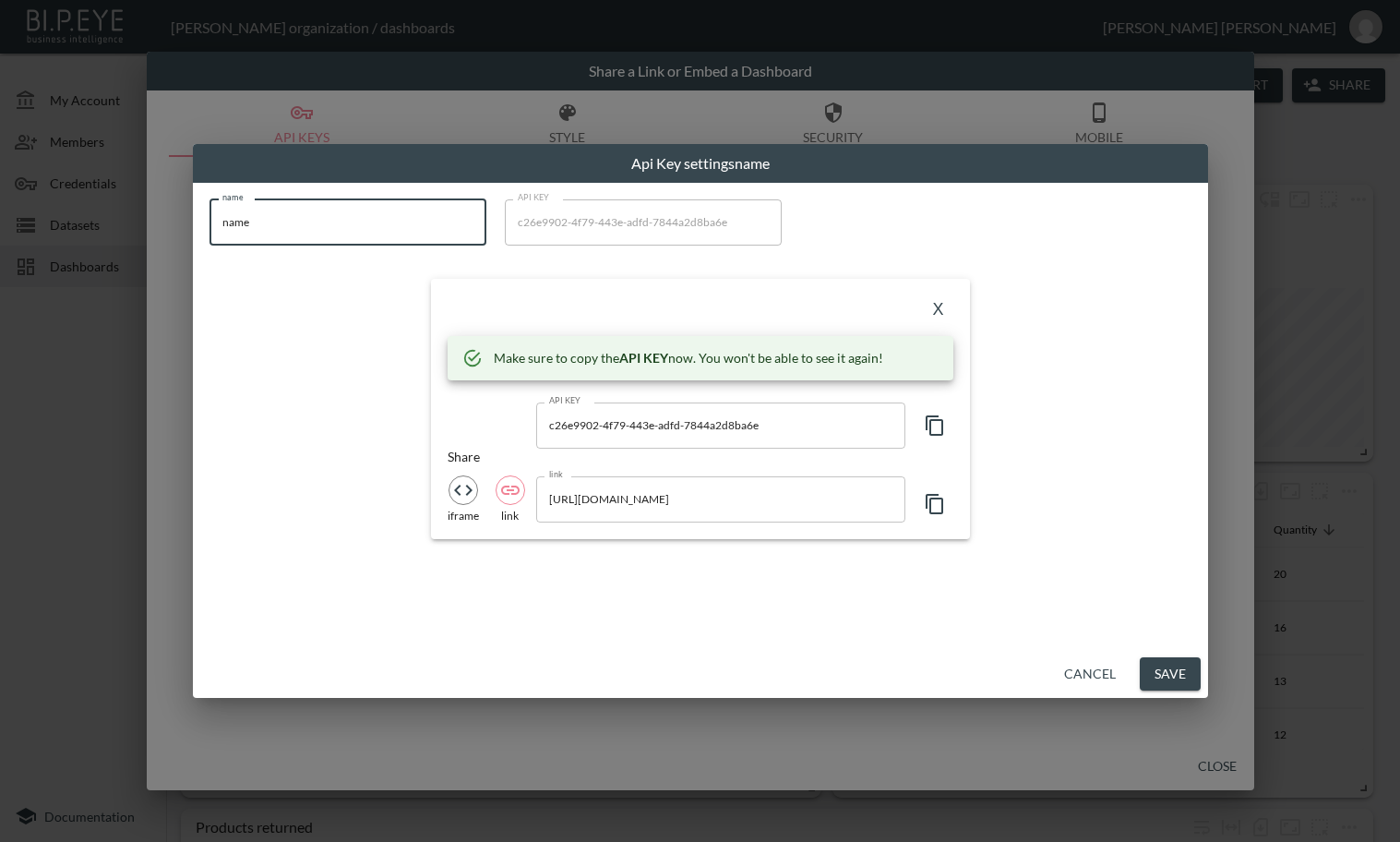 drag, startPoint x: 316, startPoint y: 237, endPoint x: 189, endPoint y: 232, distance: 127.09839 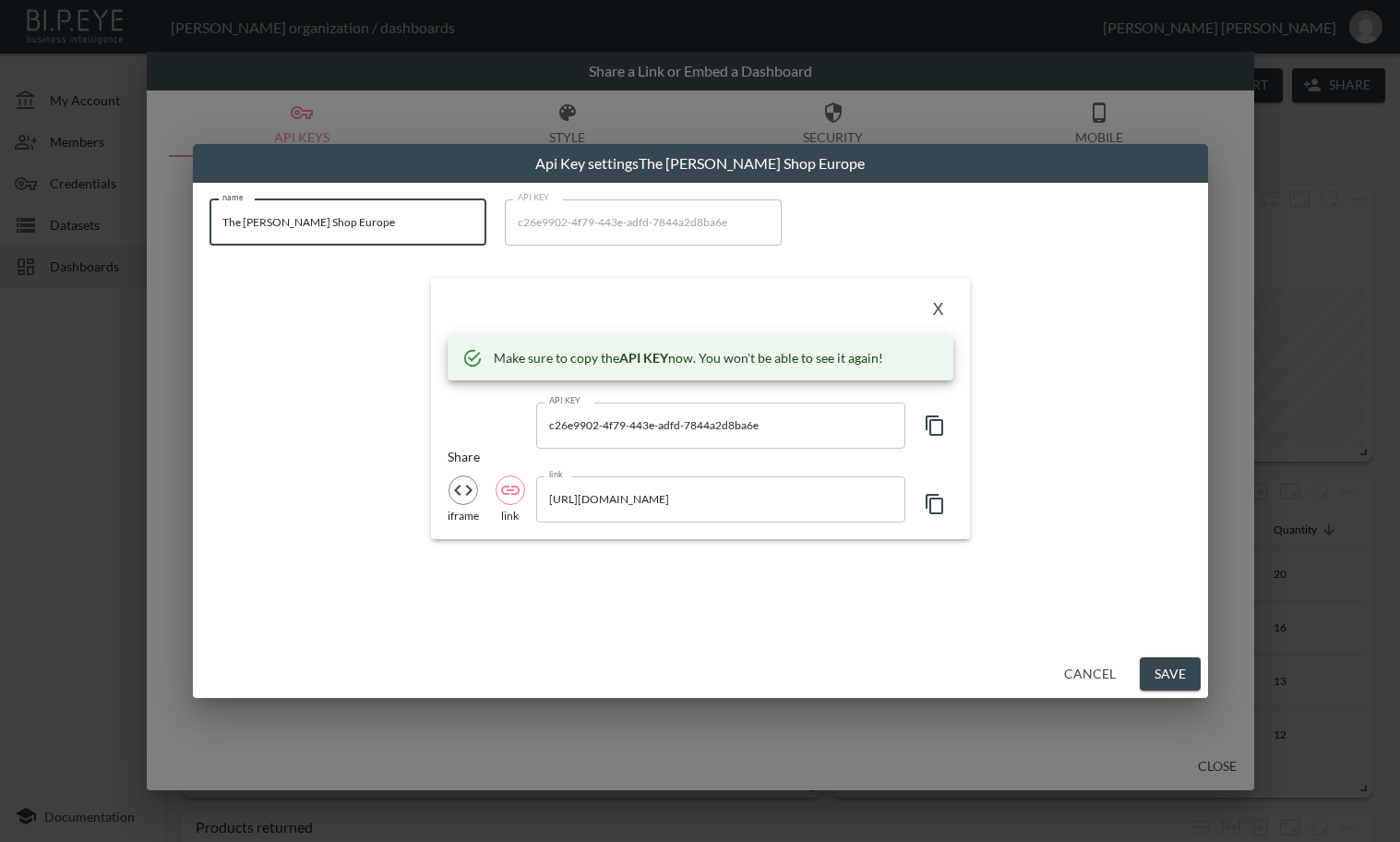 type on "The [PERSON_NAME] Shop Europe" 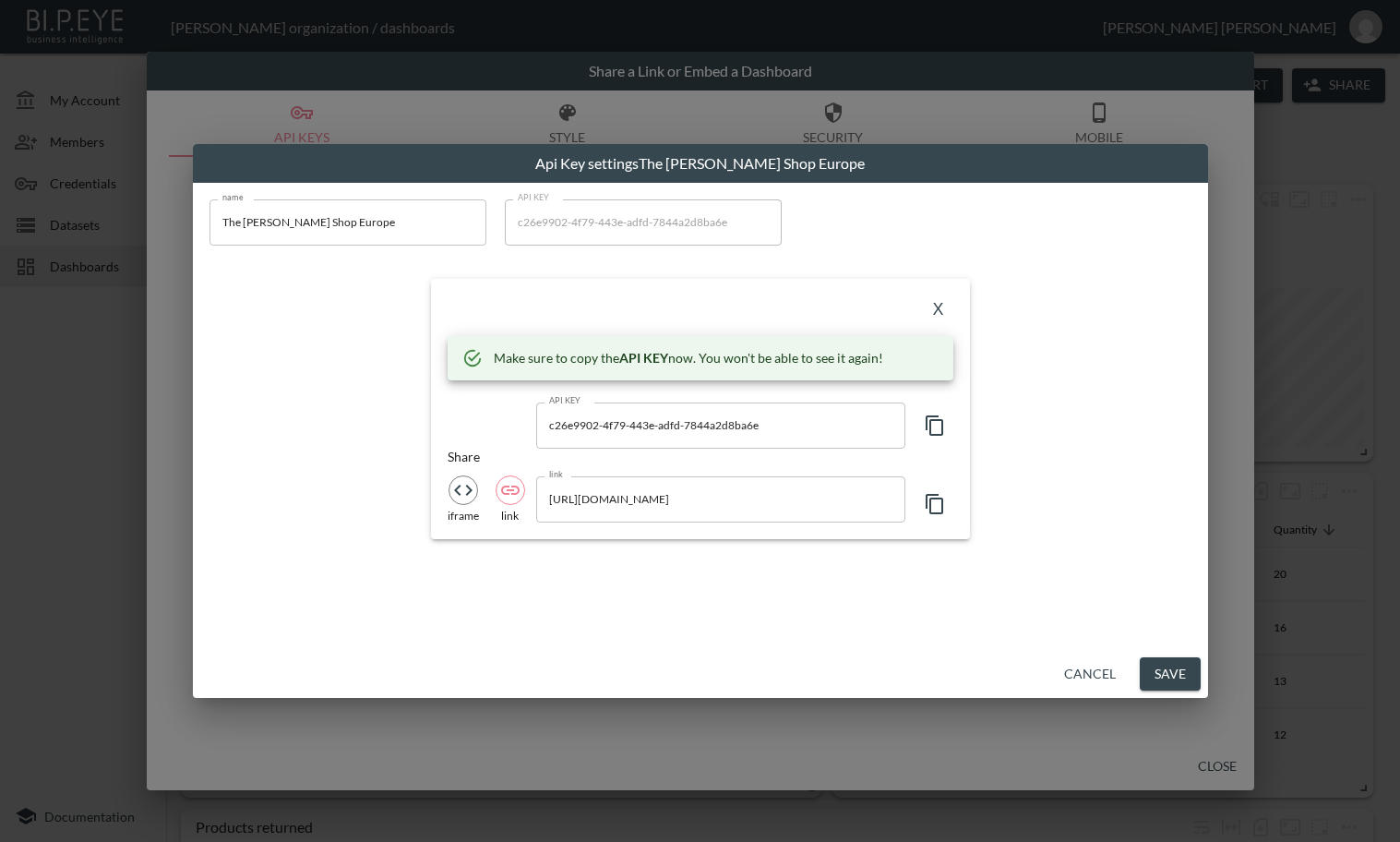 click on "X" at bounding box center [939, 310] 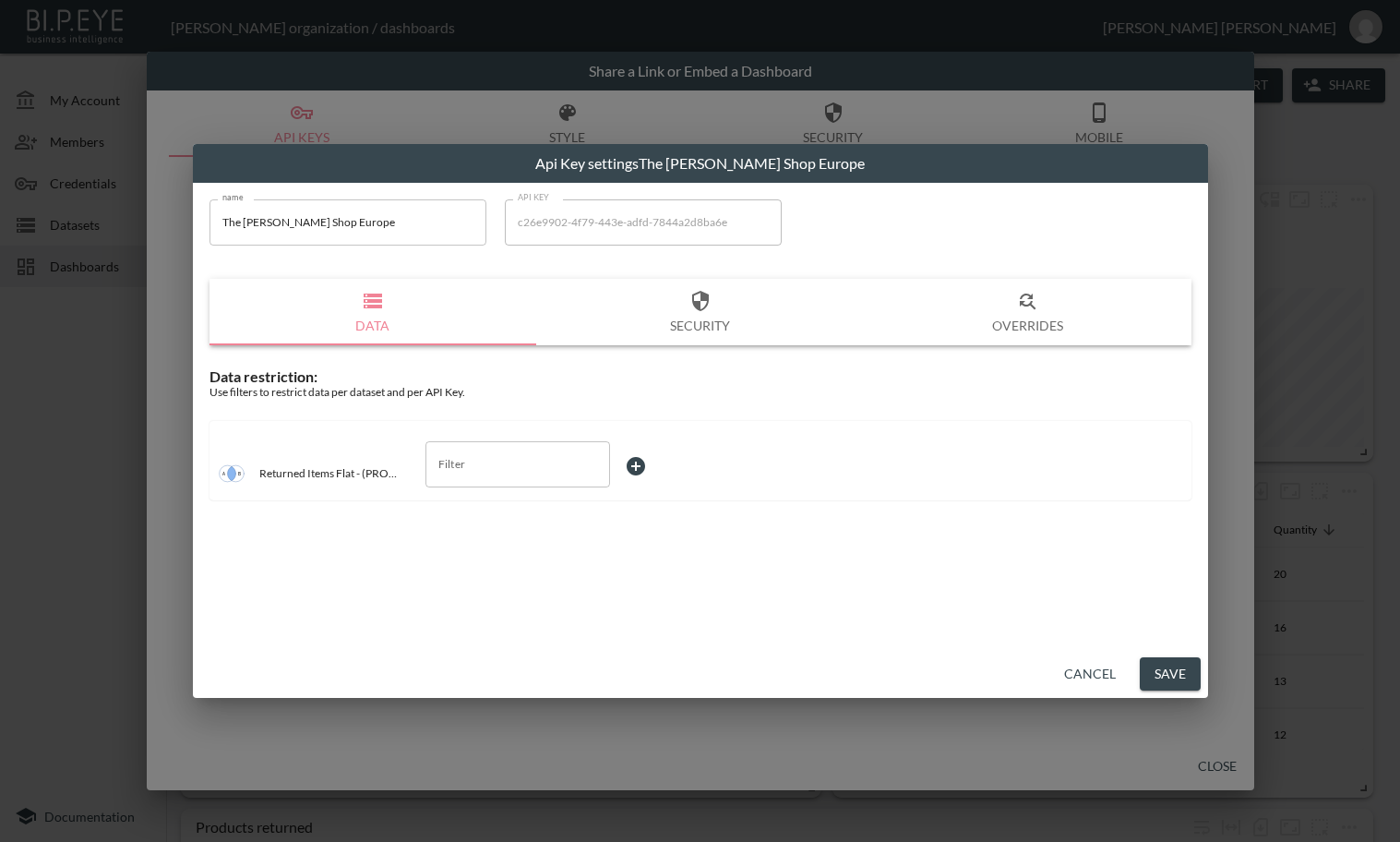 click on "Filter" at bounding box center [518, 464] 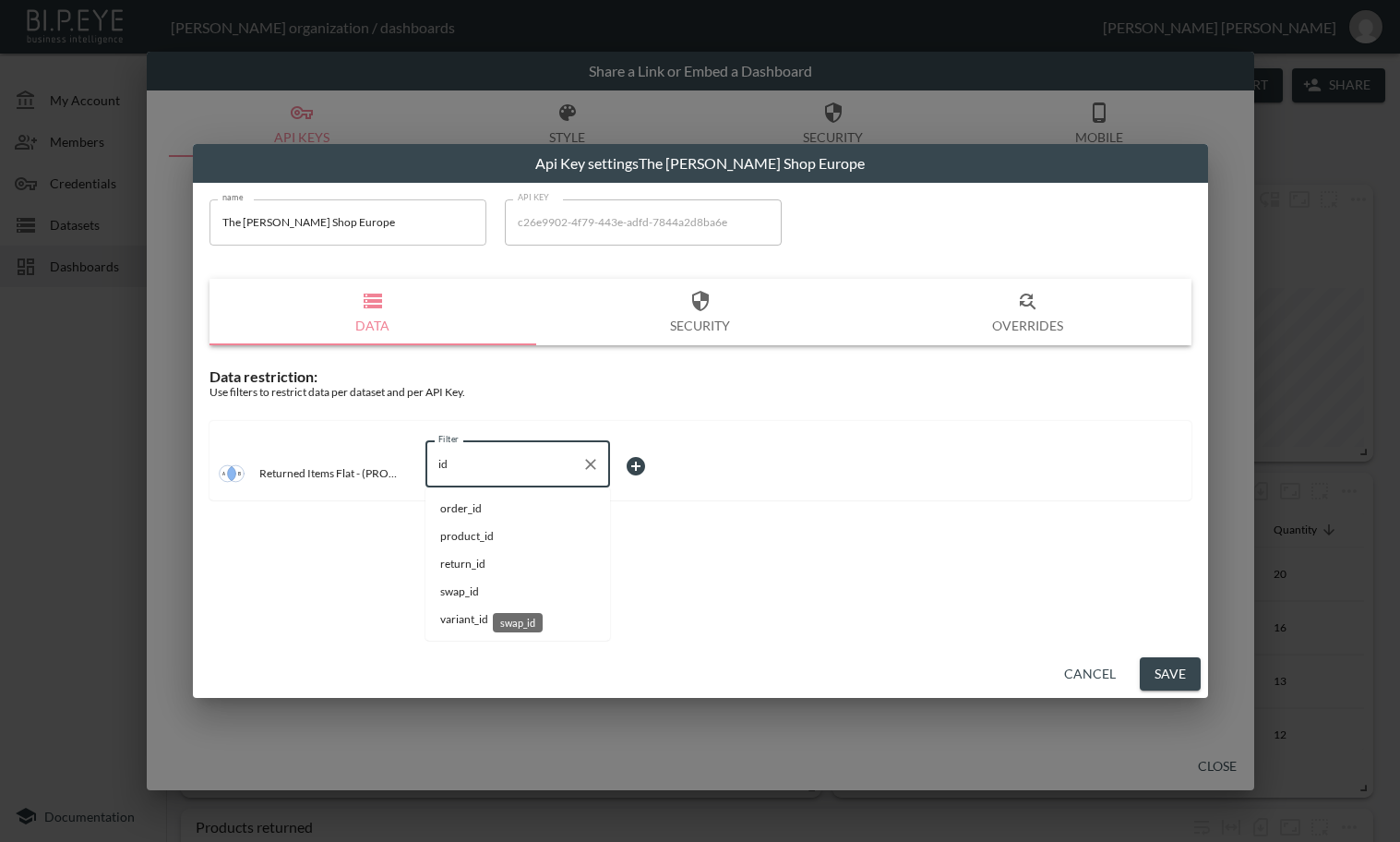click on "swap_id" at bounding box center [518, 592] 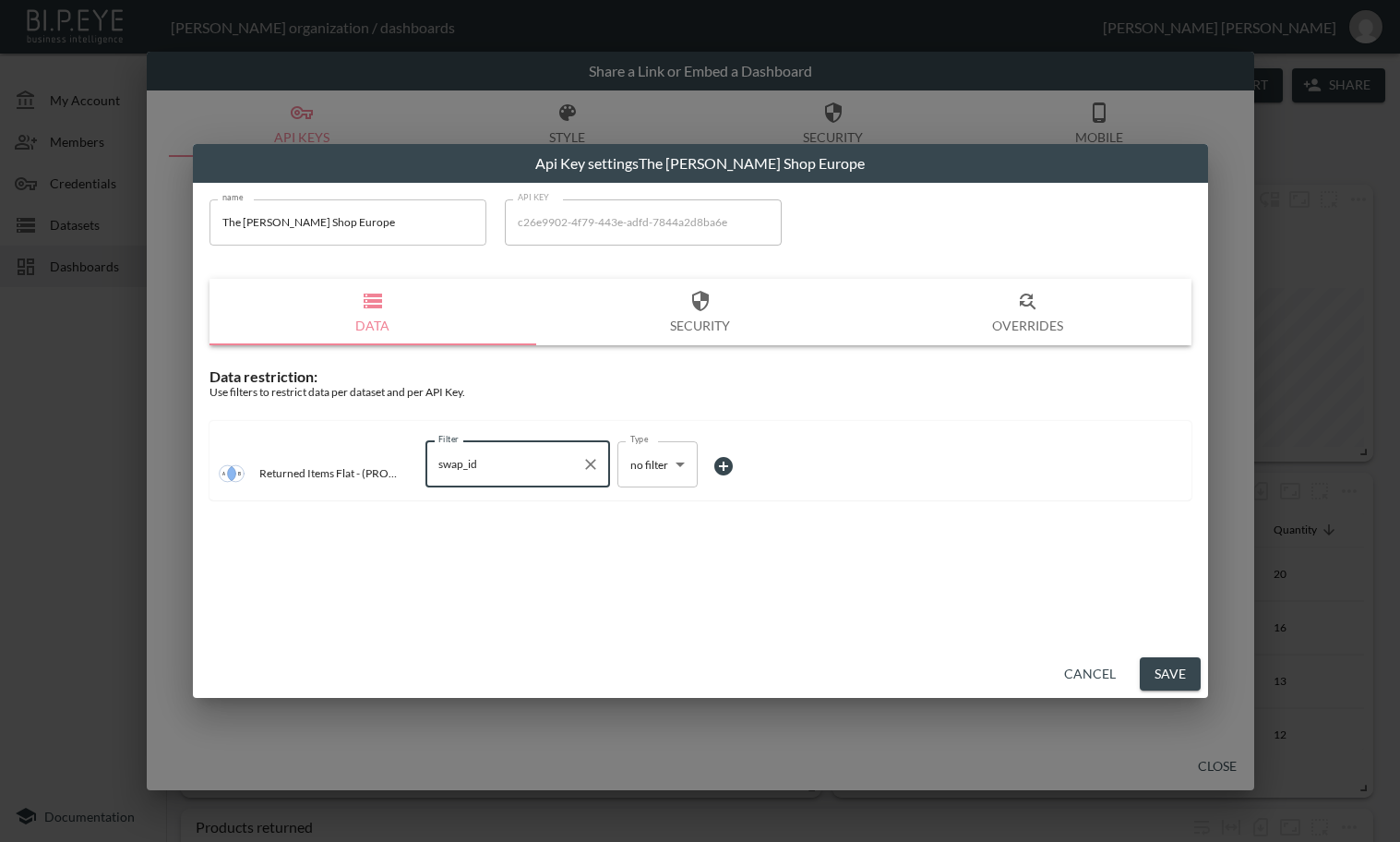 type on "swap_id" 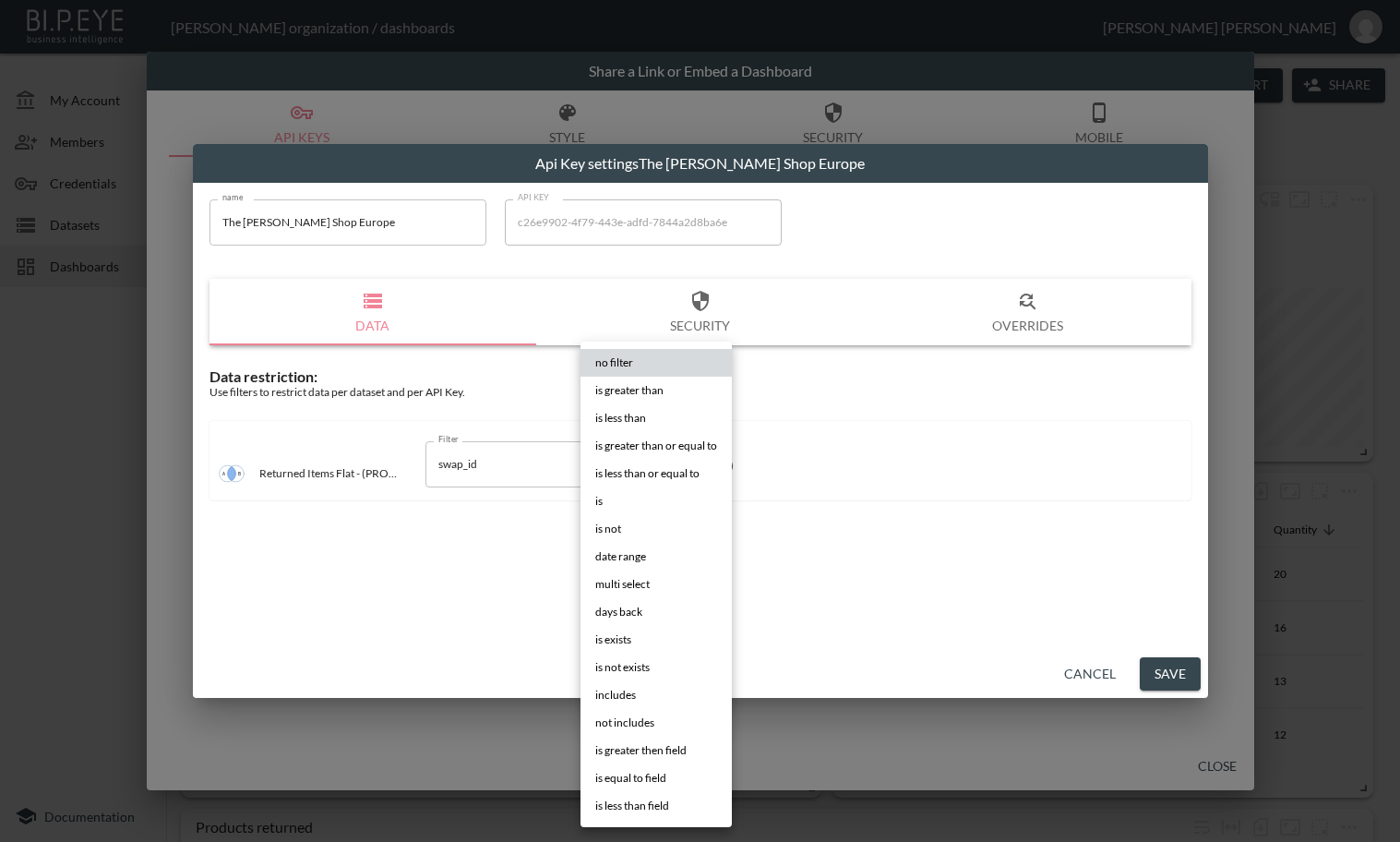 click on "is" at bounding box center [656, 501] 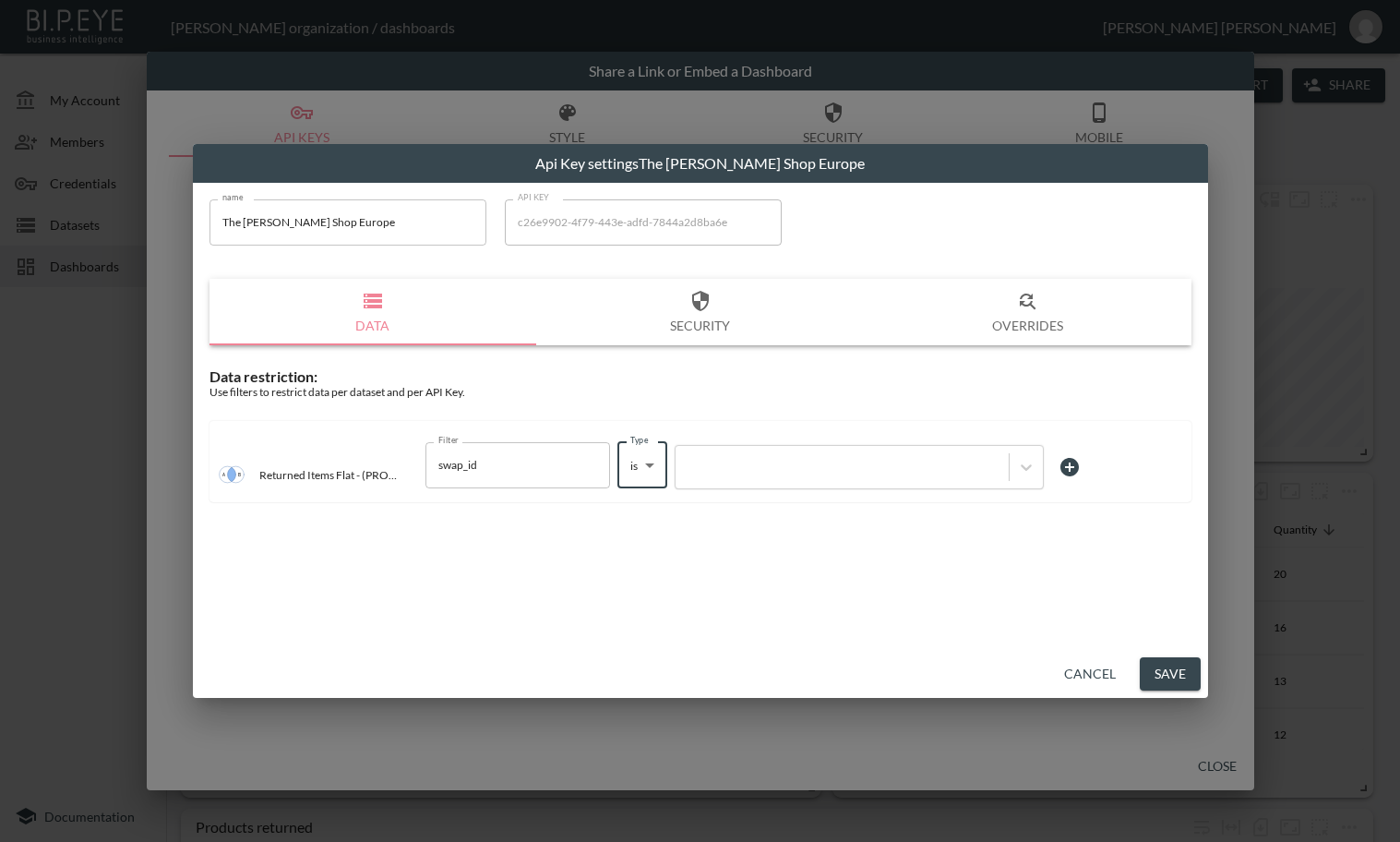 type on "is" 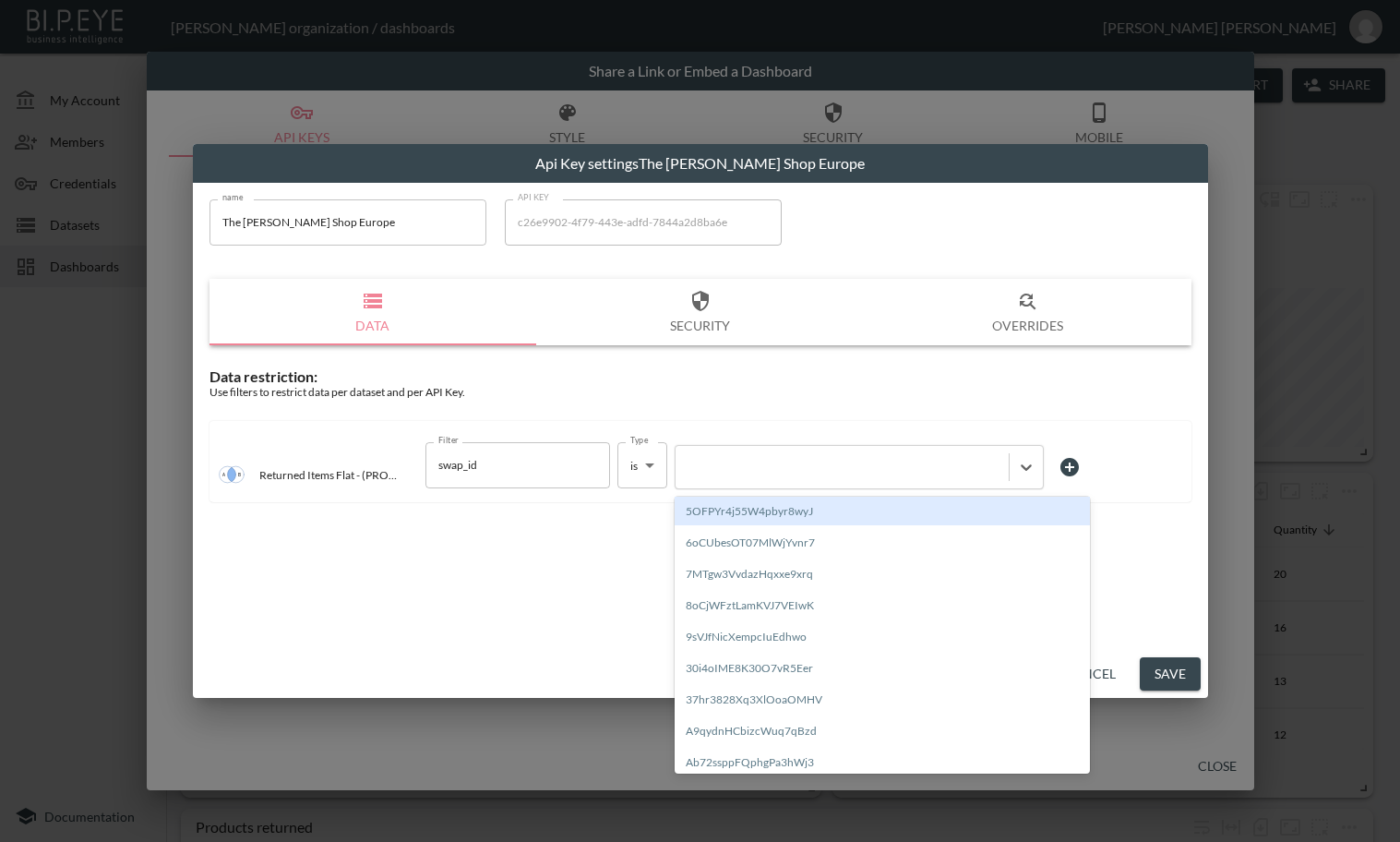 paste on "p0uR3Dz8UffomoFFkLGU" 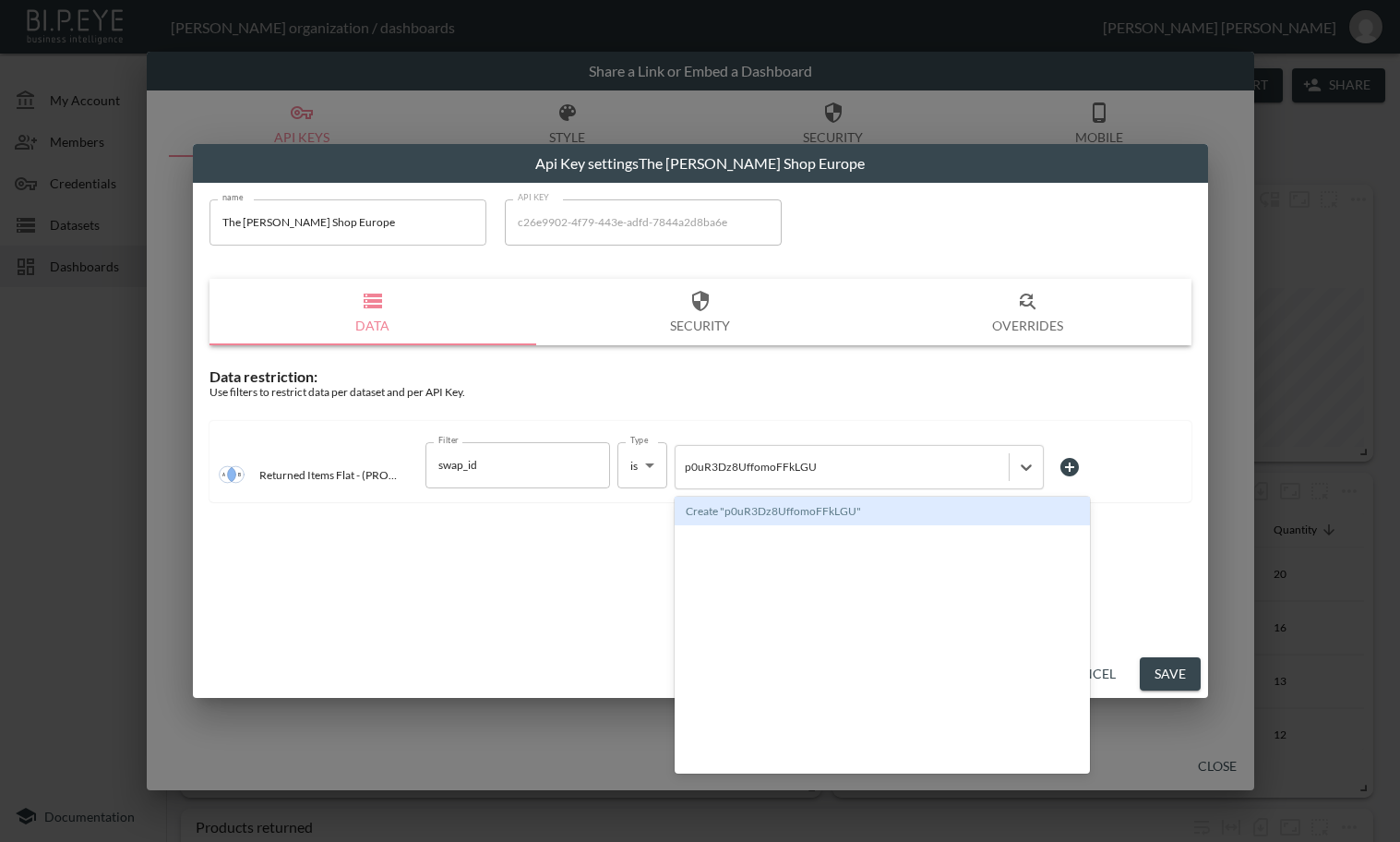 type 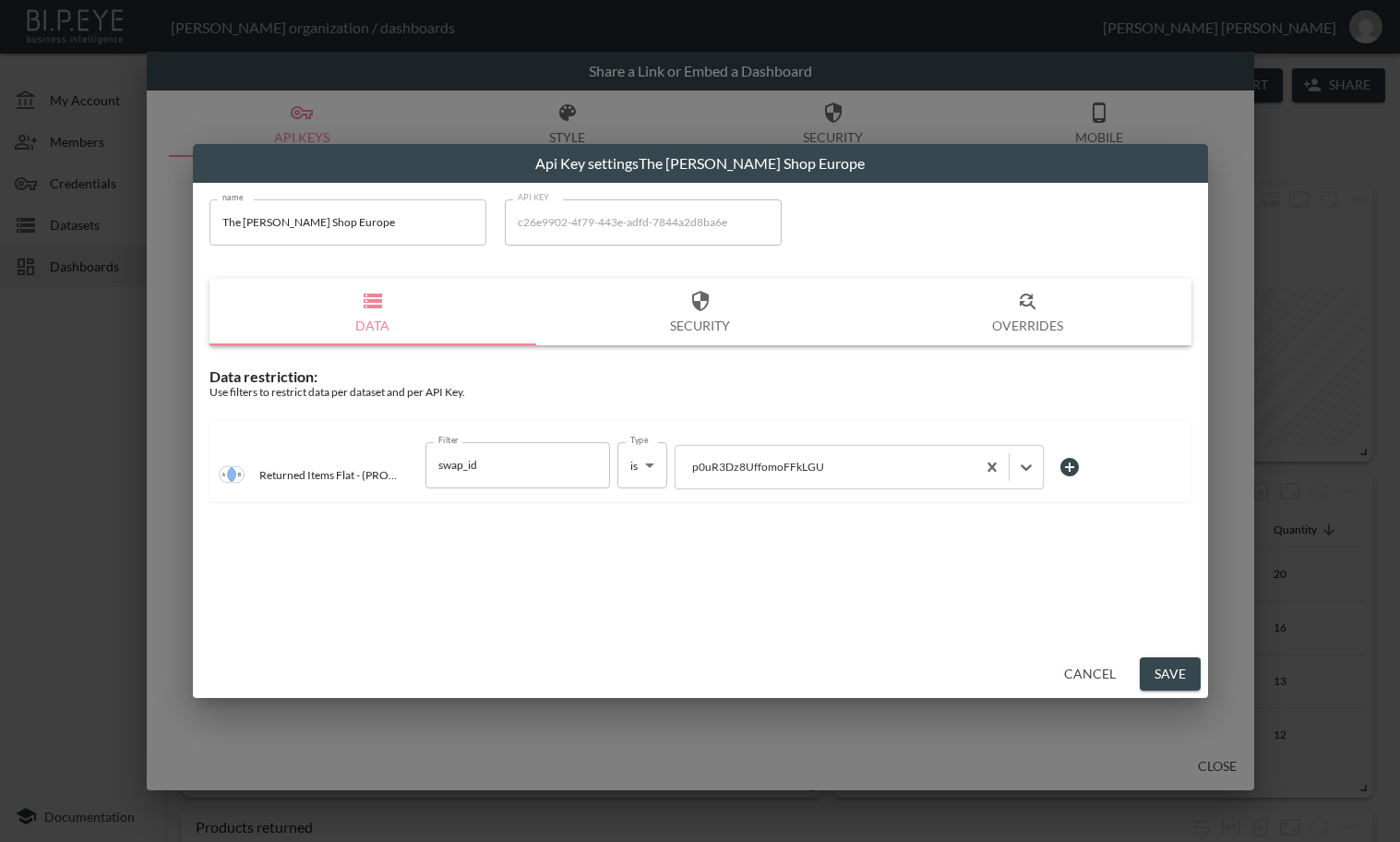 click on "Save" at bounding box center [1170, 674] 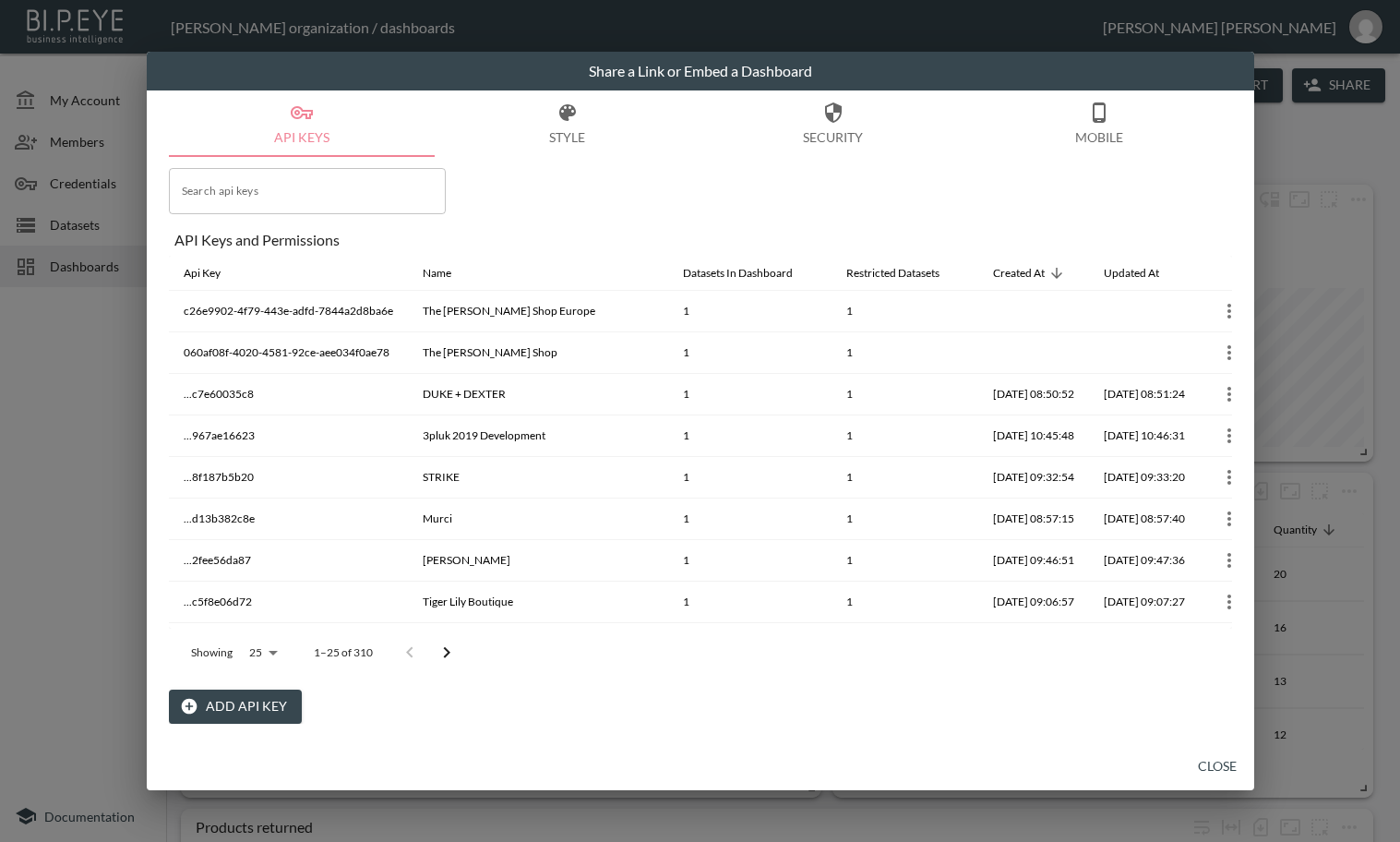 click on "Close" at bounding box center [1217, 766] 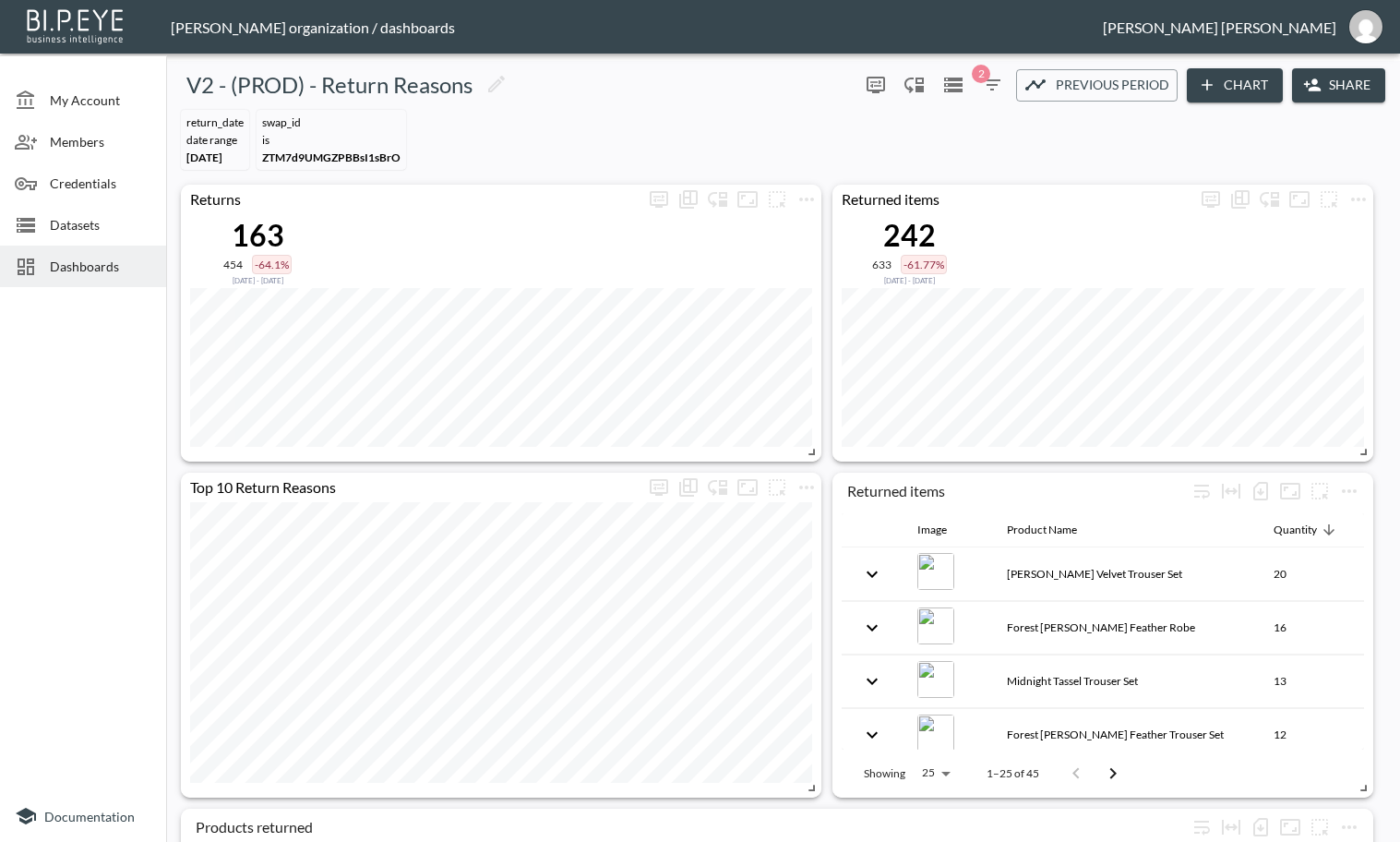 click on "Dashboards" at bounding box center (101, 266) 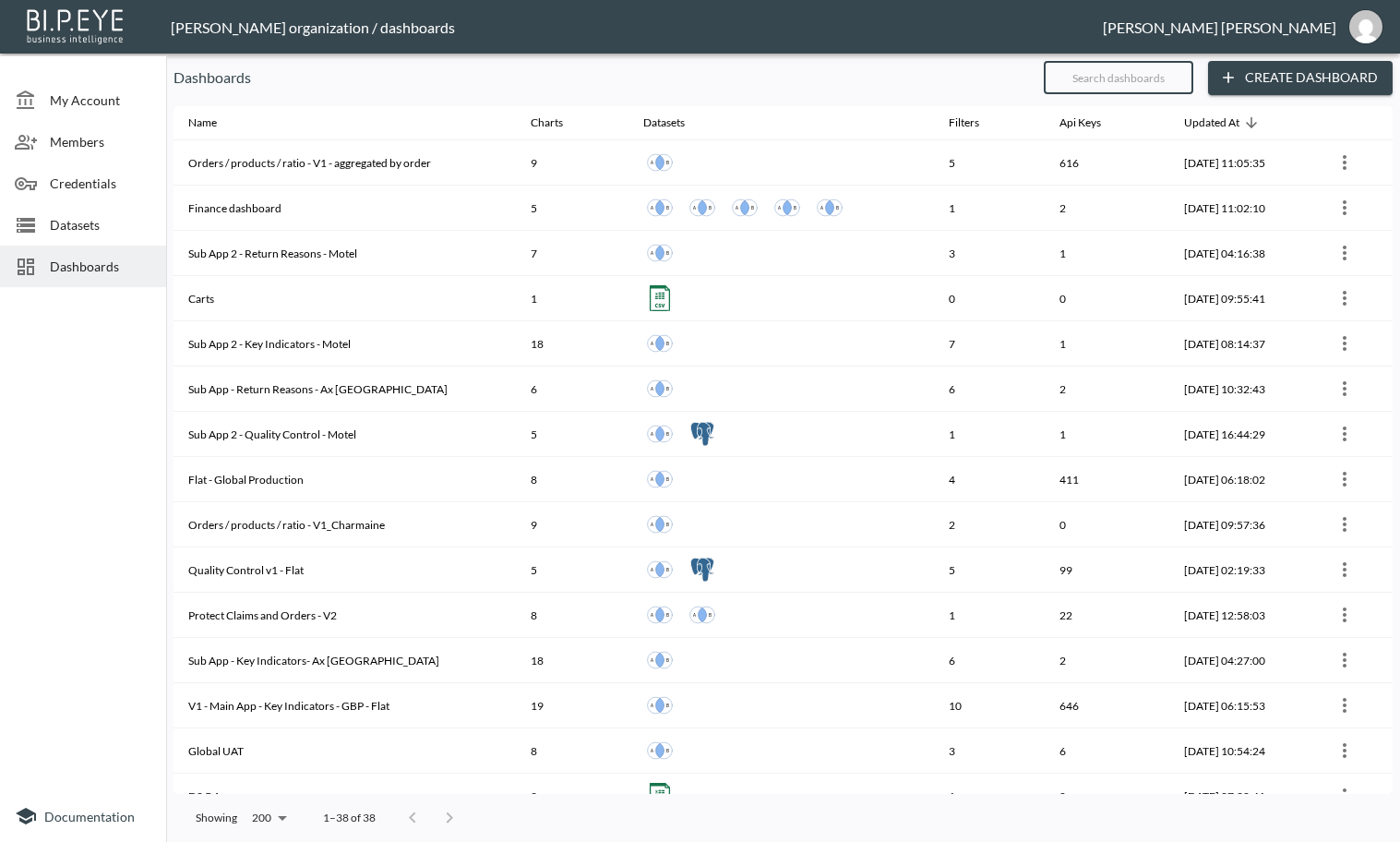 click at bounding box center (1119, 78) 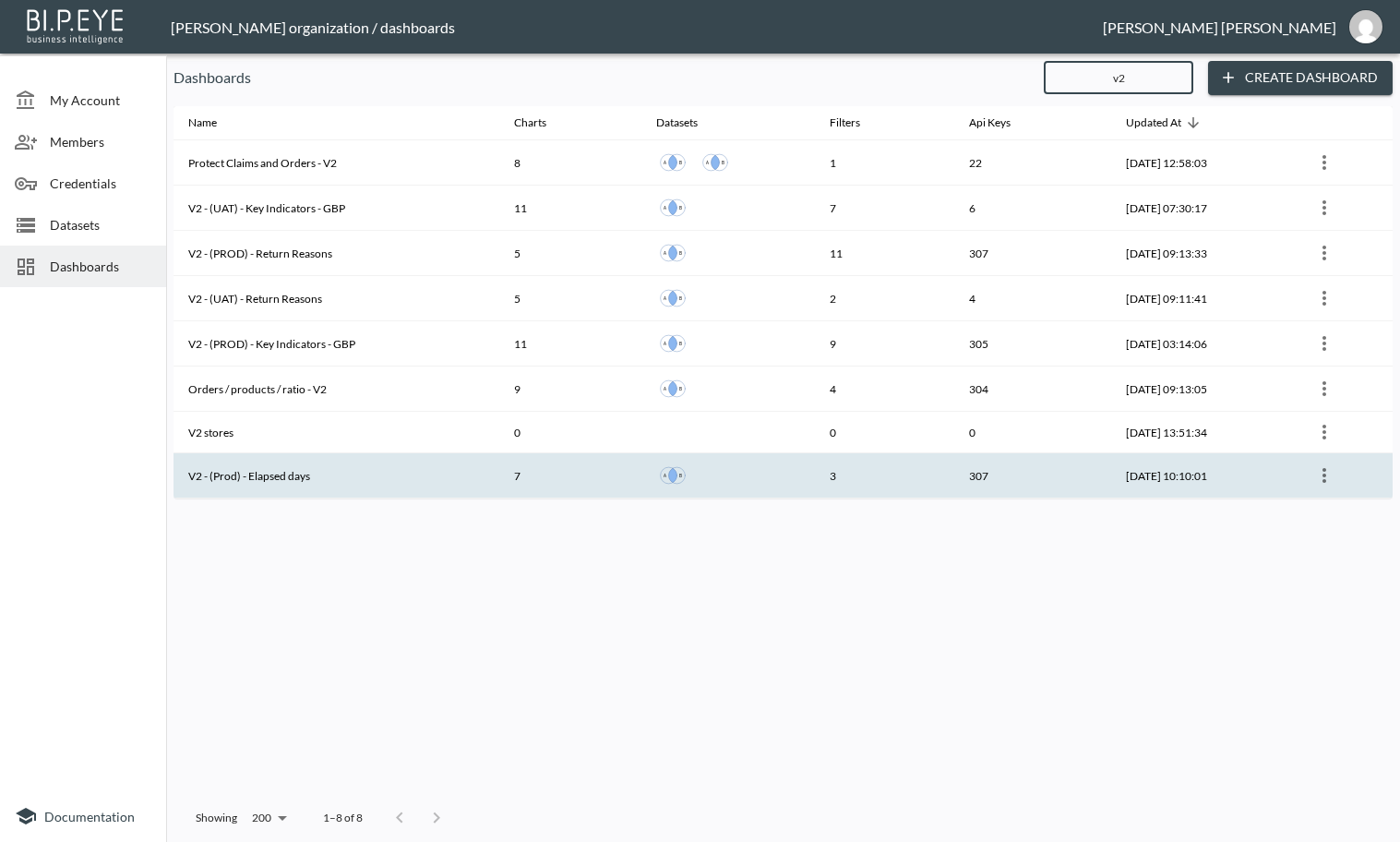 type on "v2" 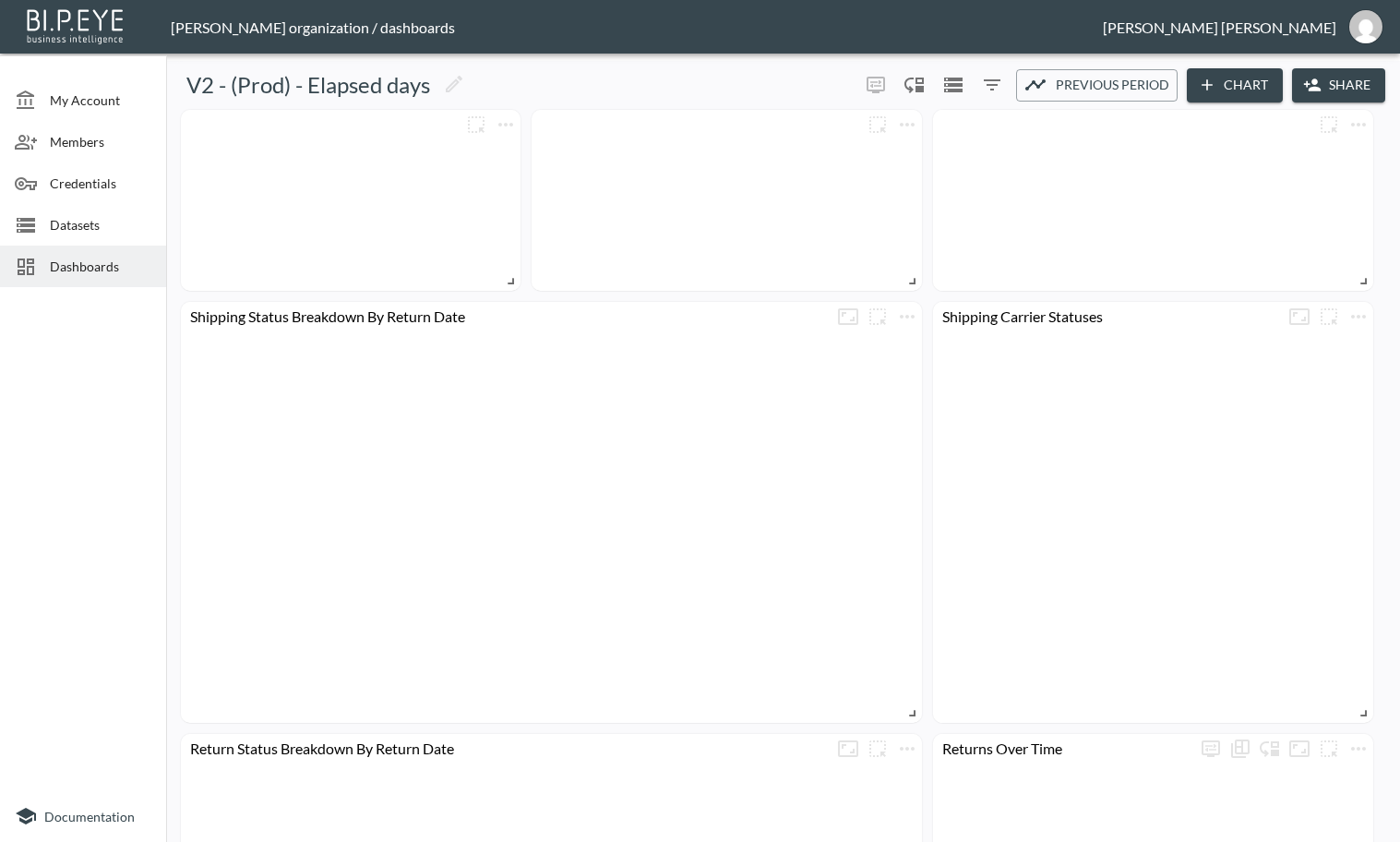 click on "Share" at bounding box center (1338, 85) 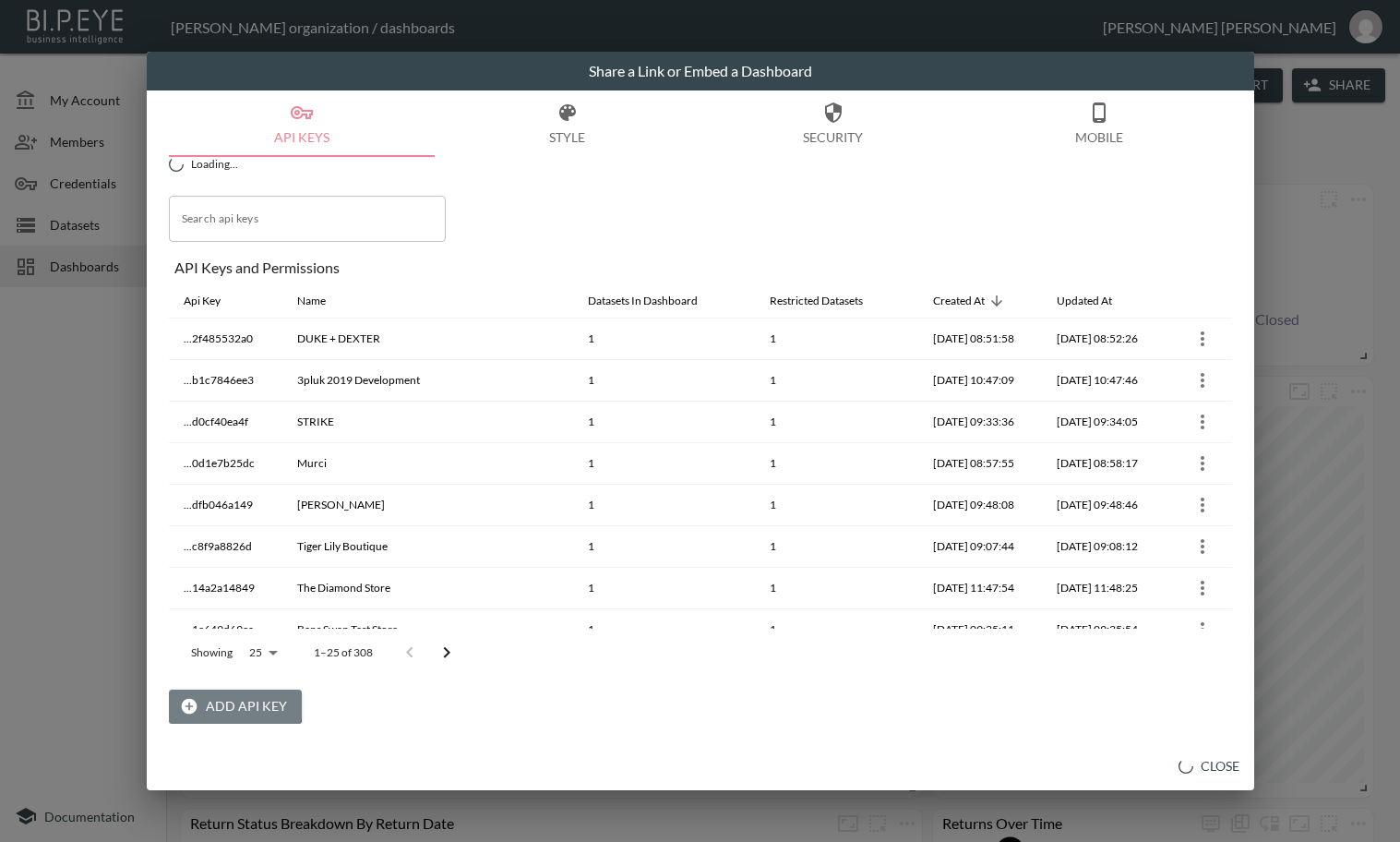 click on "Add API Key" at bounding box center [235, 706] 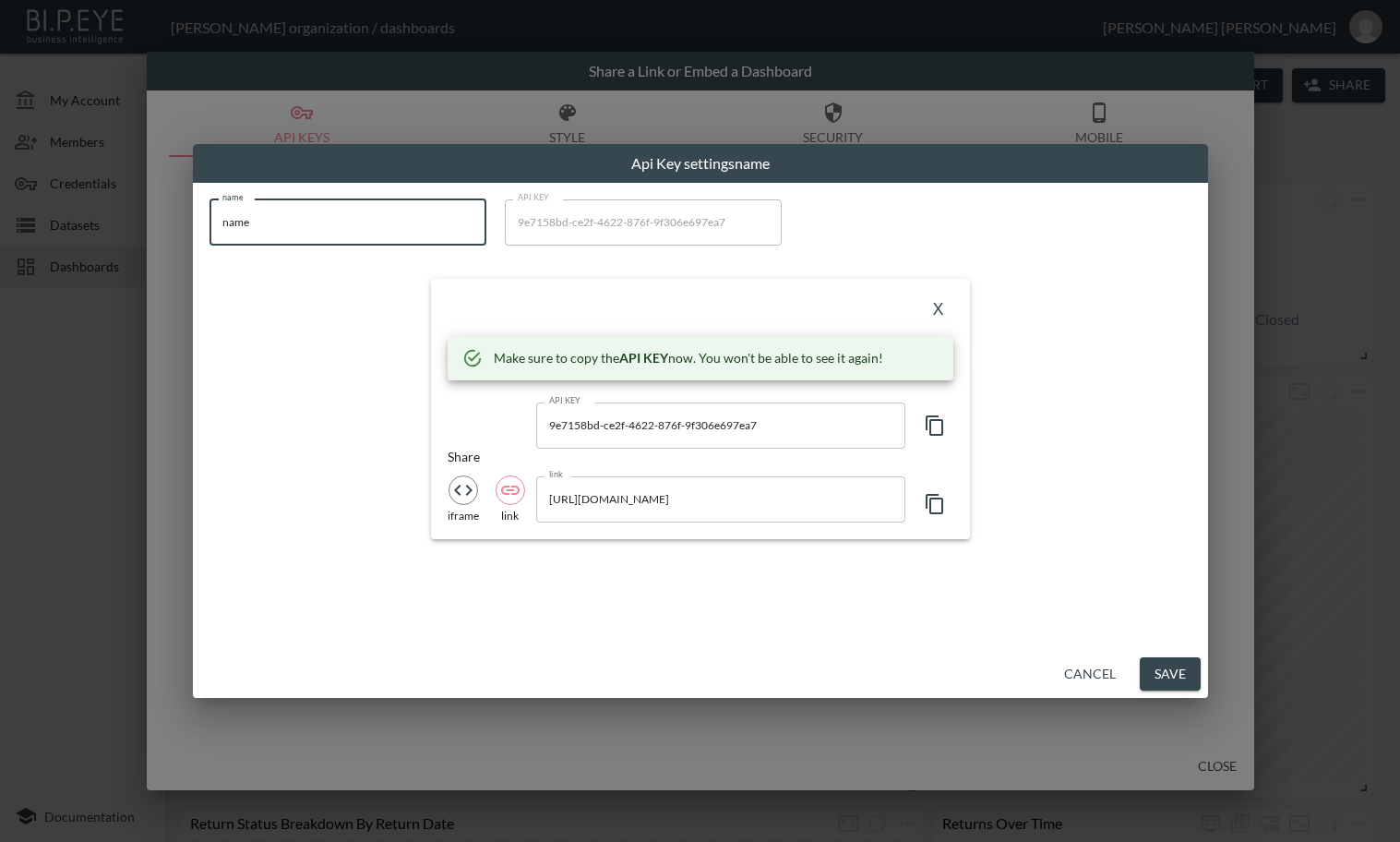 drag, startPoint x: 312, startPoint y: 227, endPoint x: 154, endPoint y: 256, distance: 160.63935 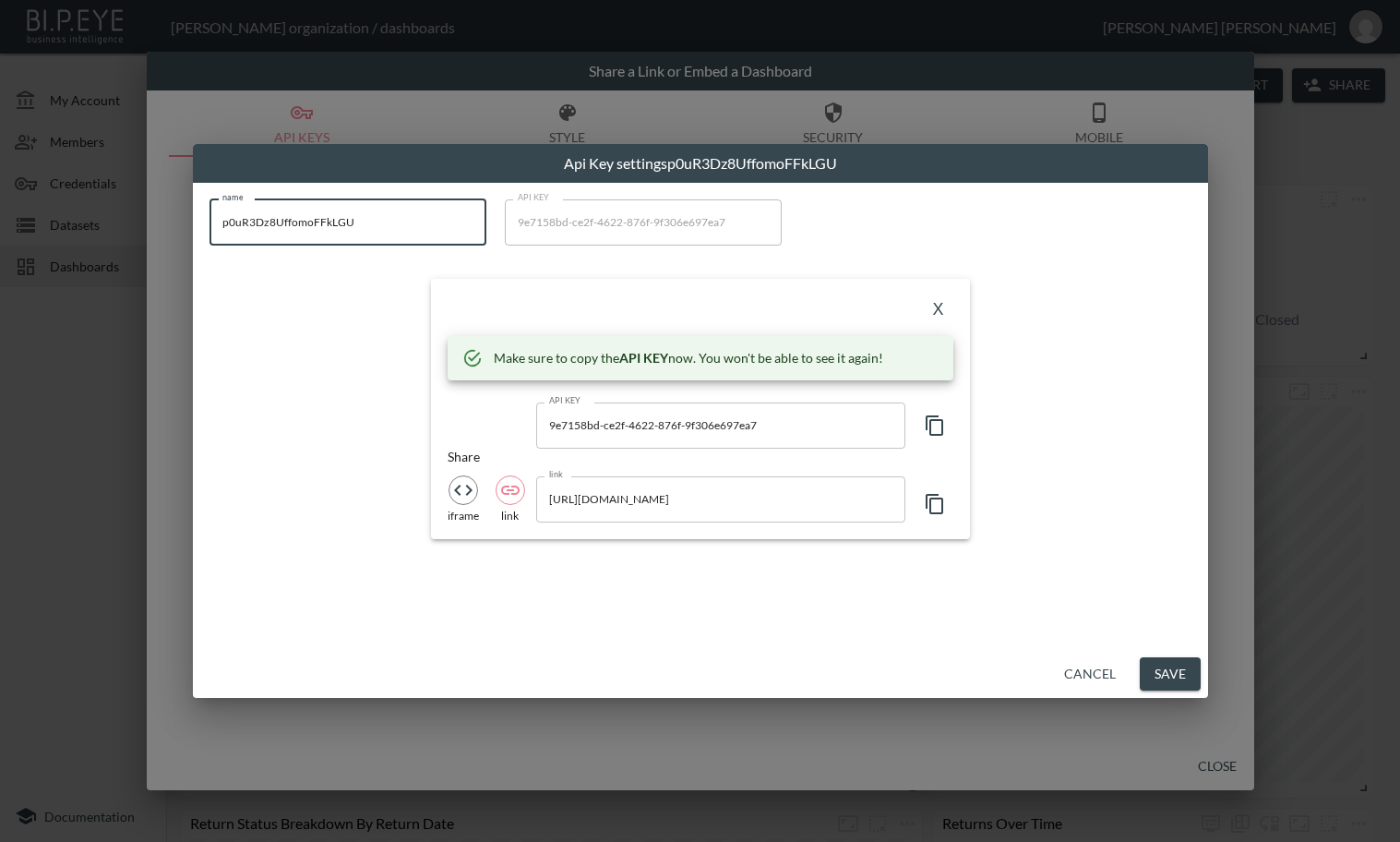 drag, startPoint x: 384, startPoint y: 210, endPoint x: 150, endPoint y: 283, distance: 245.1224 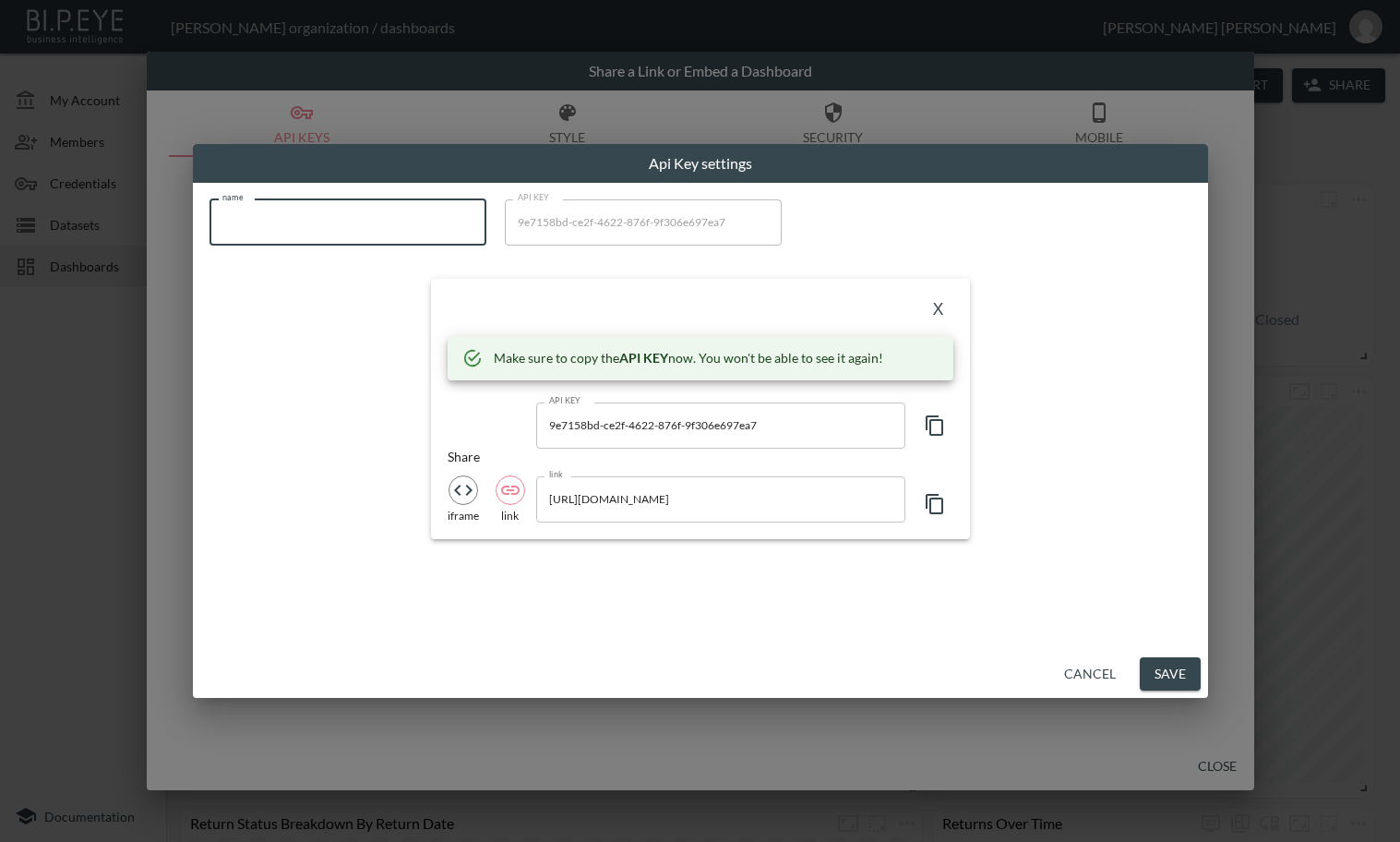paste on "The [PERSON_NAME] Shop" 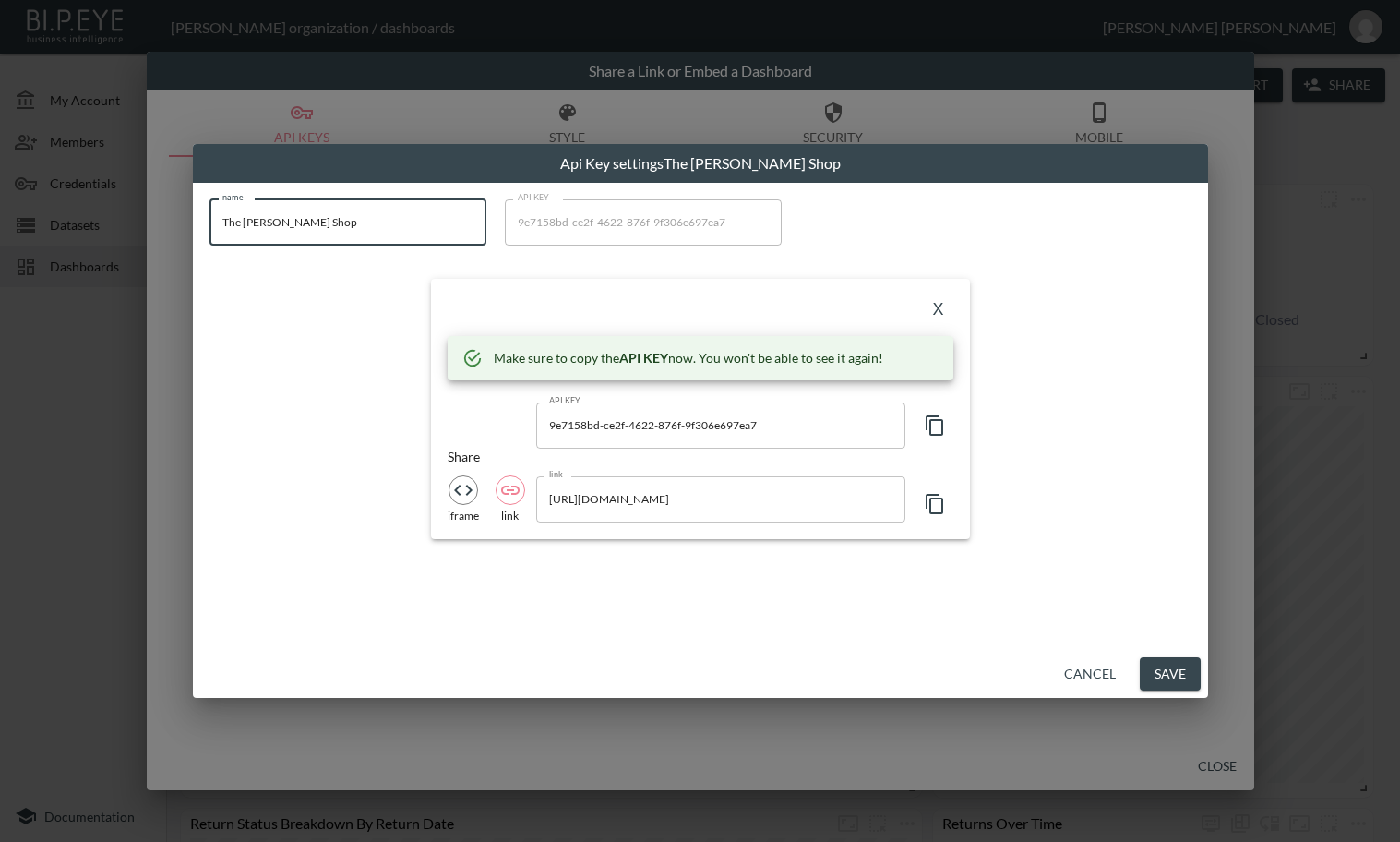 type on "The [PERSON_NAME] Shop" 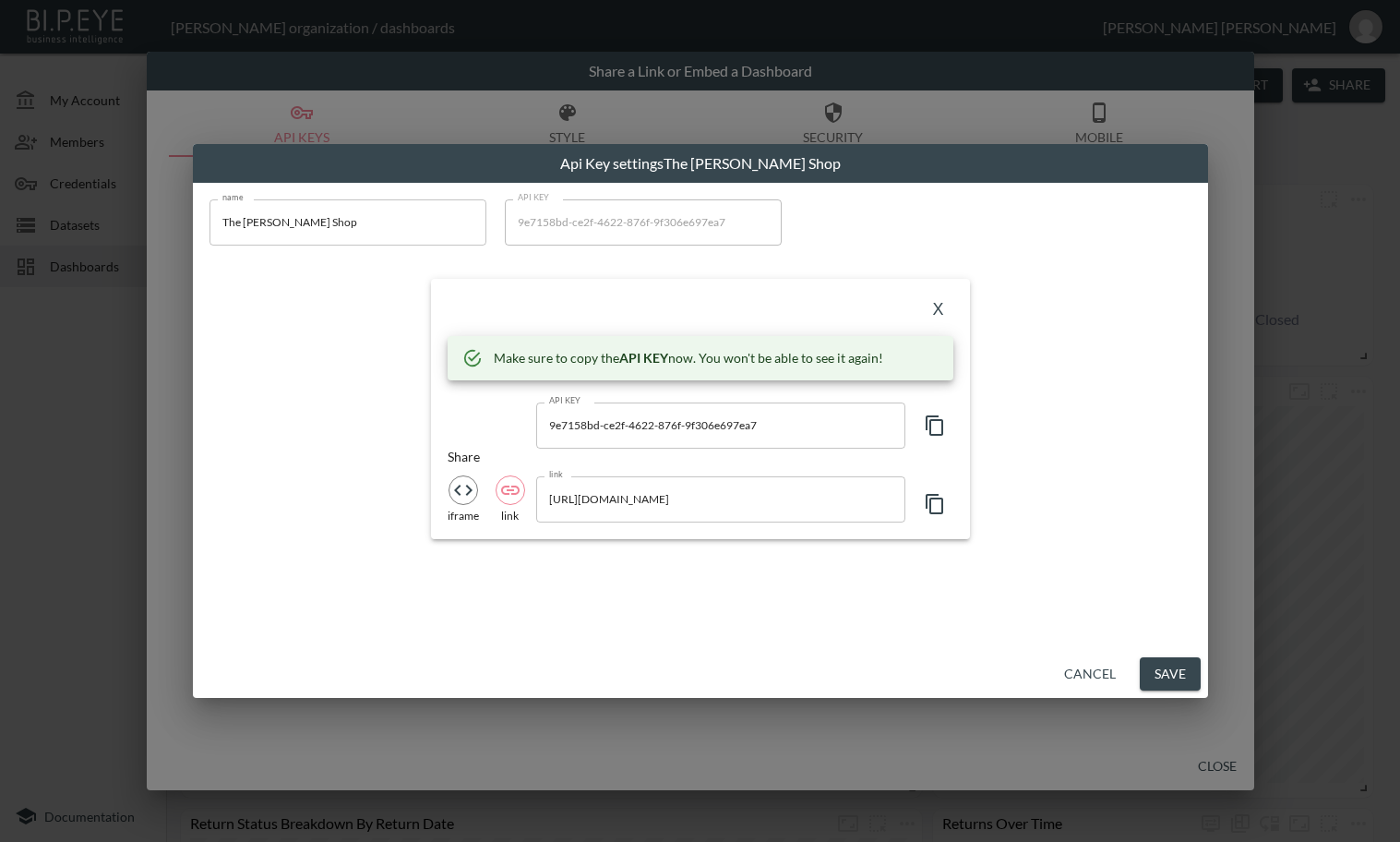 click on "X" at bounding box center [939, 310] 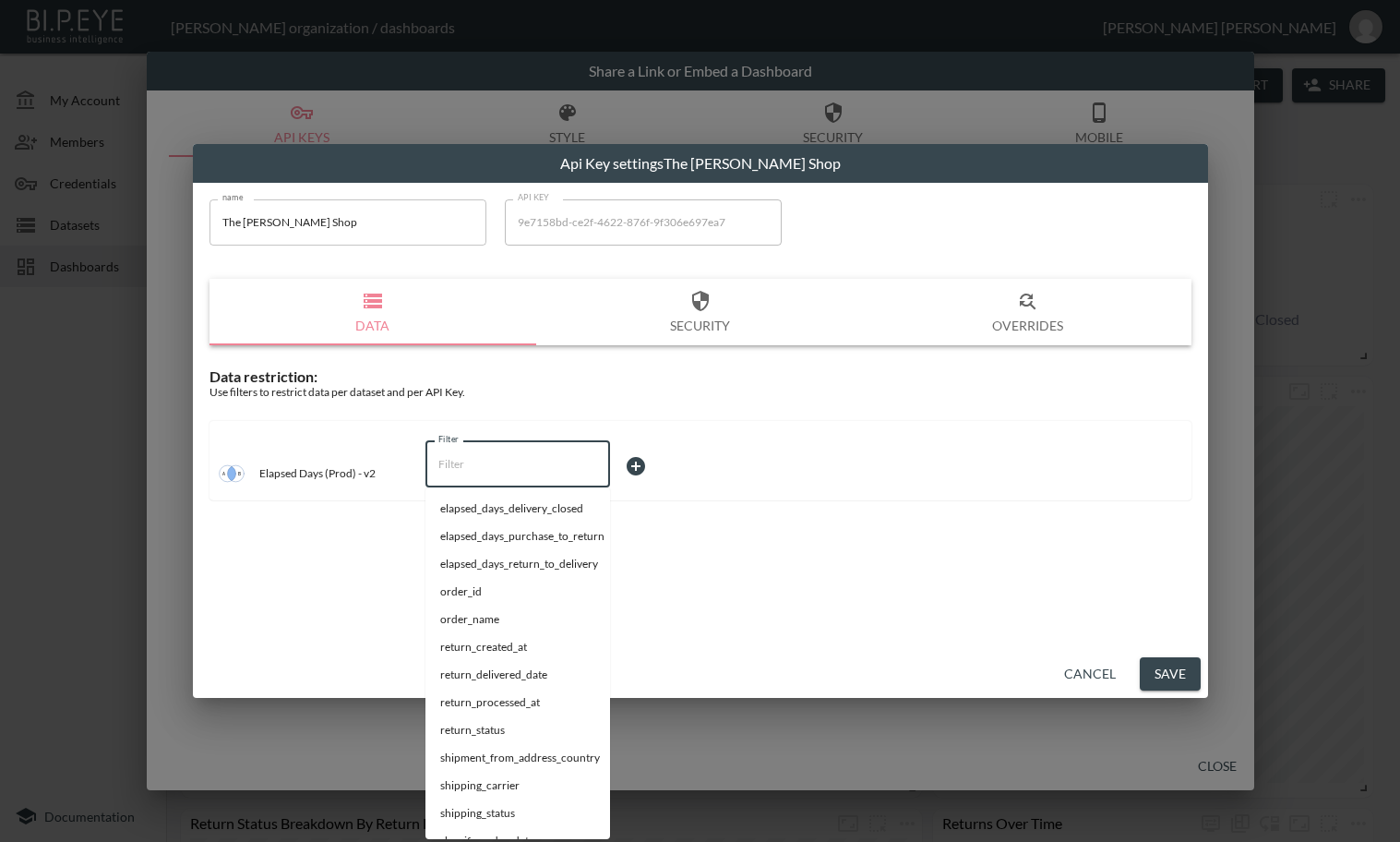 click on "Filter" at bounding box center (518, 464) 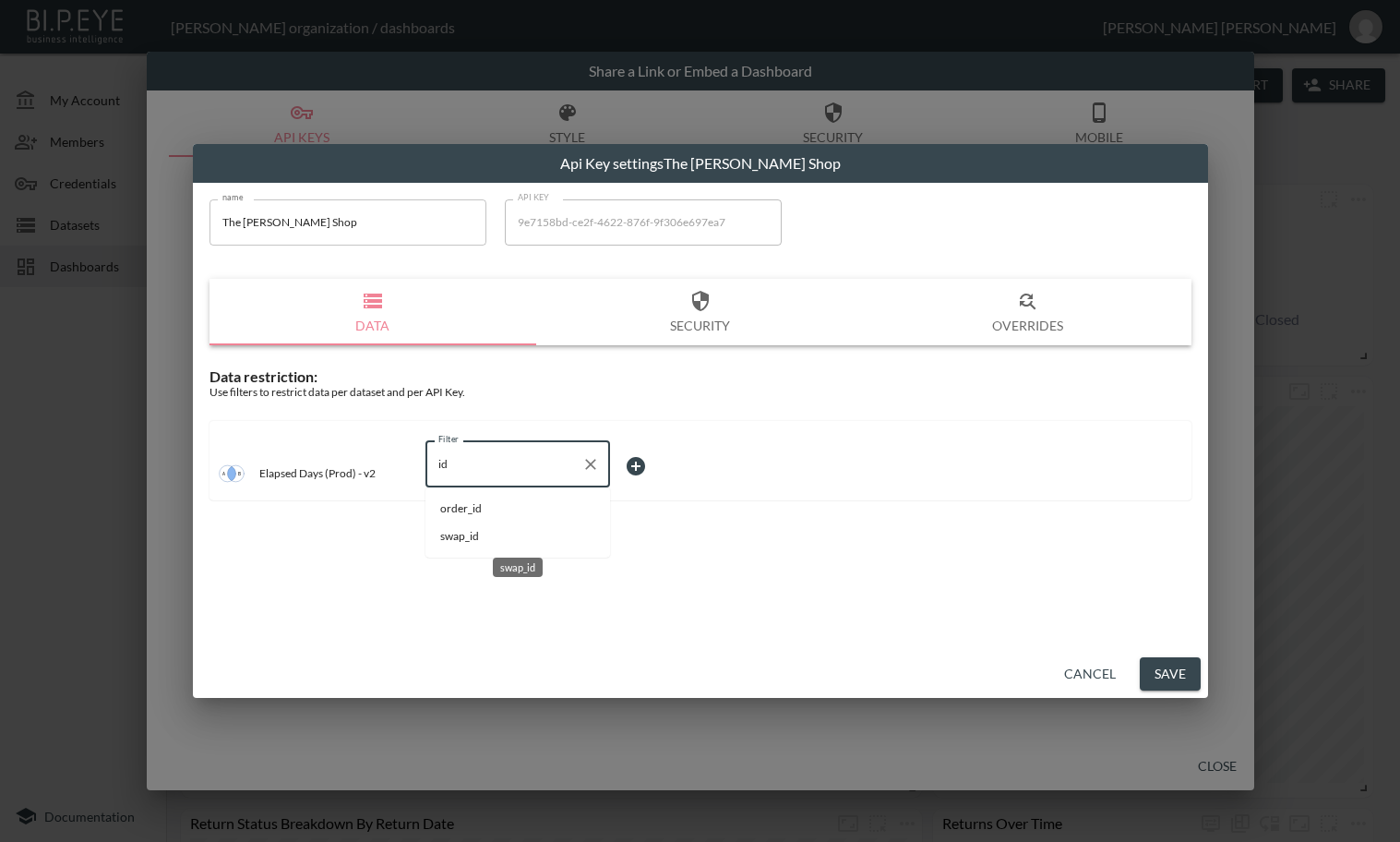 click on "swap_id" at bounding box center [518, 536] 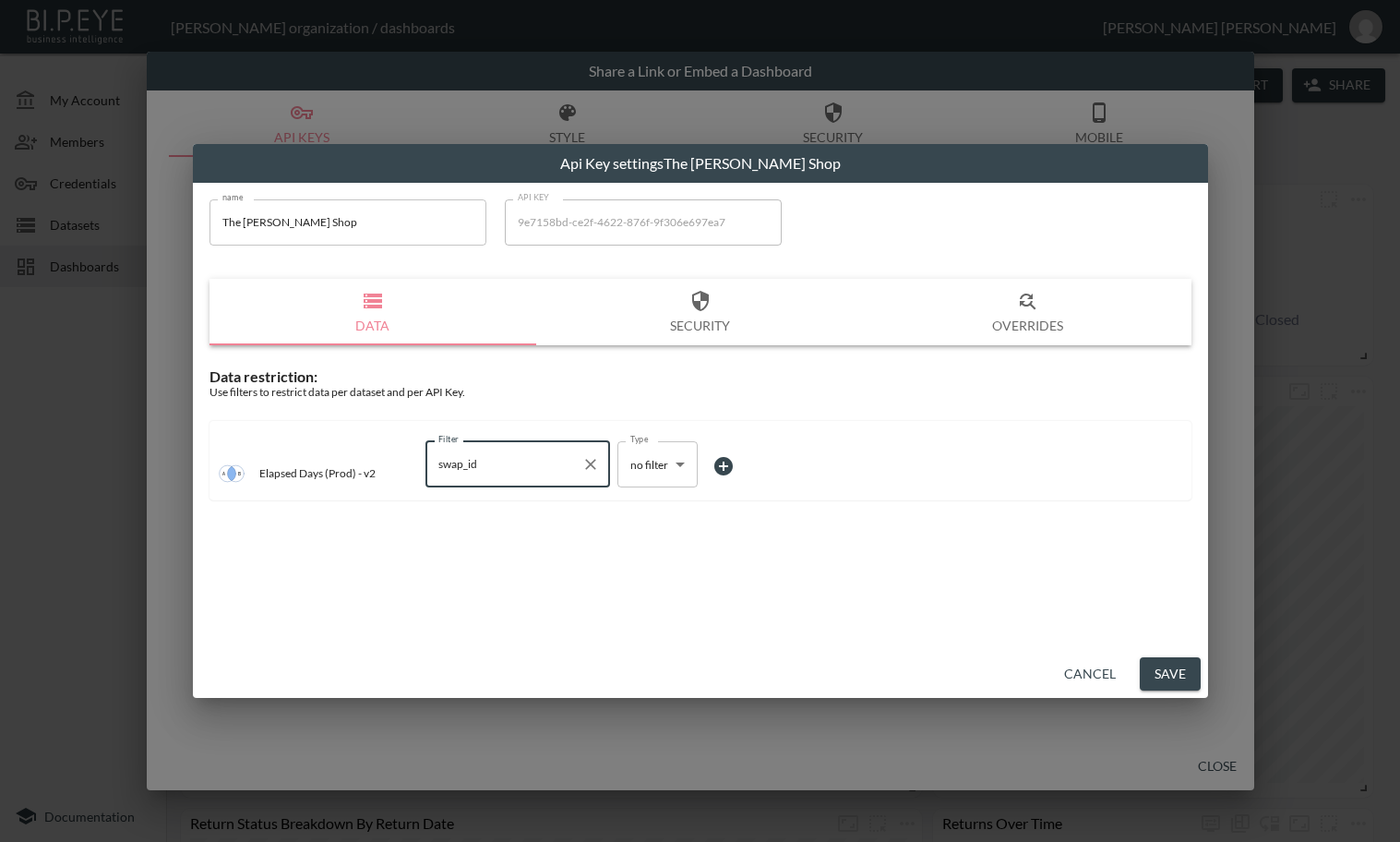 type on "swap_id" 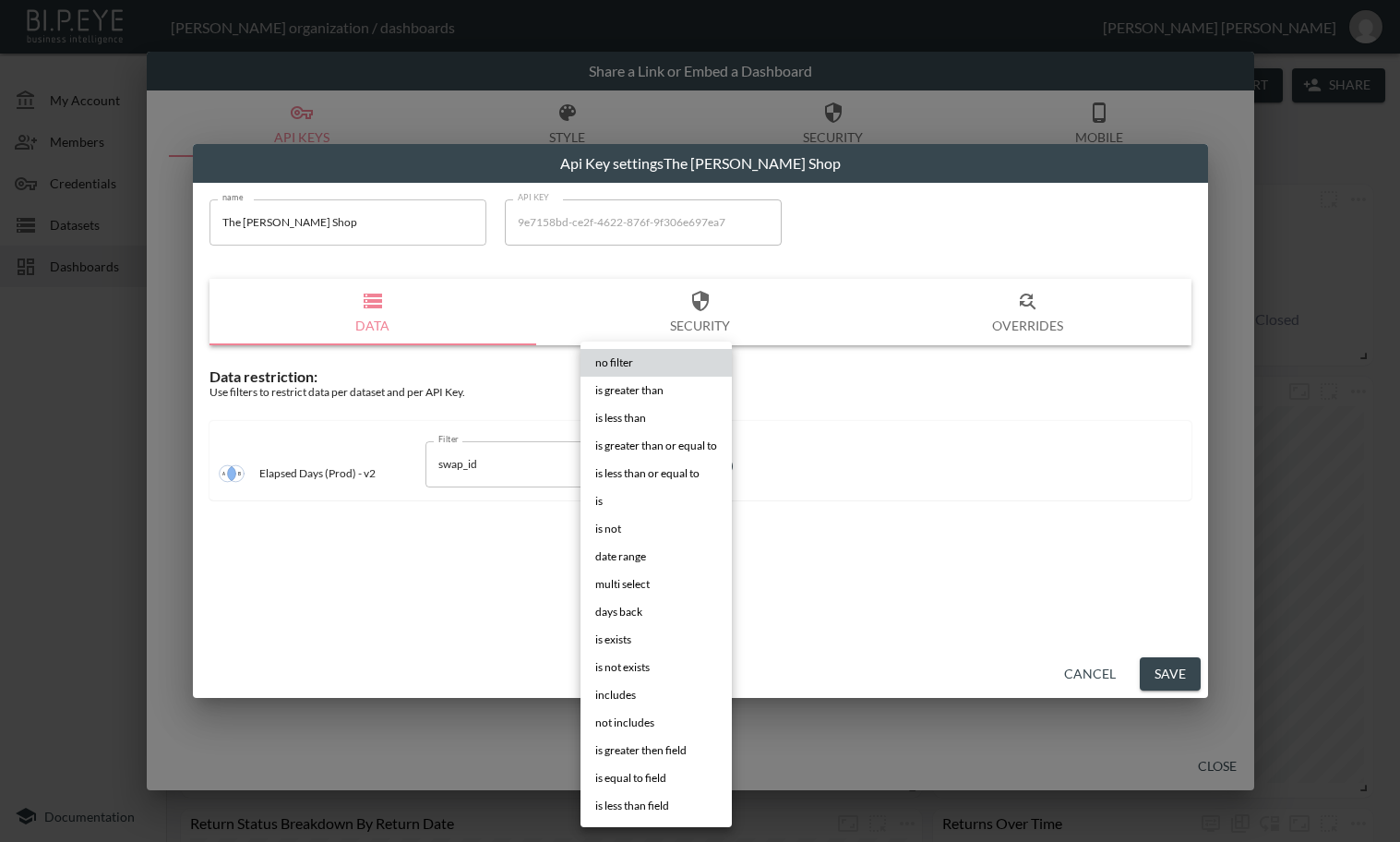 click on "BI.P.EYE, Interactive Analytics Dashboards - app [PERSON_NAME] organization / dashboards [PERSON_NAME] My Account Members Credentials Datasets Dashboards Documentation V2 - (Prod) - Elapsed days  0 2 Previous period Chart Share return_created_at   DATE RANGE [DATE]       swap_id   IS ZTM7d9UMGZPBBsI1sBrO     0 Average Elapsed Days Purchase To Return   0 Average Elapsed Days Return To Delivery Shipping Carrier Statuses Return Status Breakdown By Return Date Shipping Status Breakdown By Return Date  Returns Over Time 0 272 -100% [DATE] - [DATE]   0 Average Elapsed Days from Delivery to Closed   No comparison   Previous period   Previous year Share a Link or Embed a Dashboard API Keys Style Security Mobile  Close Api Key settings  The [PERSON_NAME] Shop name The [PERSON_NAME] Shop name API KEY 9e7158bd-ce2f-4622-876f-9f306e697ea7 API KEY Data Security Overrides Data restriction:  Use filters to restrict data per dataset and per API Key.   Elapsed Days (Prod) - v2 Filter swap_id Filter Type no filter Type is" at bounding box center [700, 421] 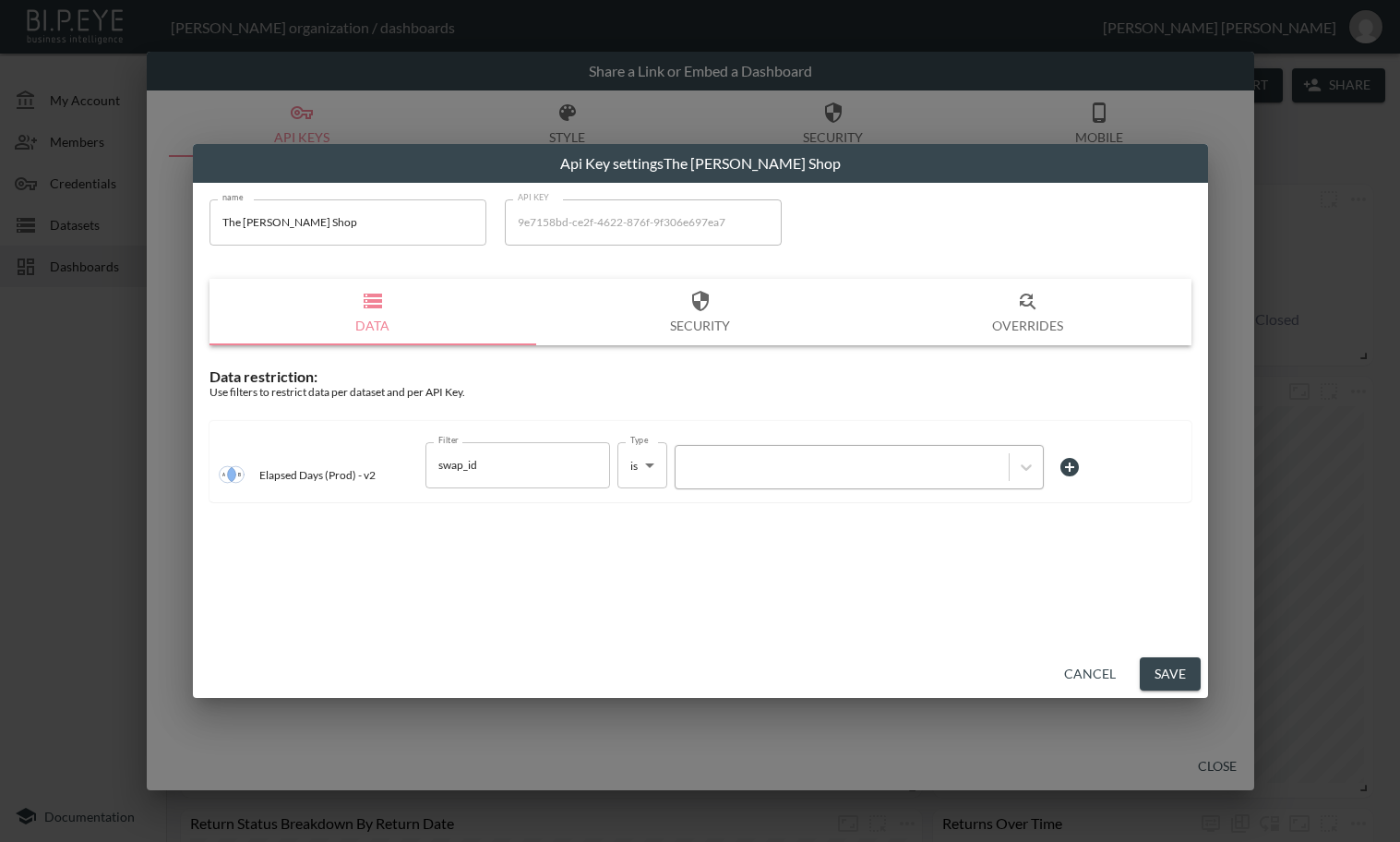 click at bounding box center [842, 466] 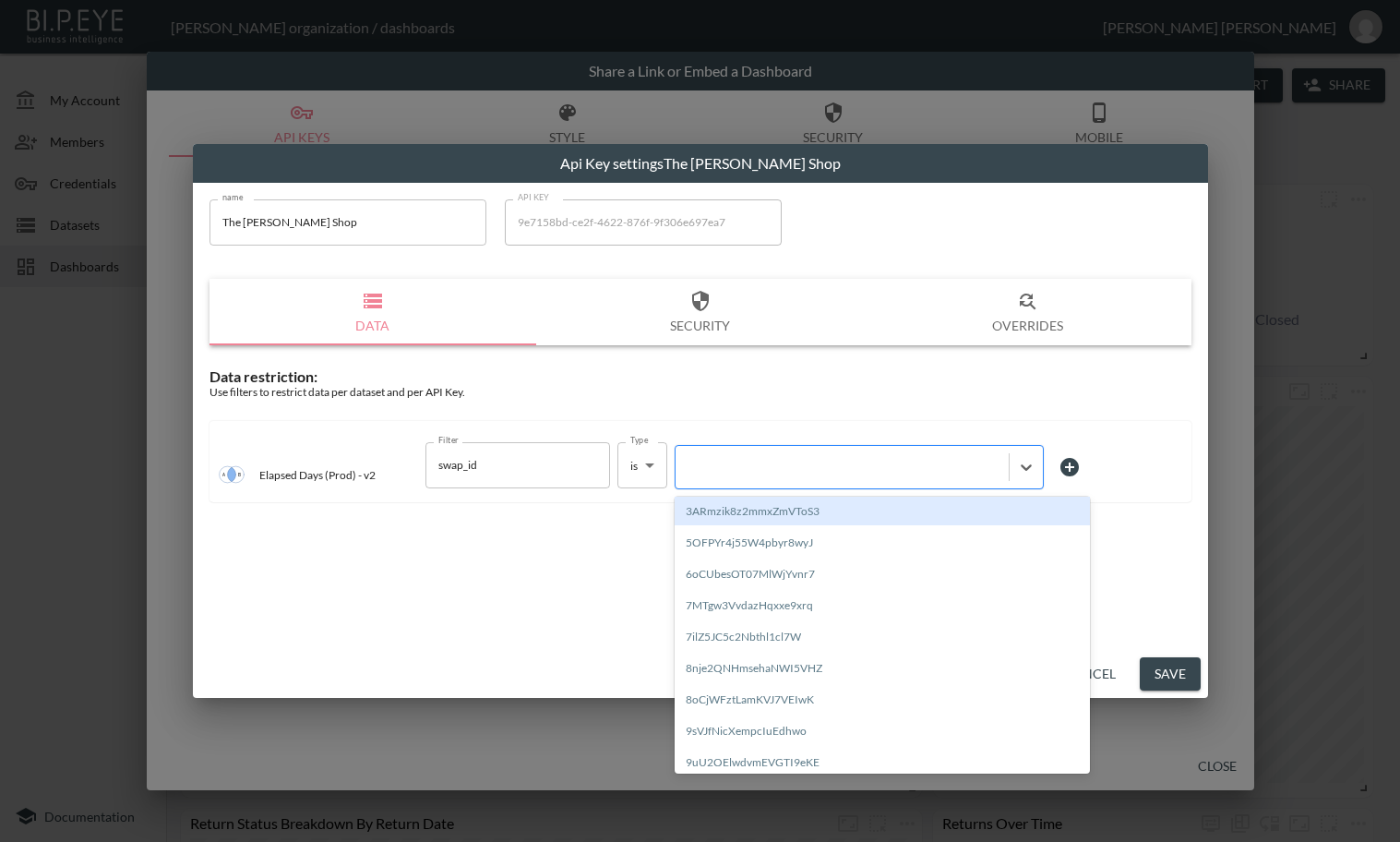 paste on "CNgnvQIMLvTZ9YPfaYoi" 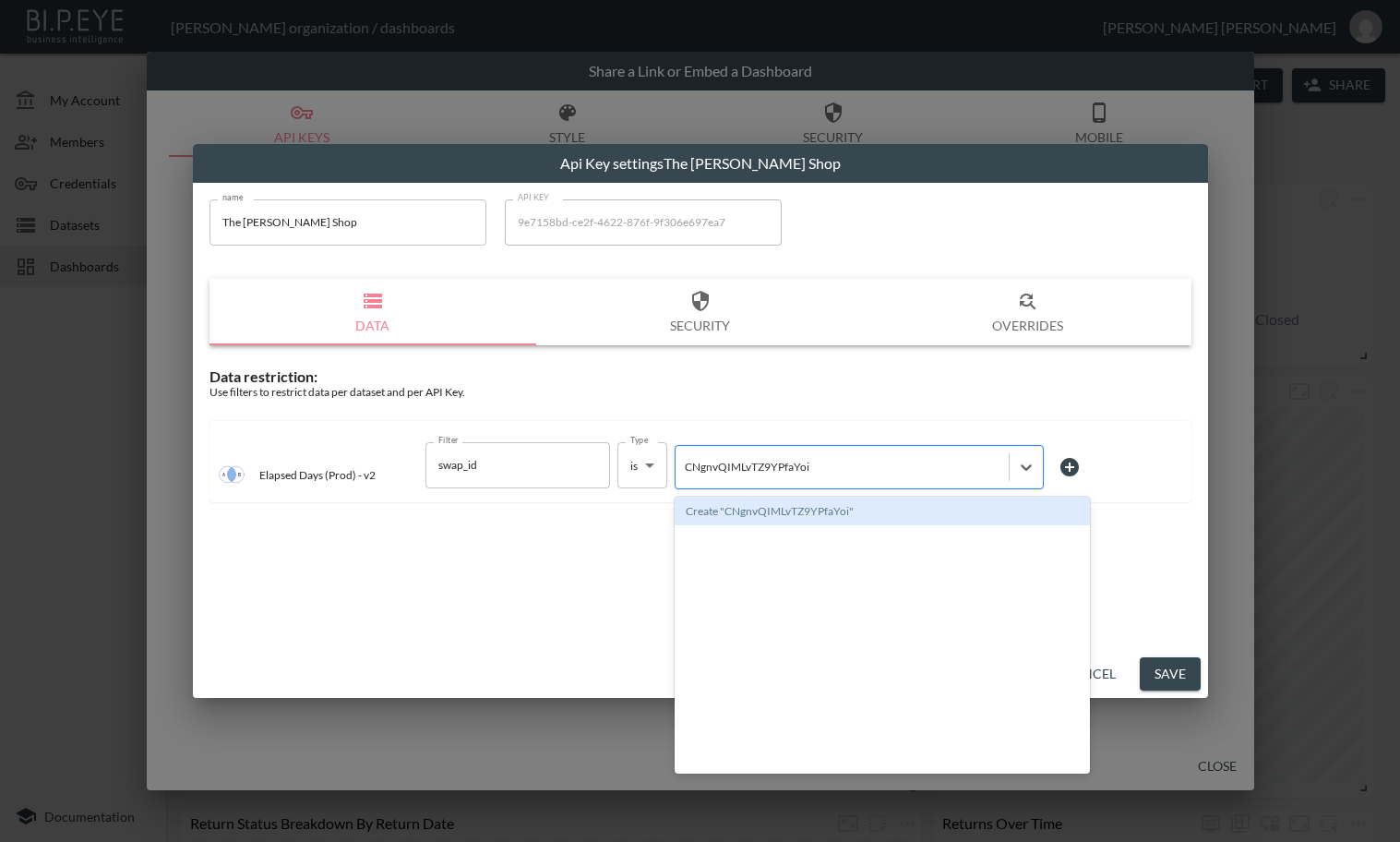 type 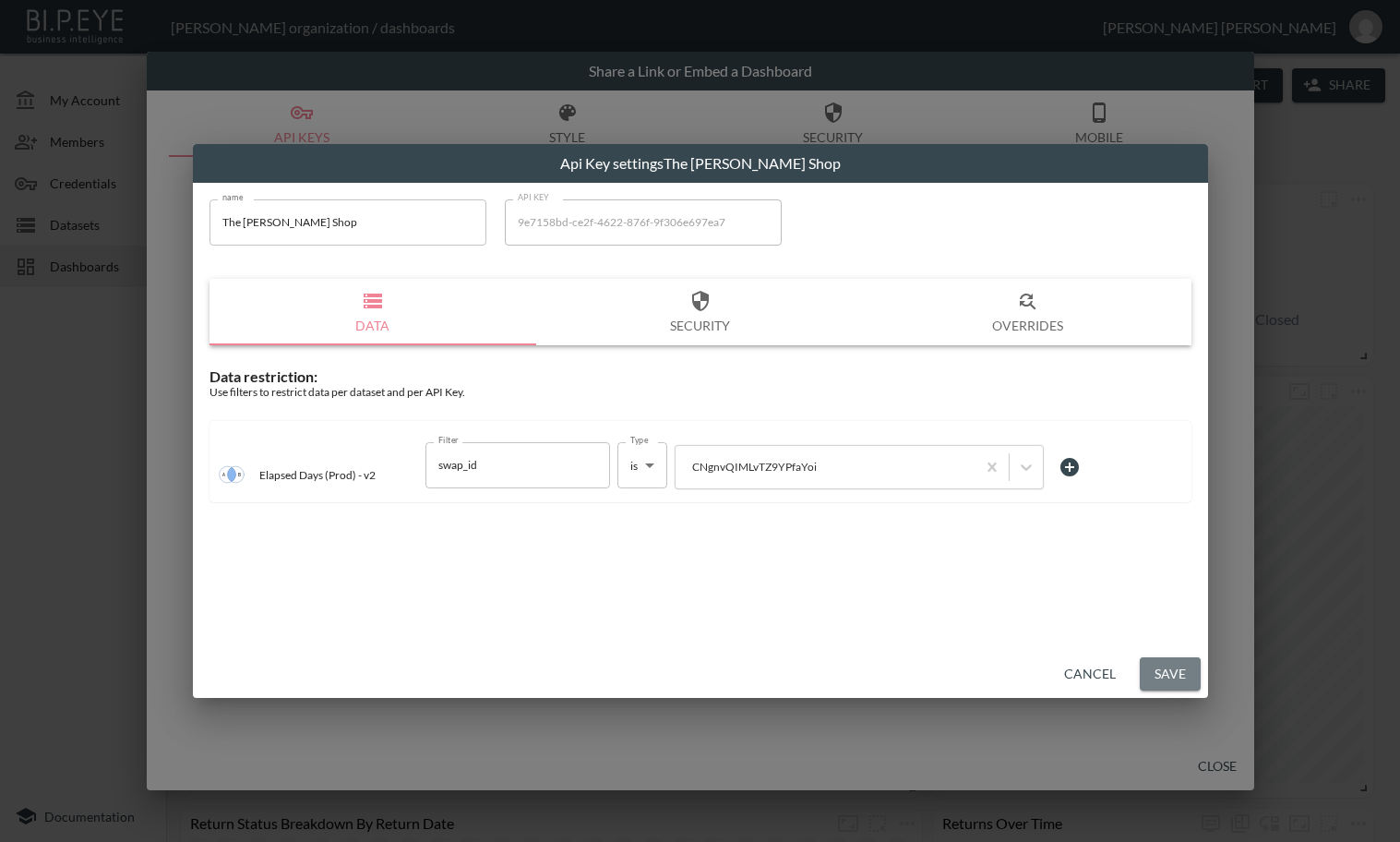 click on "Save" at bounding box center [1170, 674] 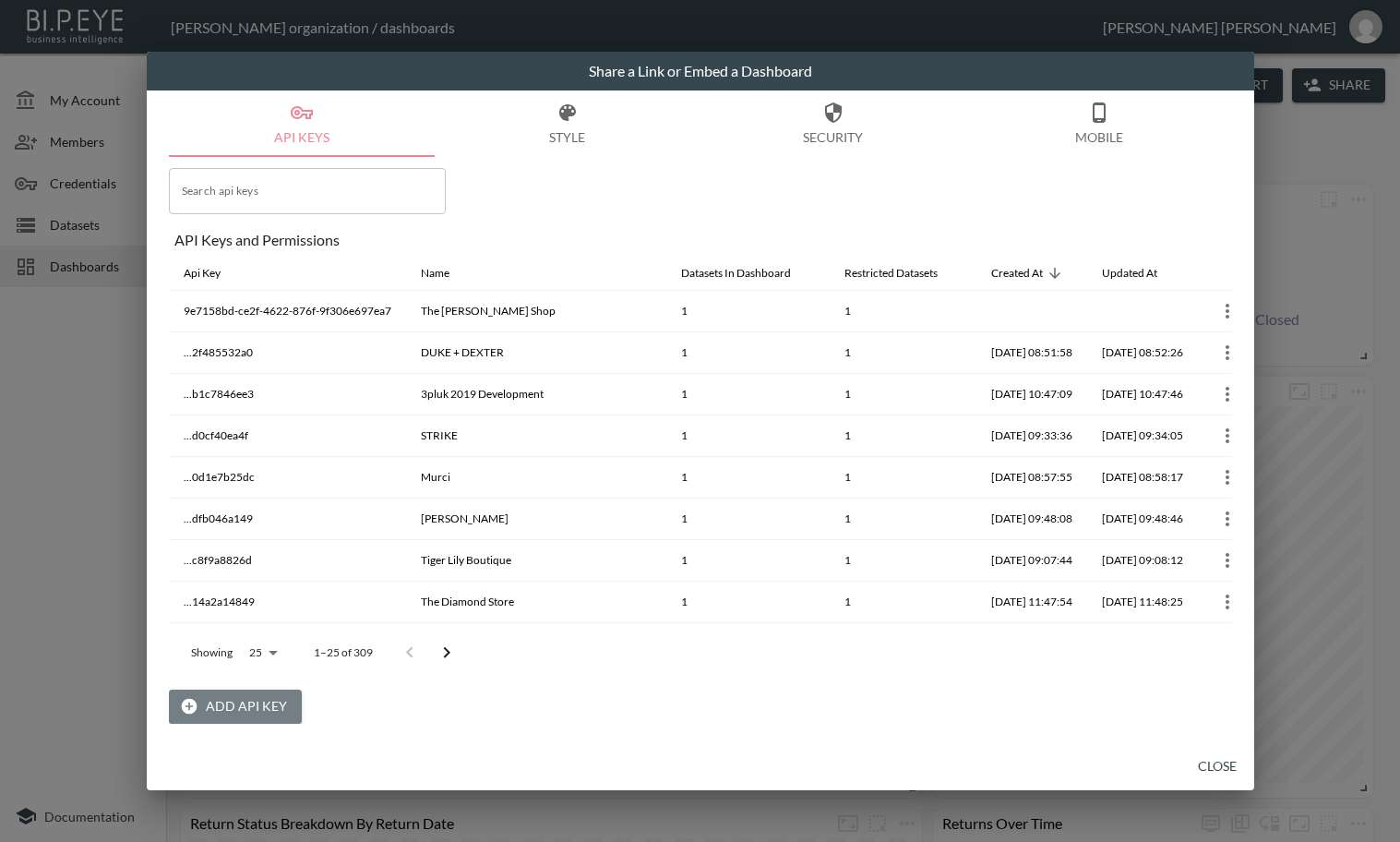 click on "Add API Key" at bounding box center [235, 706] 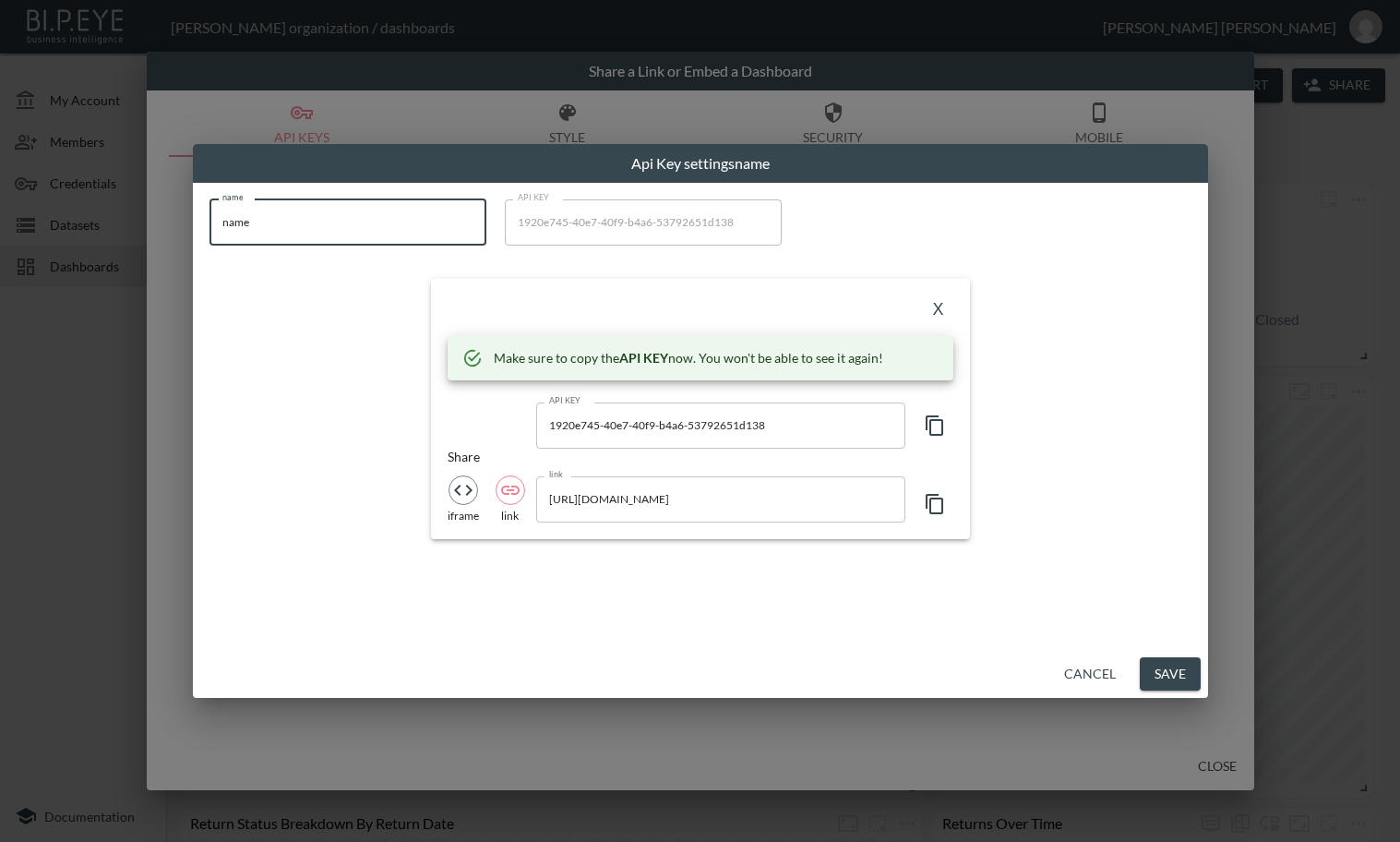 drag, startPoint x: 276, startPoint y: 222, endPoint x: 121, endPoint y: 226, distance: 155.0516 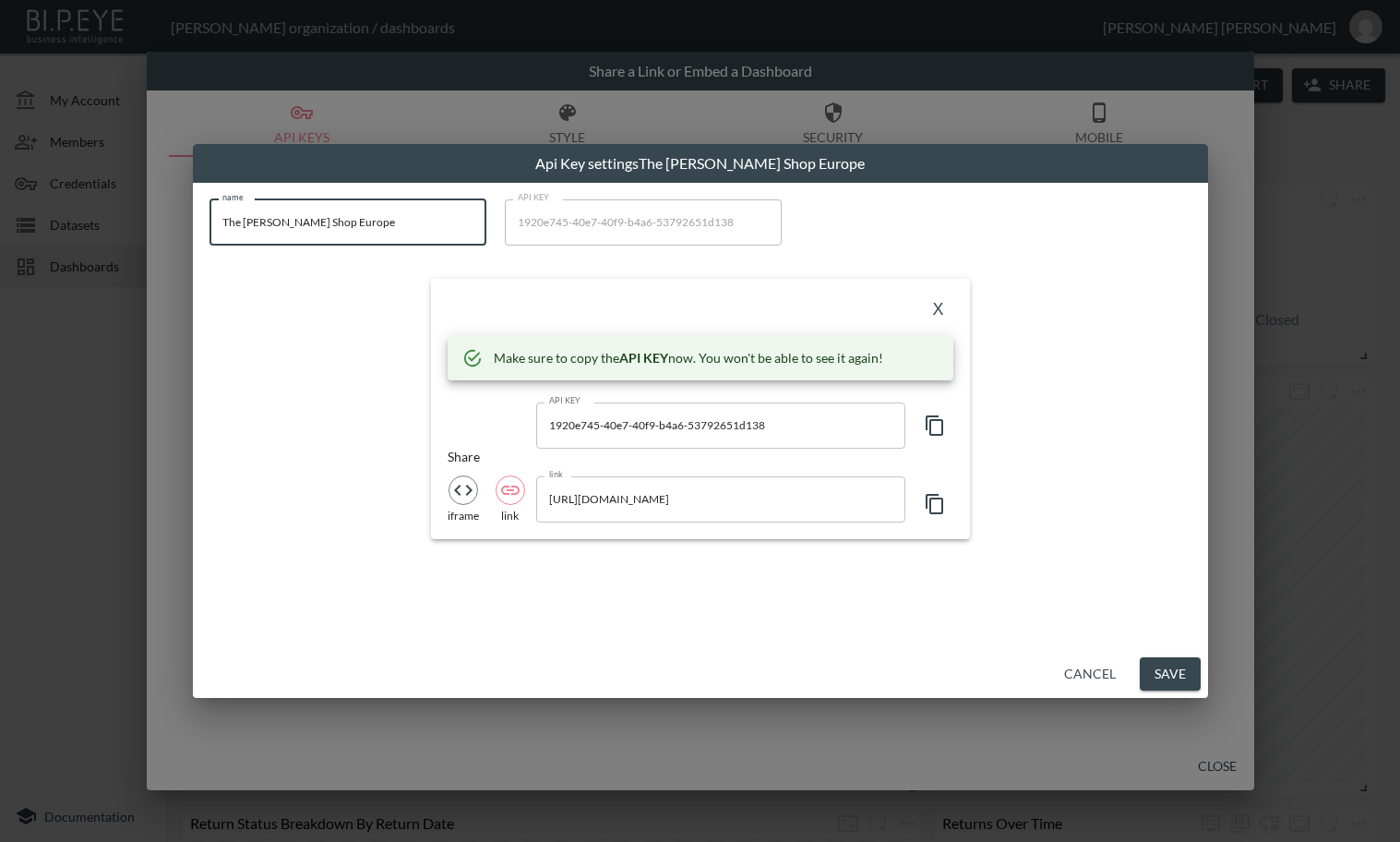 type on "The [PERSON_NAME] Shop Europe" 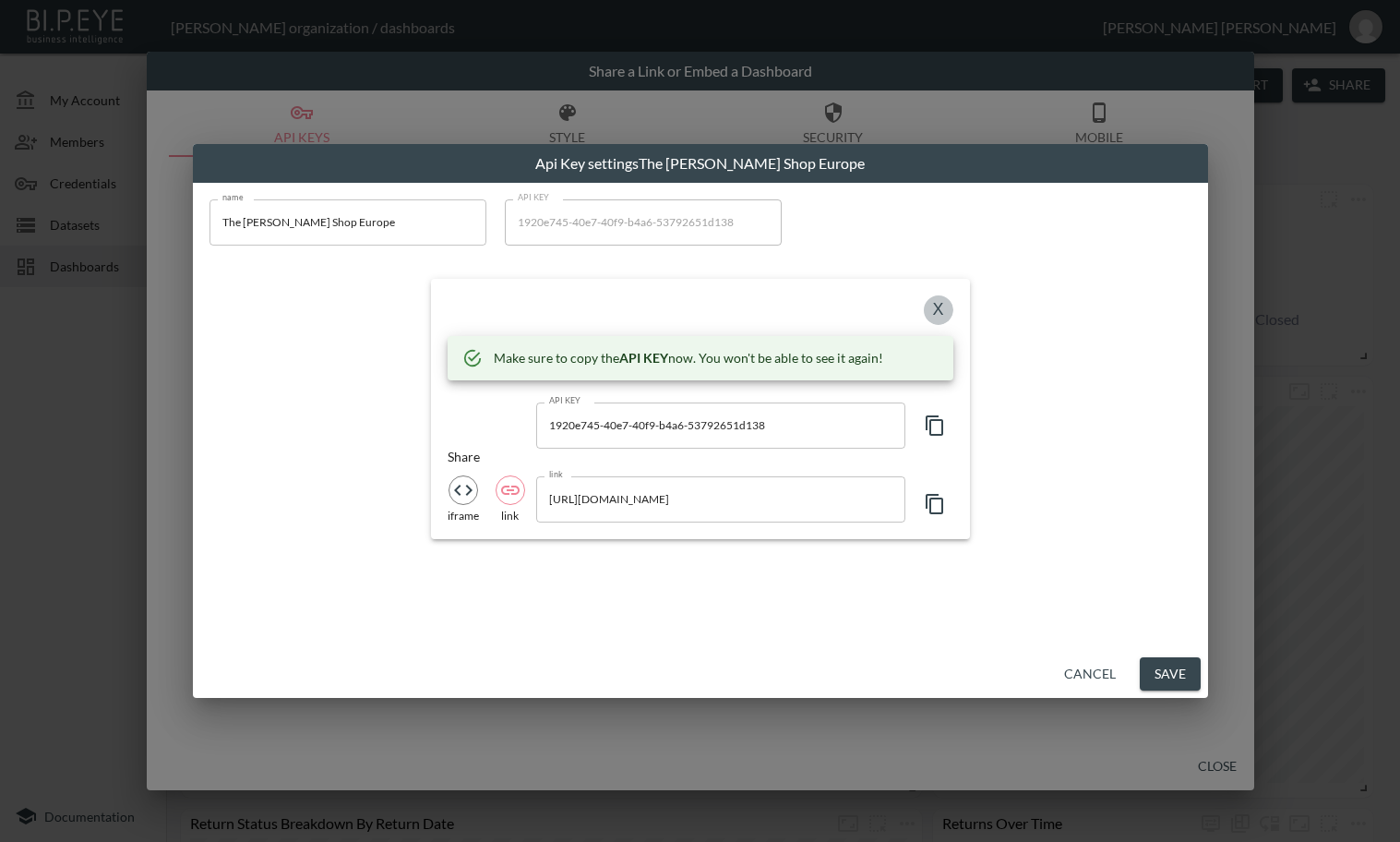click on "X" at bounding box center [939, 310] 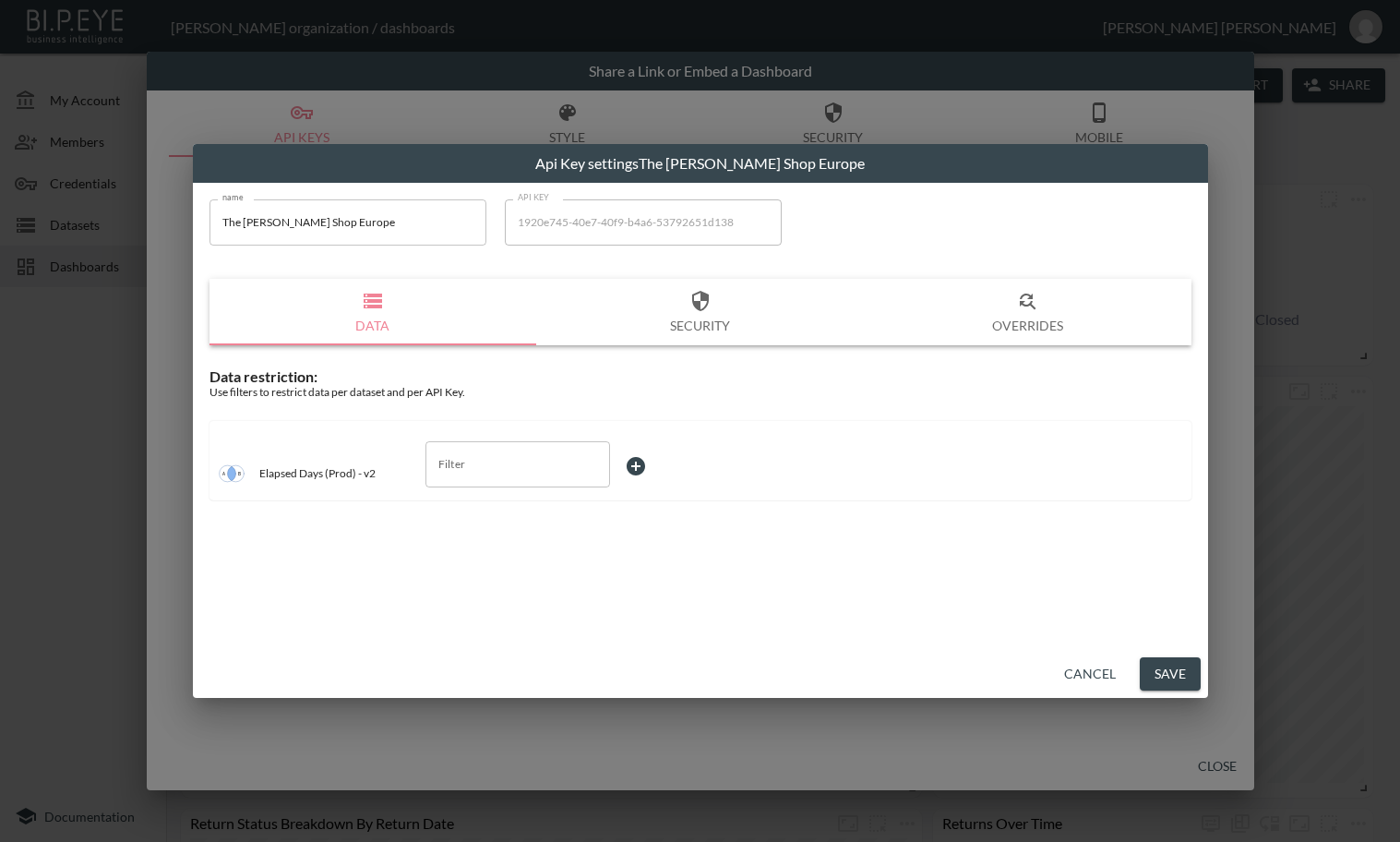 click on "Filter Filter" at bounding box center [540, 466] 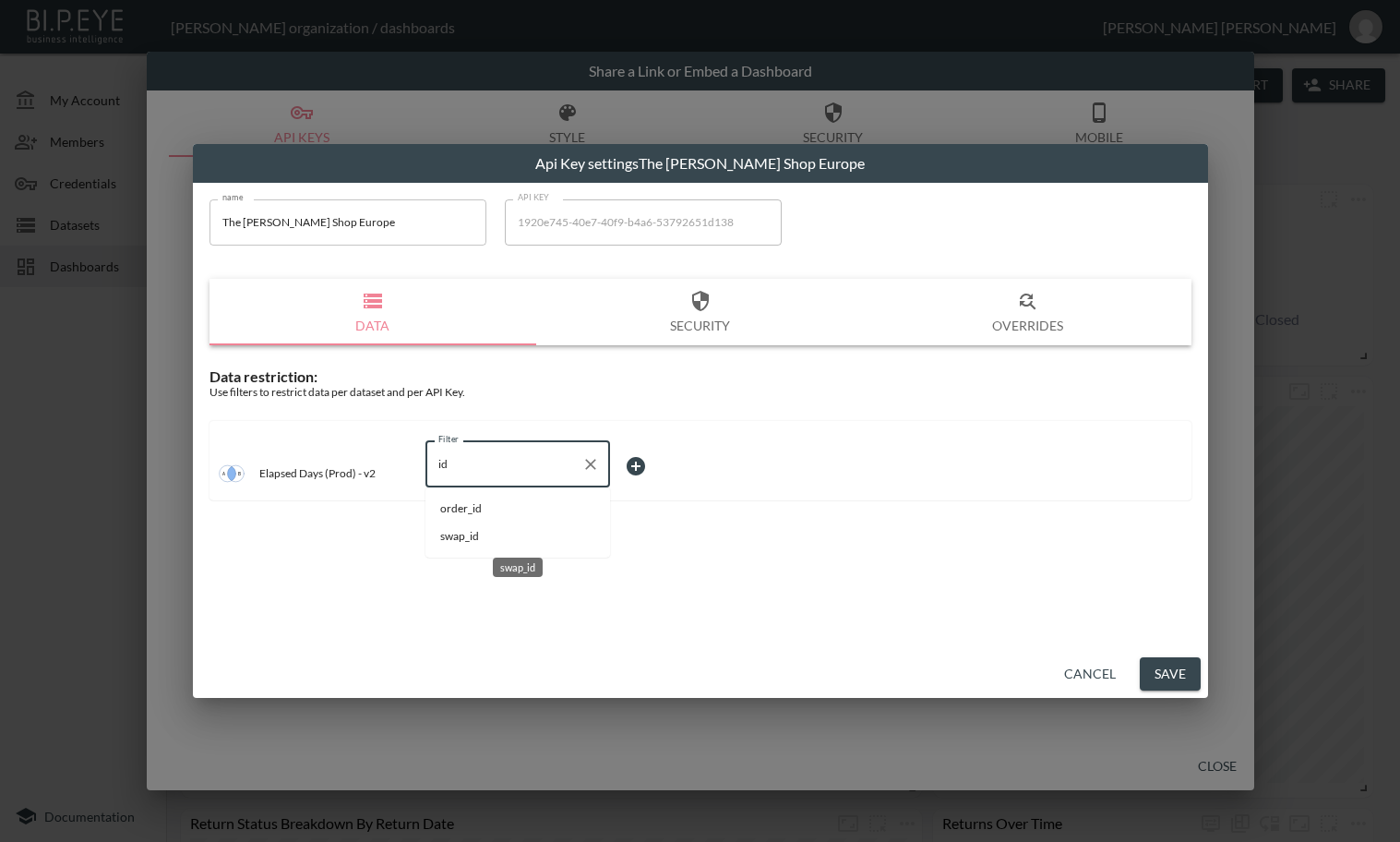 click on "swap_id" at bounding box center (518, 536) 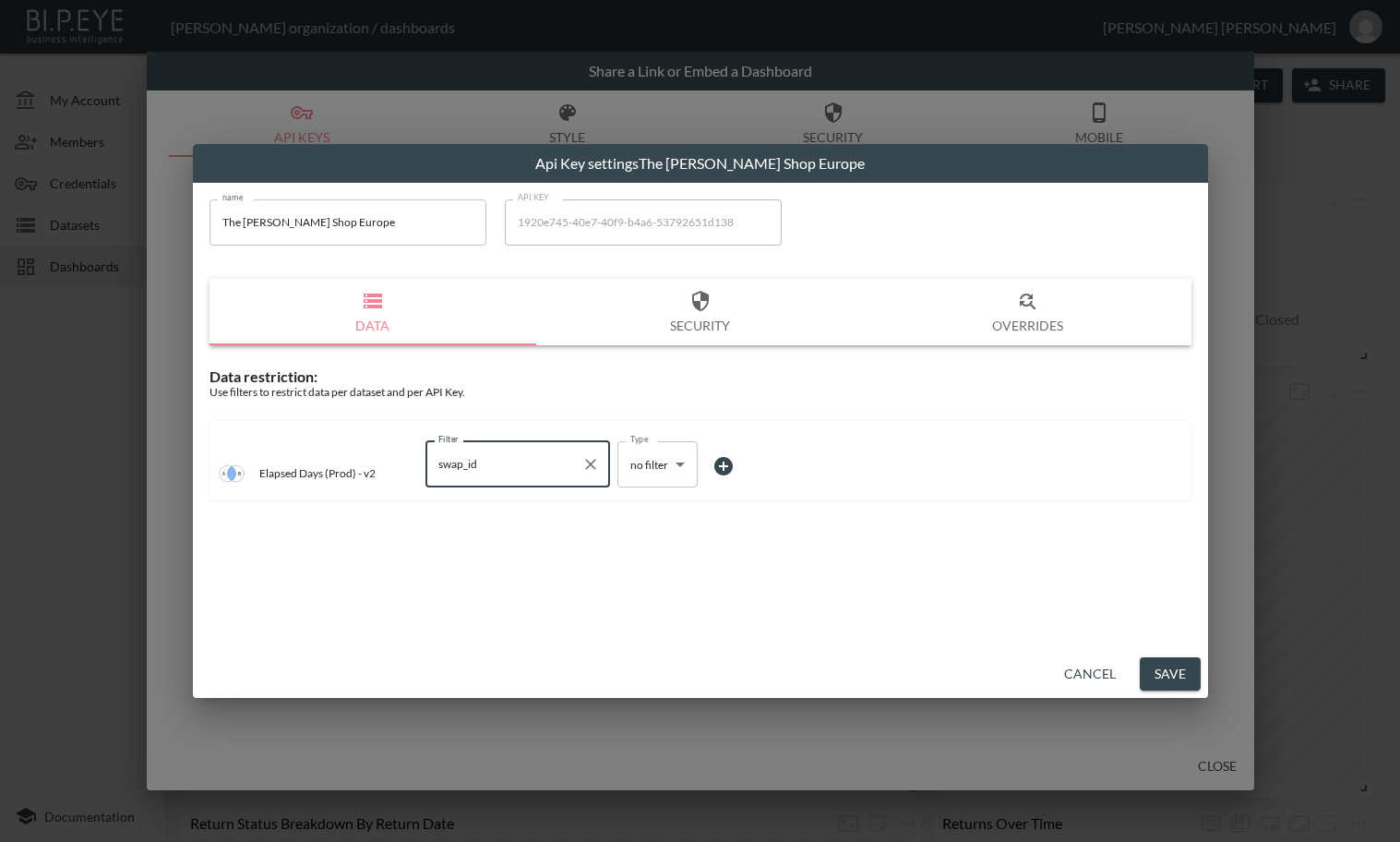 type on "swap_id" 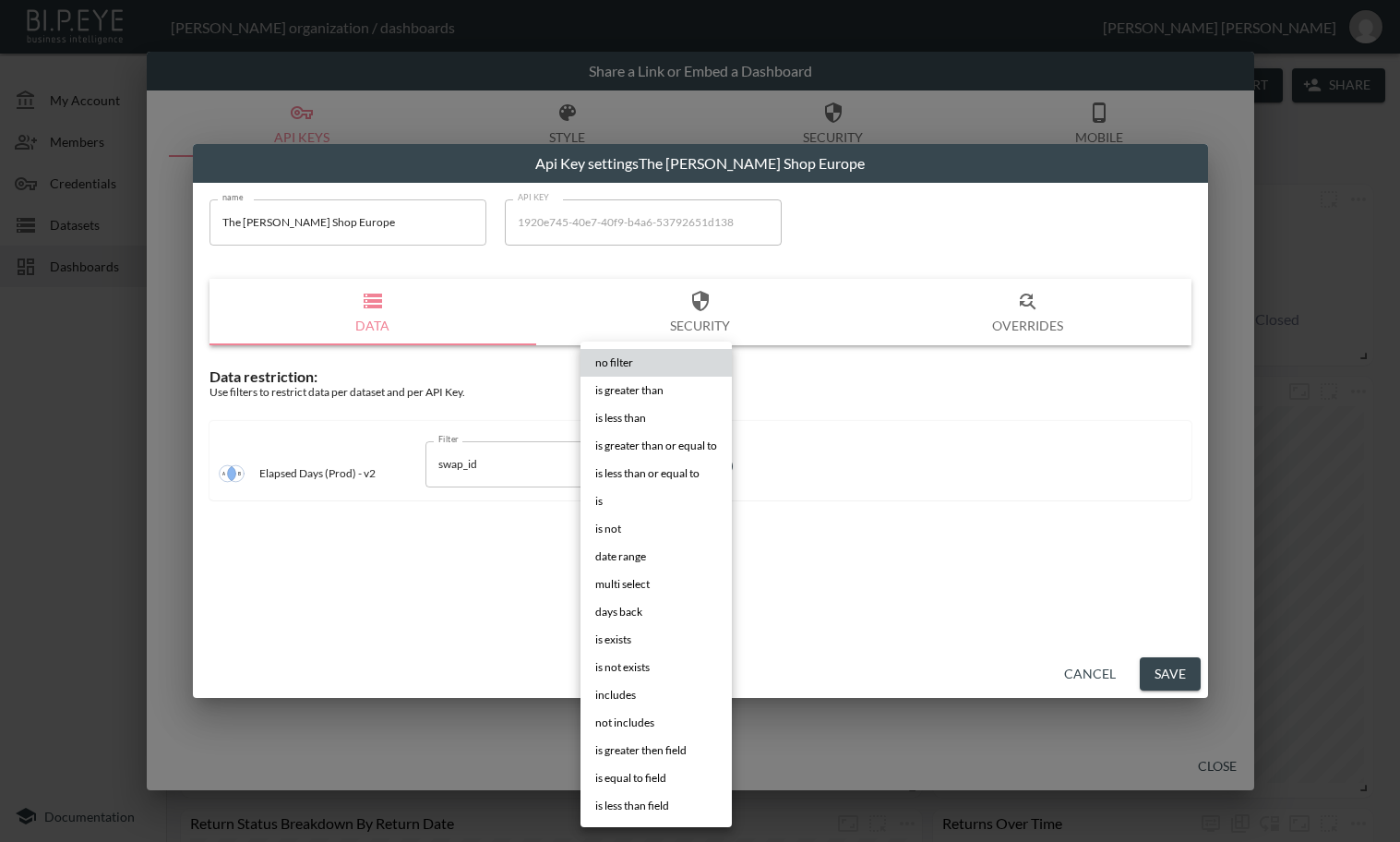 click on "BI.P.EYE, Interactive Analytics Dashboards - app [PERSON_NAME] organization / dashboards [PERSON_NAME] My Account Members Credentials Datasets Dashboards Documentation V2 - (Prod) - Elapsed days  0 2 Previous period Chart Share return_created_at   DATE RANGE [DATE]       swap_id   IS ZTM7d9UMGZPBBsI1sBrO     0 Average Elapsed Days Purchase To Return   0 Average Elapsed Days Return To Delivery Shipping Carrier Statuses Return Status Breakdown By Return Date Shipping Status Breakdown By Return Date  Returns Over Time 0 272 -100% [DATE] - [DATE]   0 Average Elapsed Days from Delivery to Closed   No comparison   Previous period   Previous year Share a Link or Embed a Dashboard API Keys Style Security Mobile  Close Api Key settings  The [PERSON_NAME] Shop Europe name The [PERSON_NAME] Shop Europe name API KEY 1920e745-40e7-40f9-b4a6-53792651d138 API KEY Data Security Overrides Data restriction:  Use filters to restrict data per dataset and per API Key.   Elapsed Days (Prod) - v2 Filter swap_id Filter Type is" at bounding box center [700, 421] 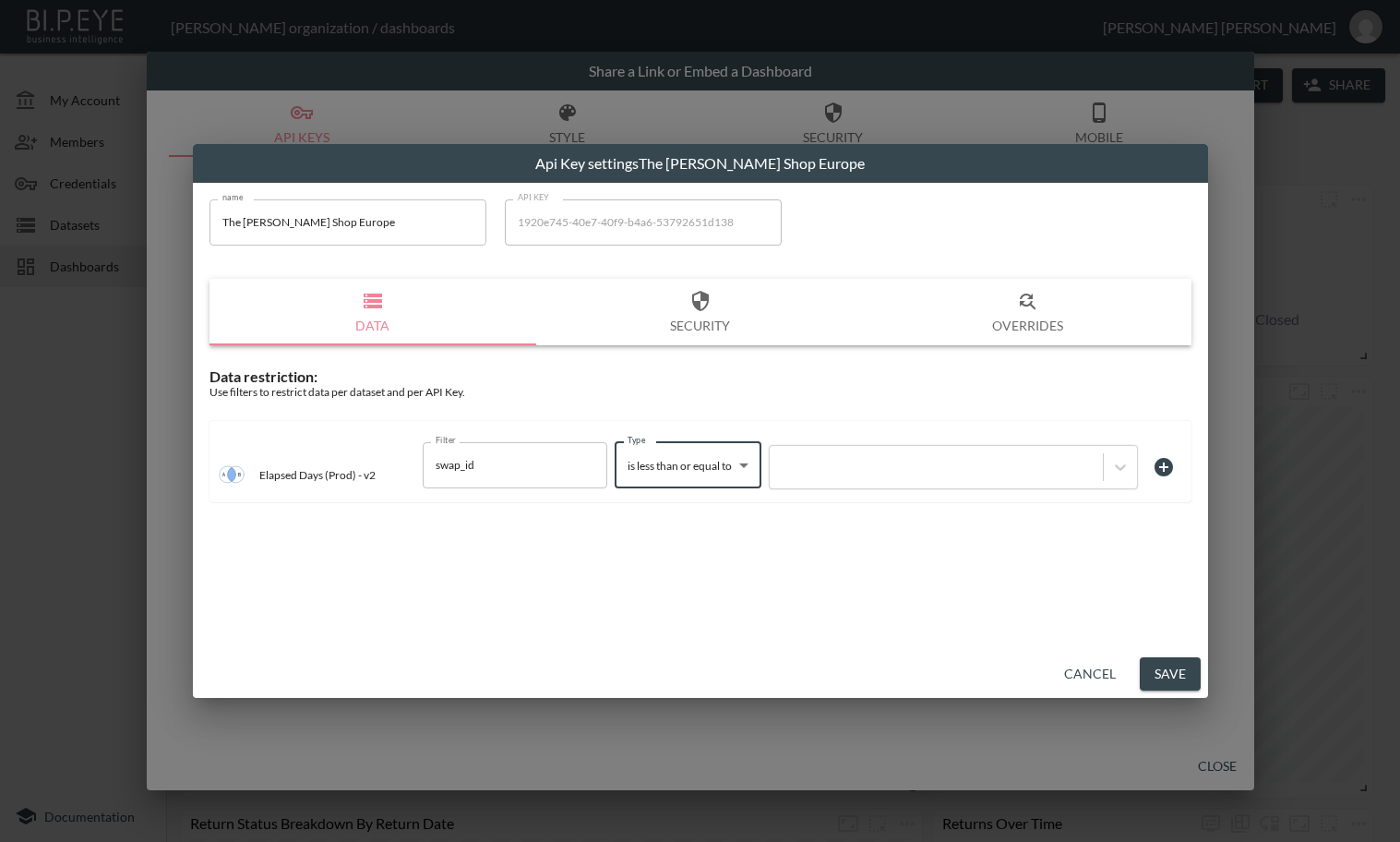 click on "BI.P.EYE, Interactive Analytics Dashboards - app [PERSON_NAME] organization / dashboards [PERSON_NAME] My Account Members Credentials Datasets Dashboards Documentation V2 - (Prod) - Elapsed days  0 2 Previous period Chart Share return_created_at   DATE RANGE [DATE]       swap_id   IS ZTM7d9UMGZPBBsI1sBrO     0 Average Elapsed Days Purchase To Return   0 Average Elapsed Days Return To Delivery Shipping Carrier Statuses Return Status Breakdown By Return Date Shipping Status Breakdown By Return Date  Returns Over Time 0 272 -100% [DATE] - [DATE]   0 Average Elapsed Days from Delivery to Closed   No comparison   Previous period   Previous year Share a Link or Embed a Dashboard API Keys Style Security Mobile  Close Api Key settings  The [PERSON_NAME] Shop Europe name The [PERSON_NAME] Shop Europe name API KEY 1920e745-40e7-40f9-b4a6-53792651d138 API KEY Data Security Overrides Data restriction:  Use filters to restrict data per dataset and per API Key.   Elapsed Days (Prod) - v2 Filter swap_id Filter Type" at bounding box center [700, 421] 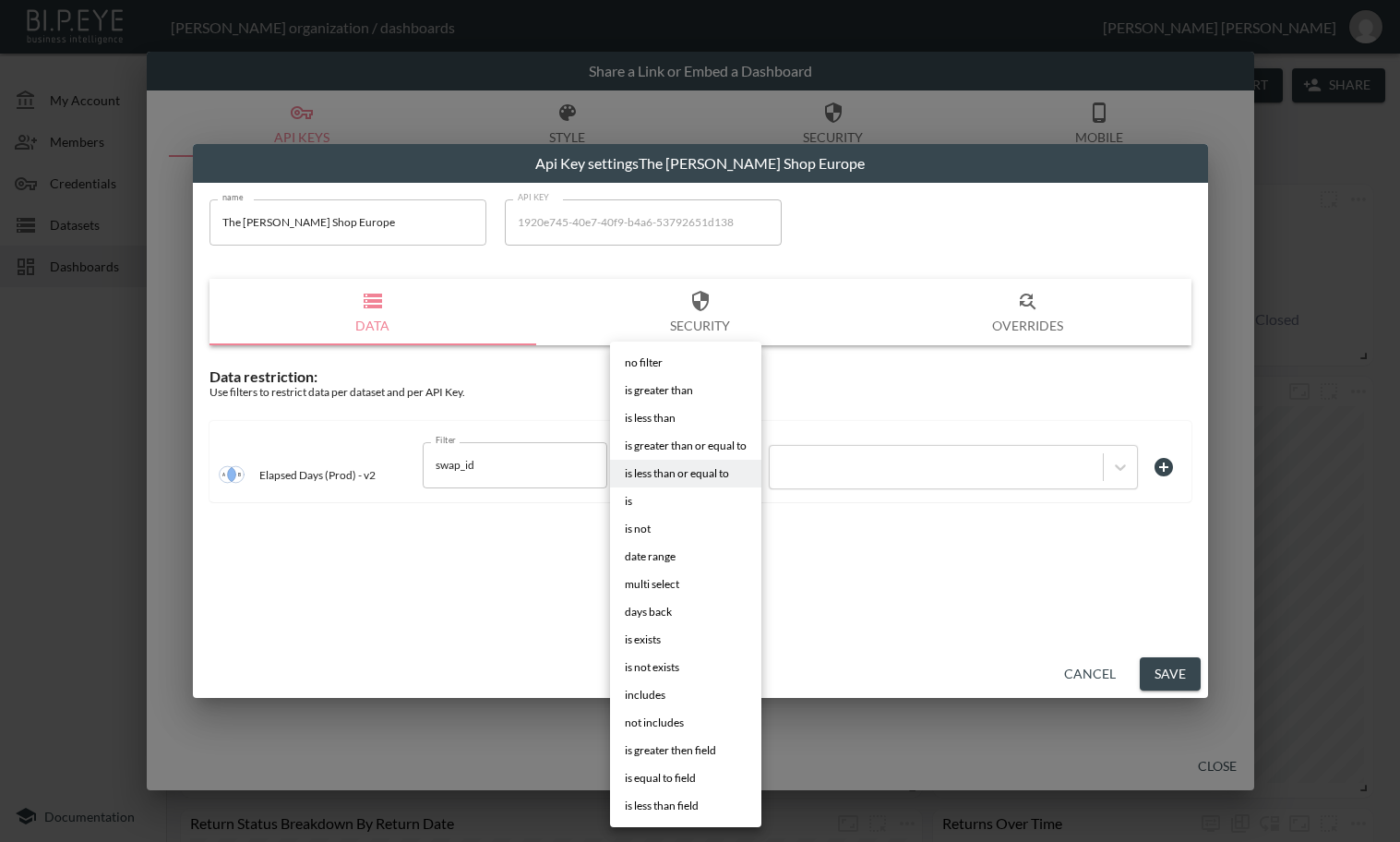 click on "is" at bounding box center (686, 501) 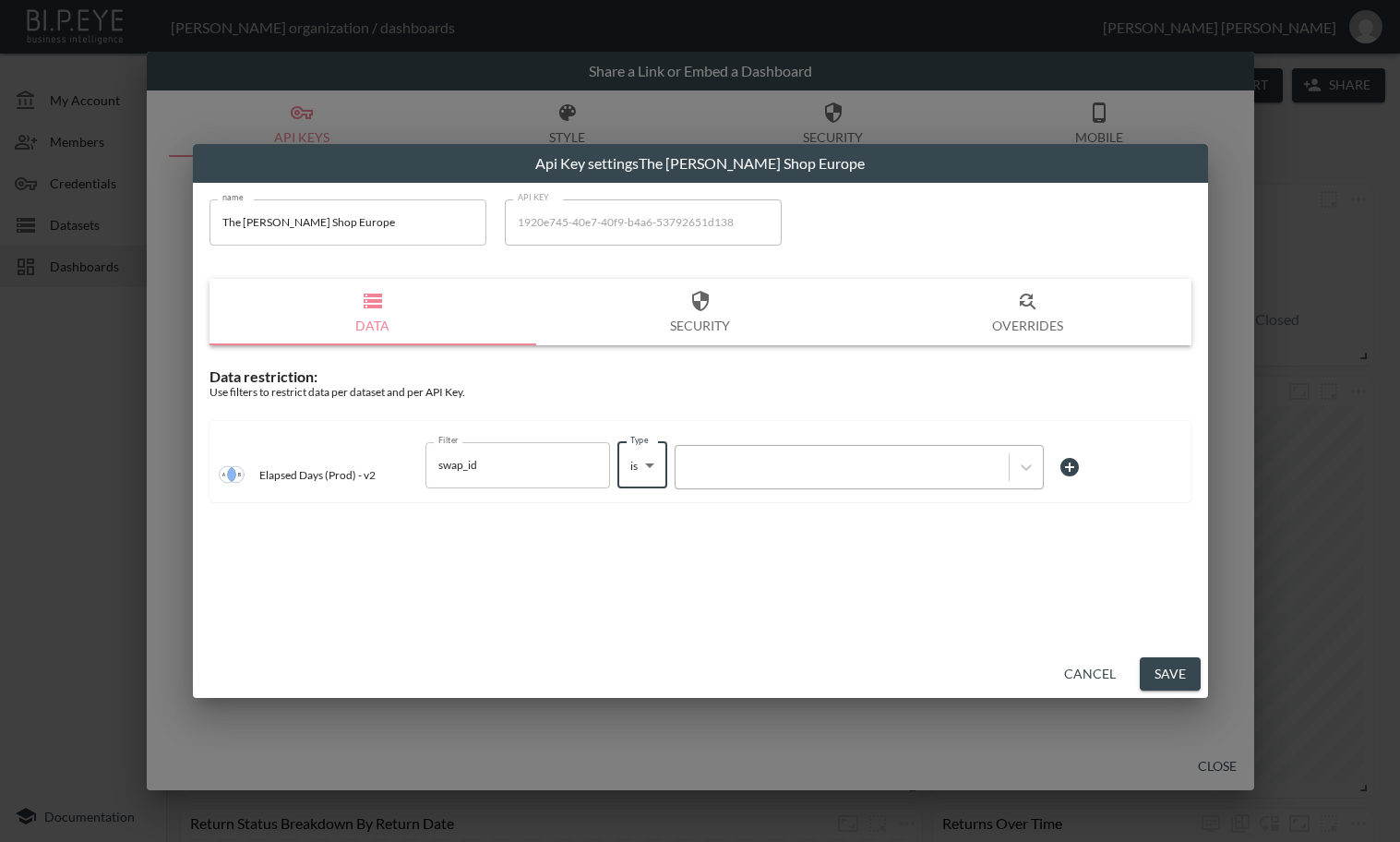 click at bounding box center [842, 466] 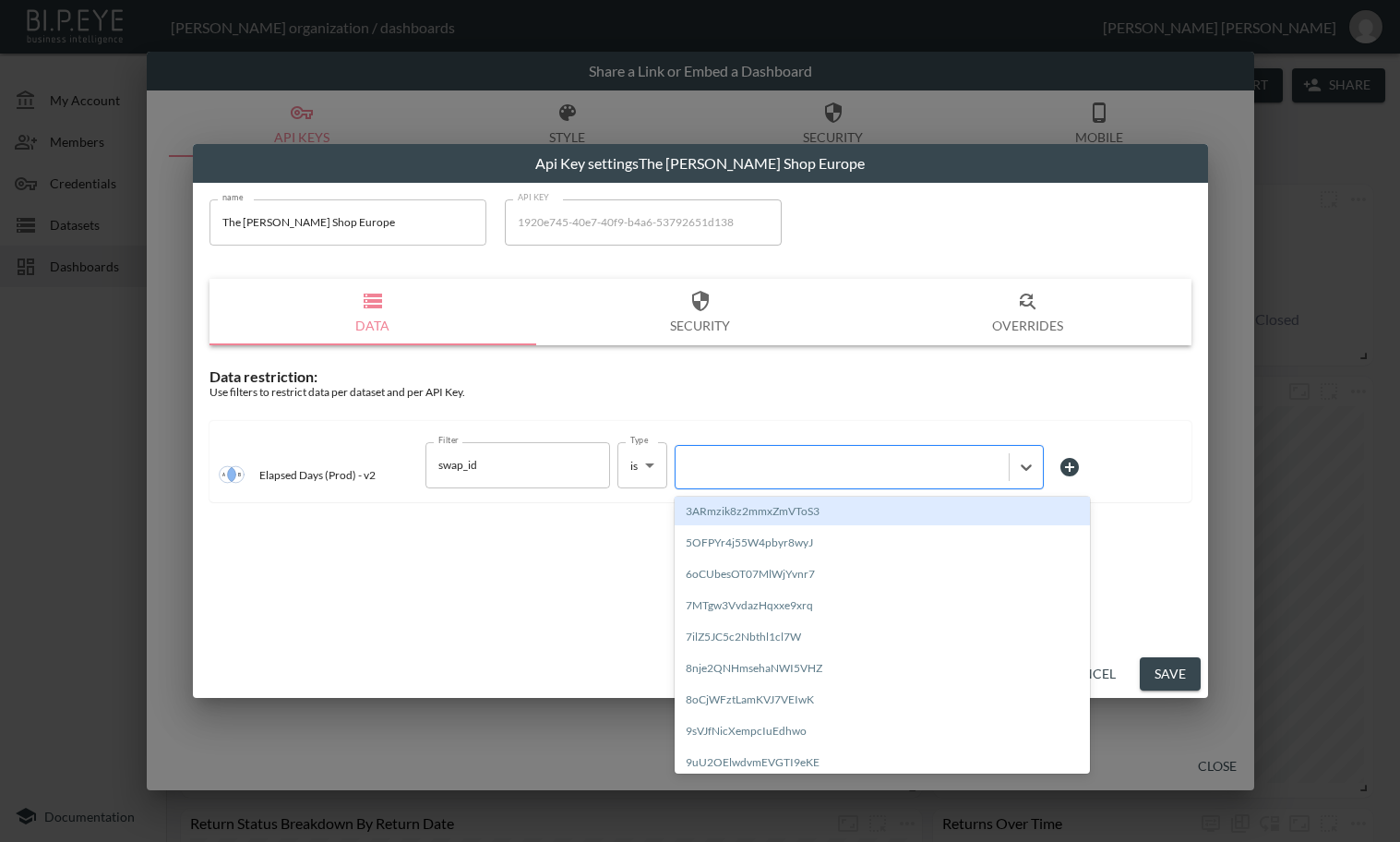 paste on "p0uR3Dz8UffomoFFkLGU" 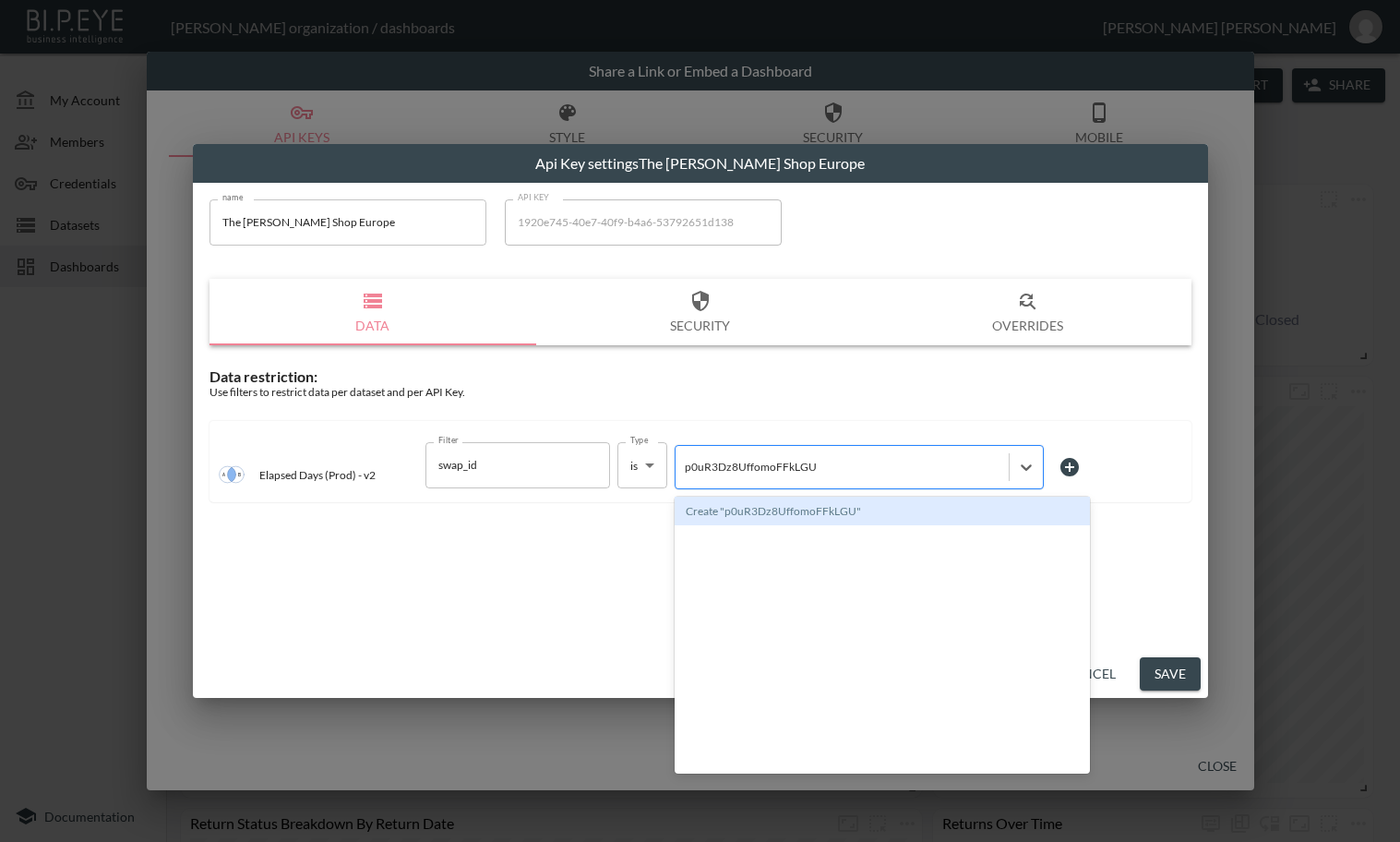 type 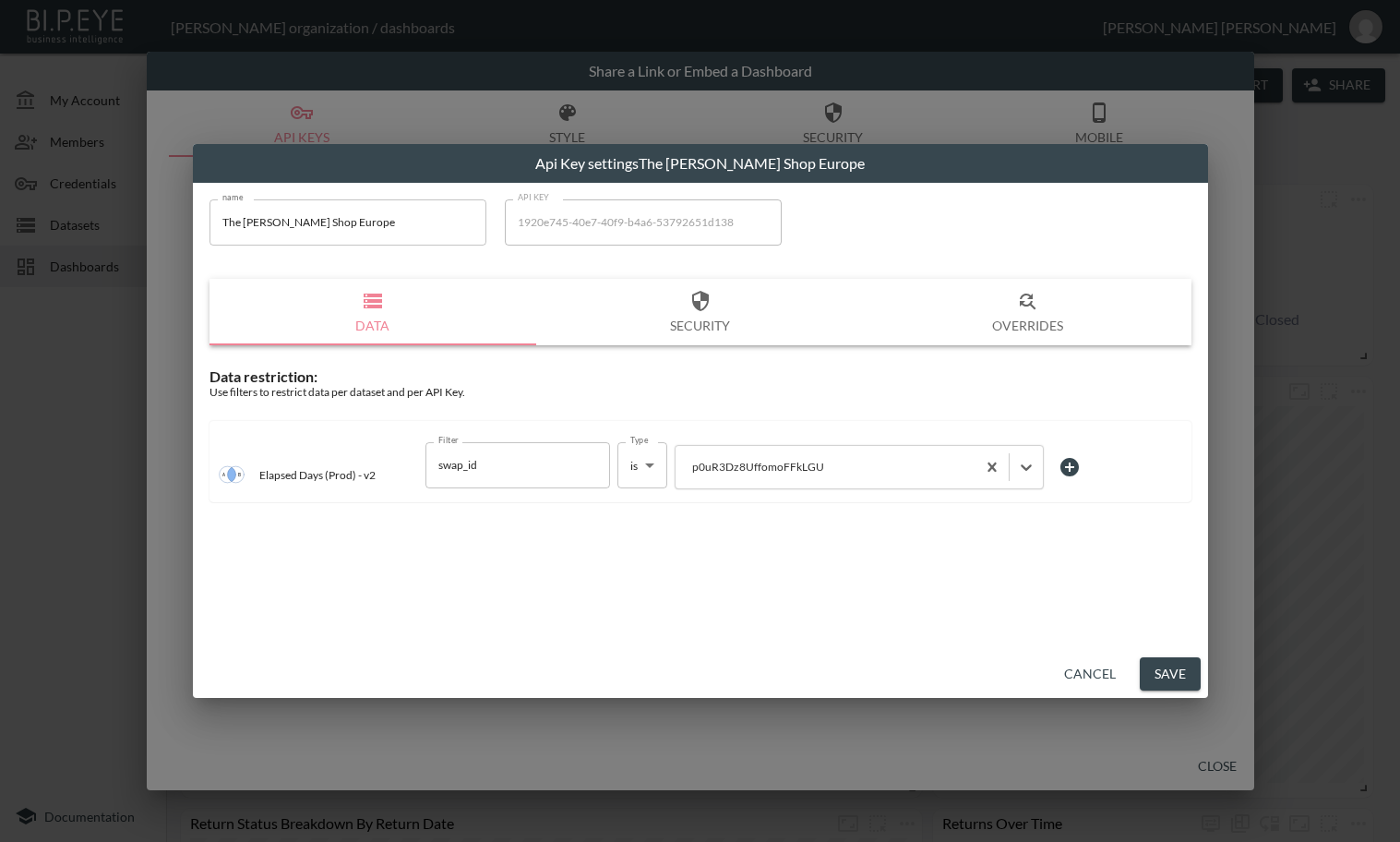 click on "Save" at bounding box center (1170, 674) 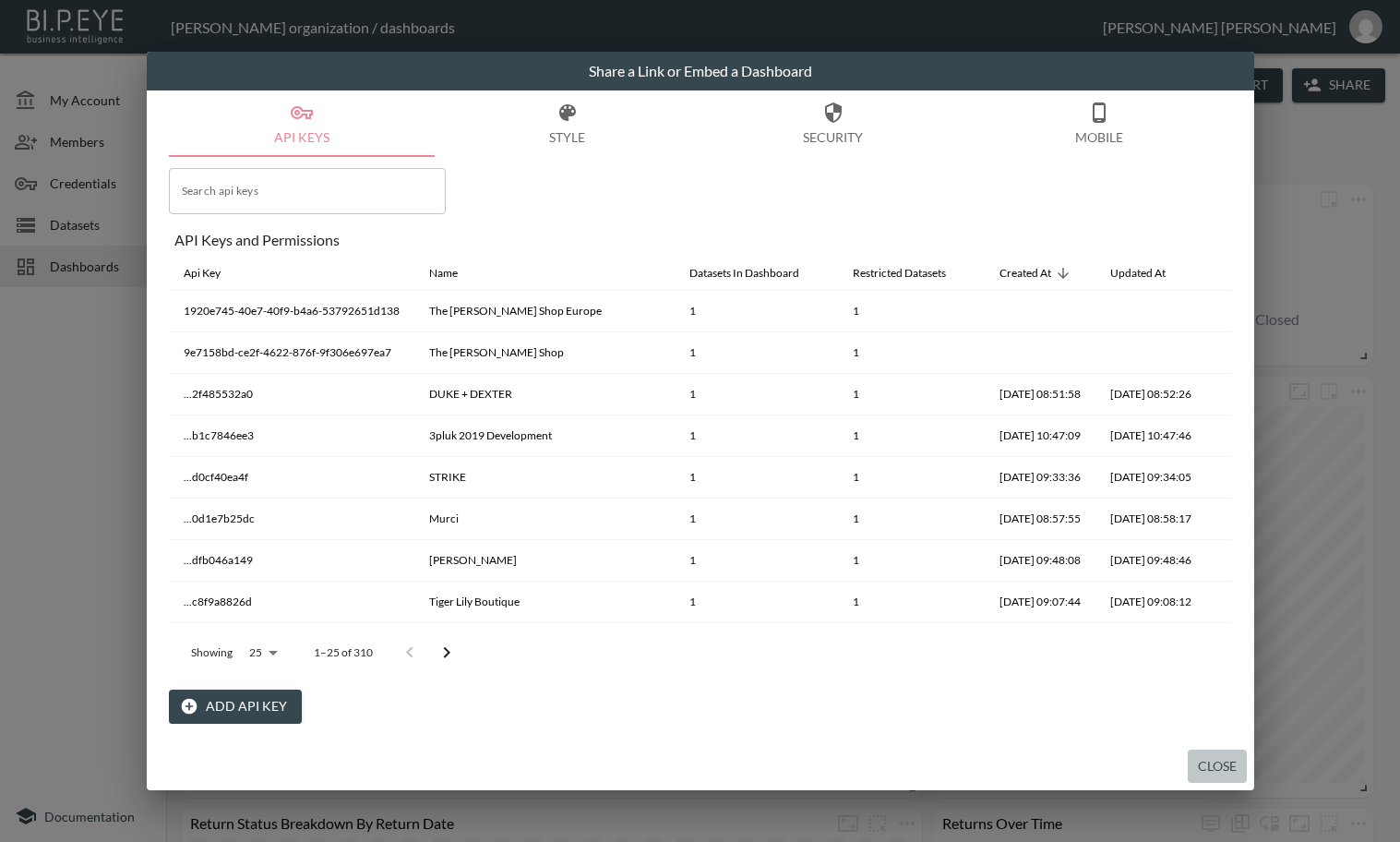 click on "Close" at bounding box center [1217, 766] 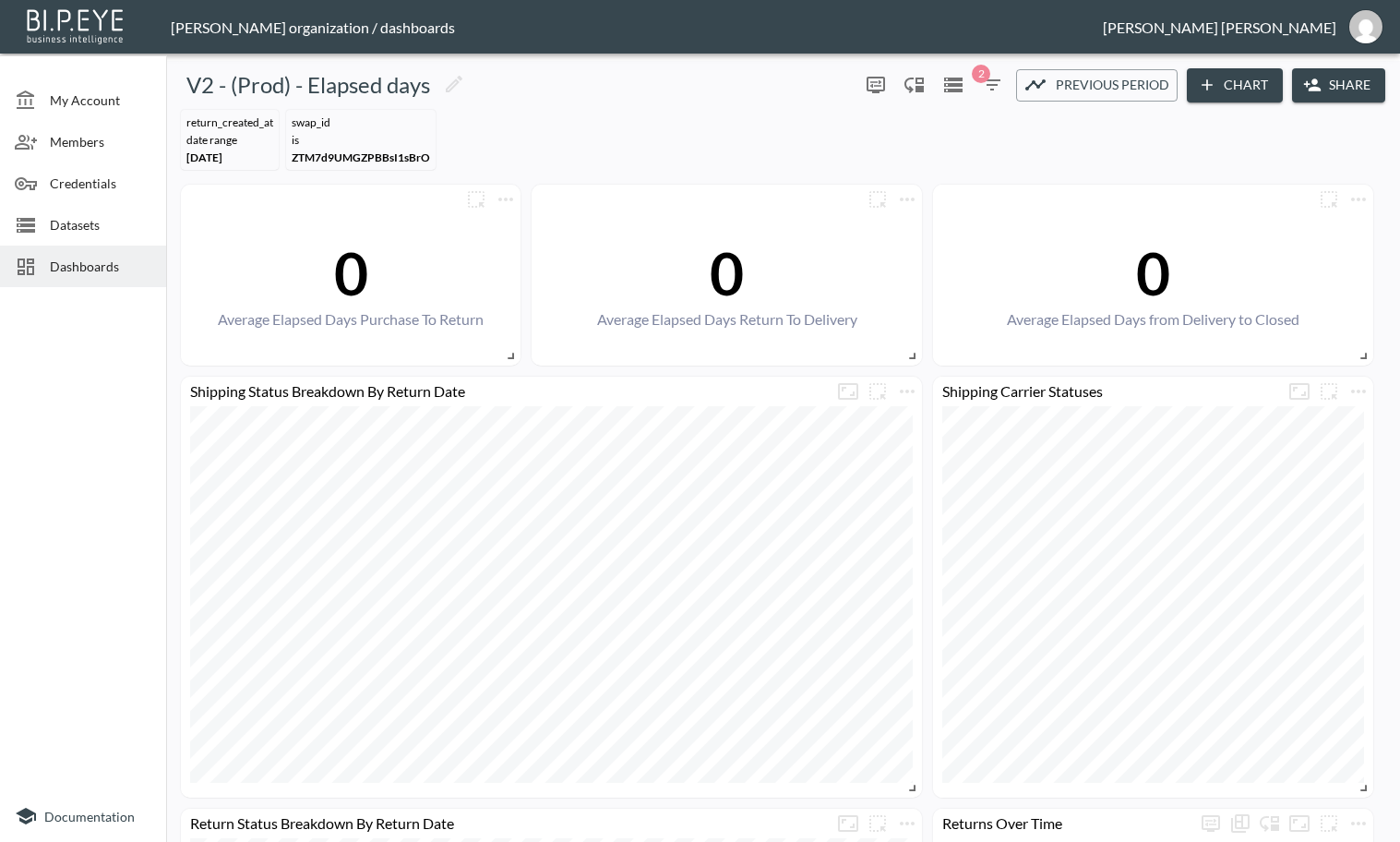 click on "Dashboards" at bounding box center [101, 266] 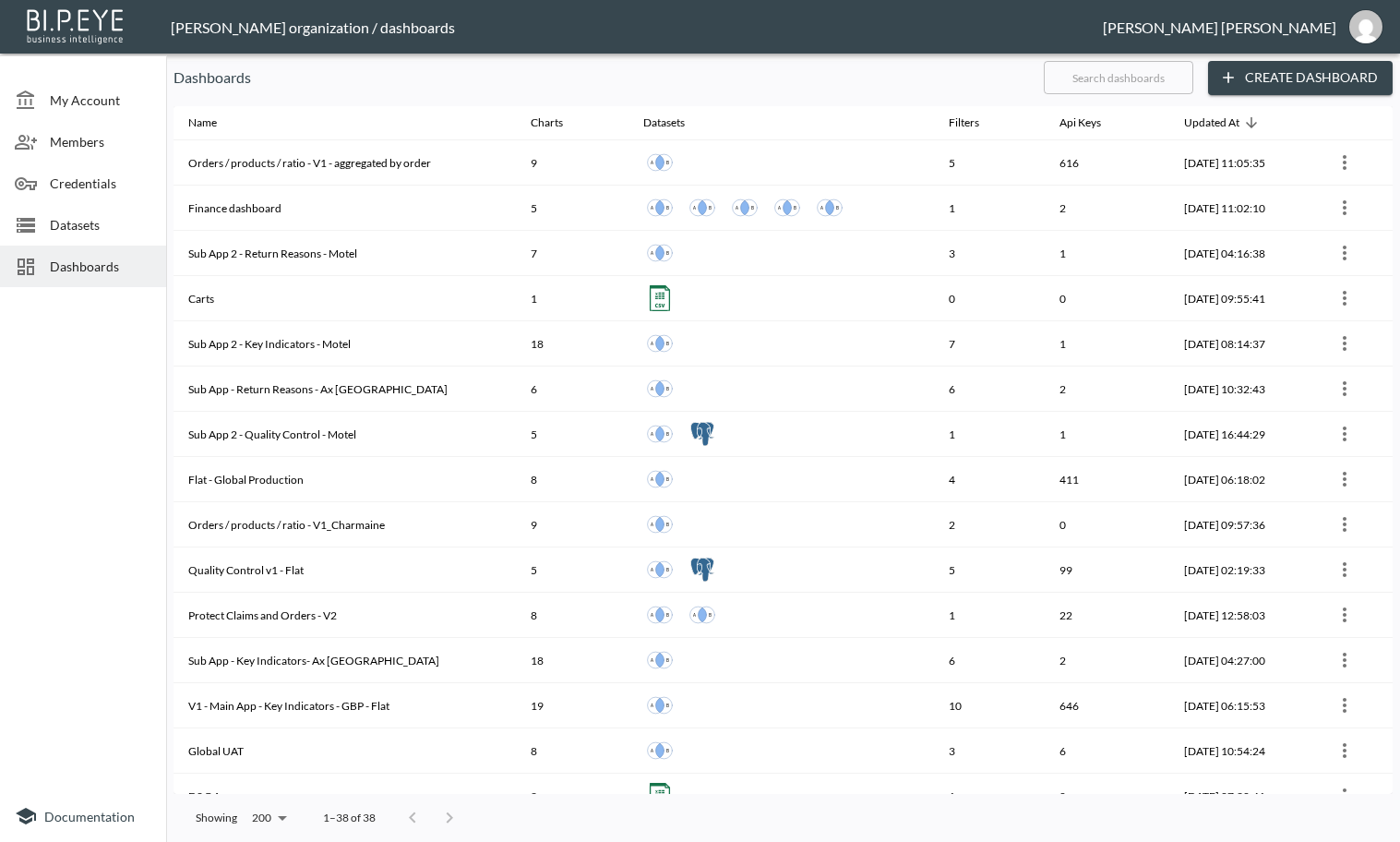 click at bounding box center [1119, 78] 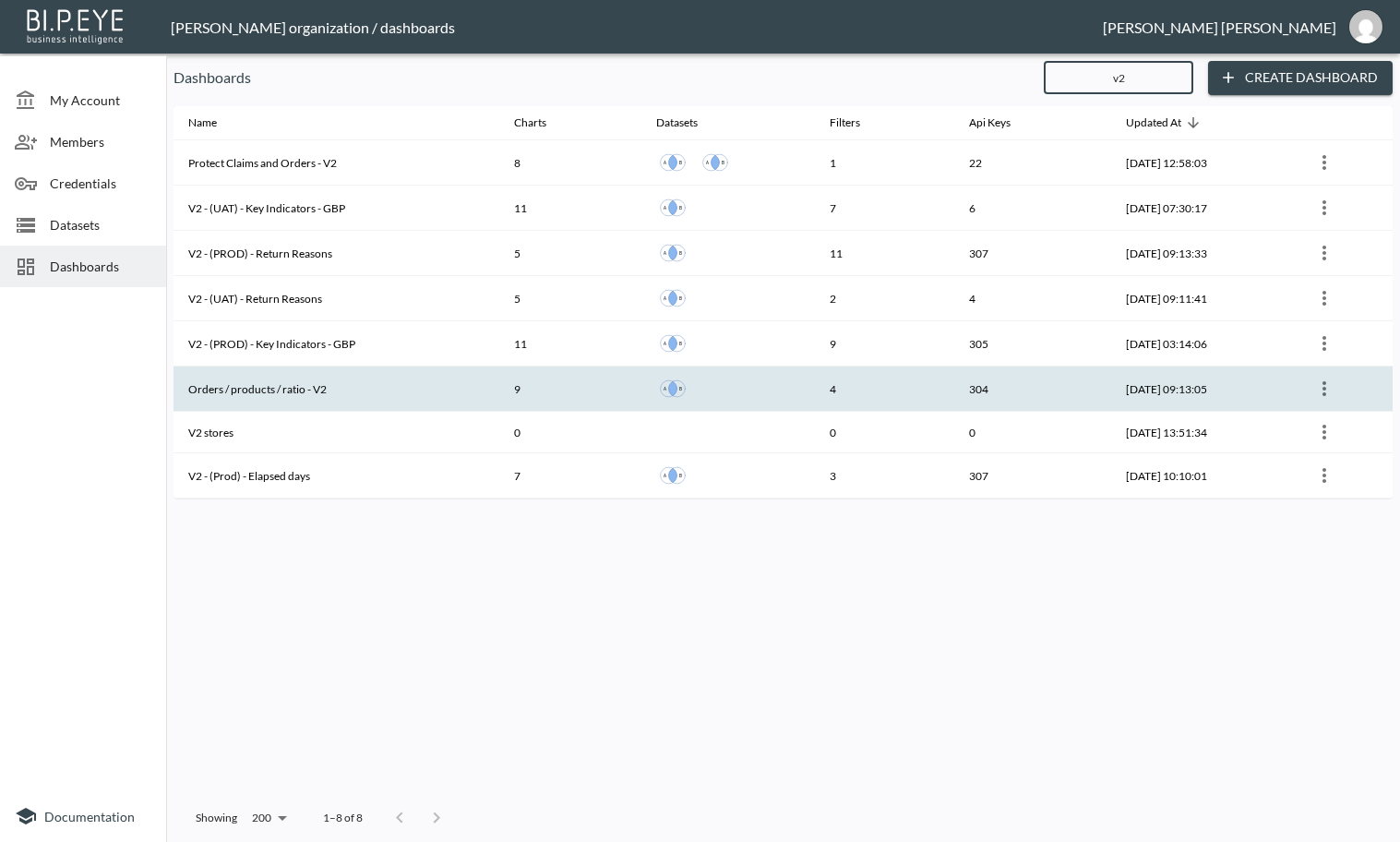 type on "v2" 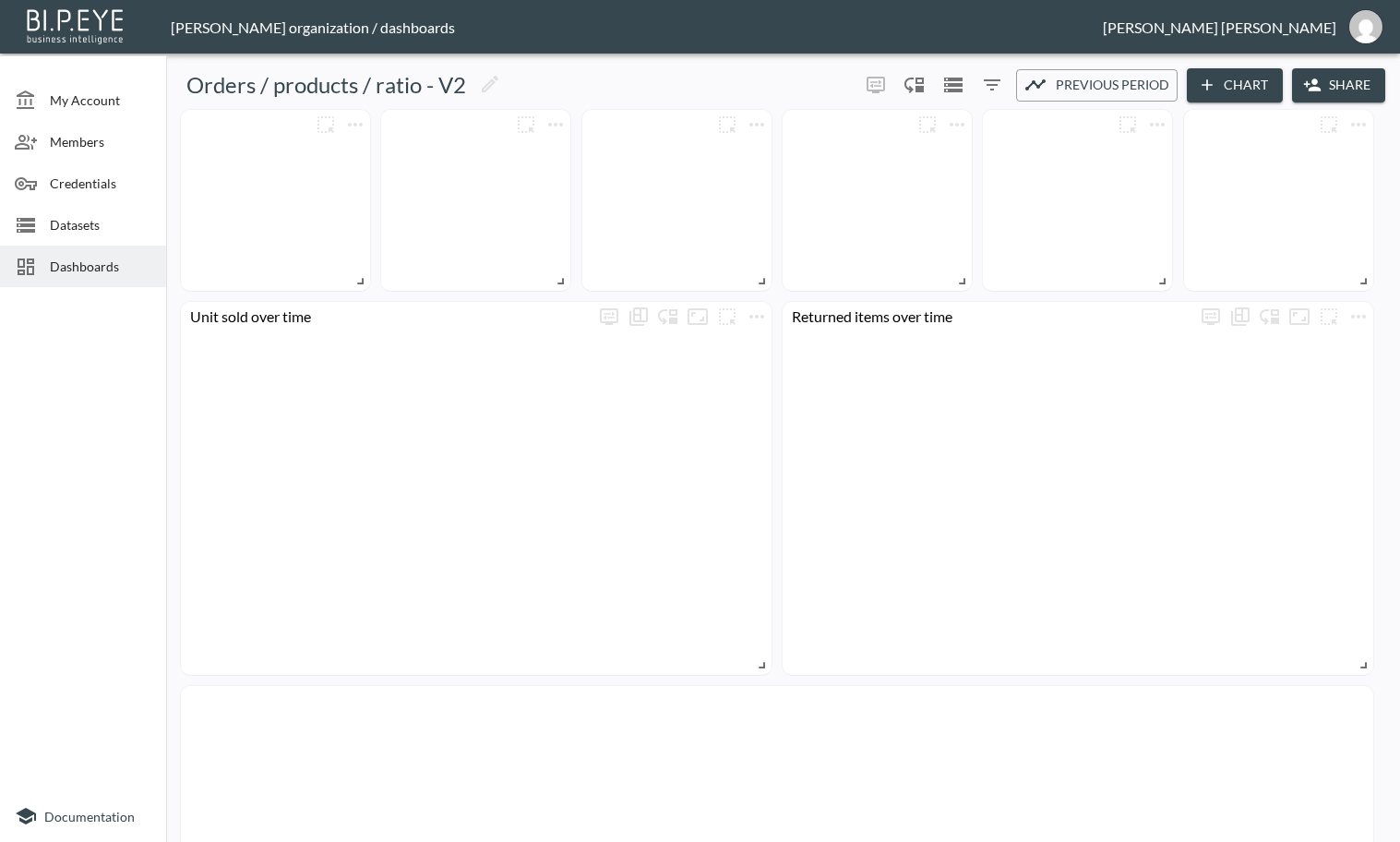 click on "Share" at bounding box center [1338, 85] 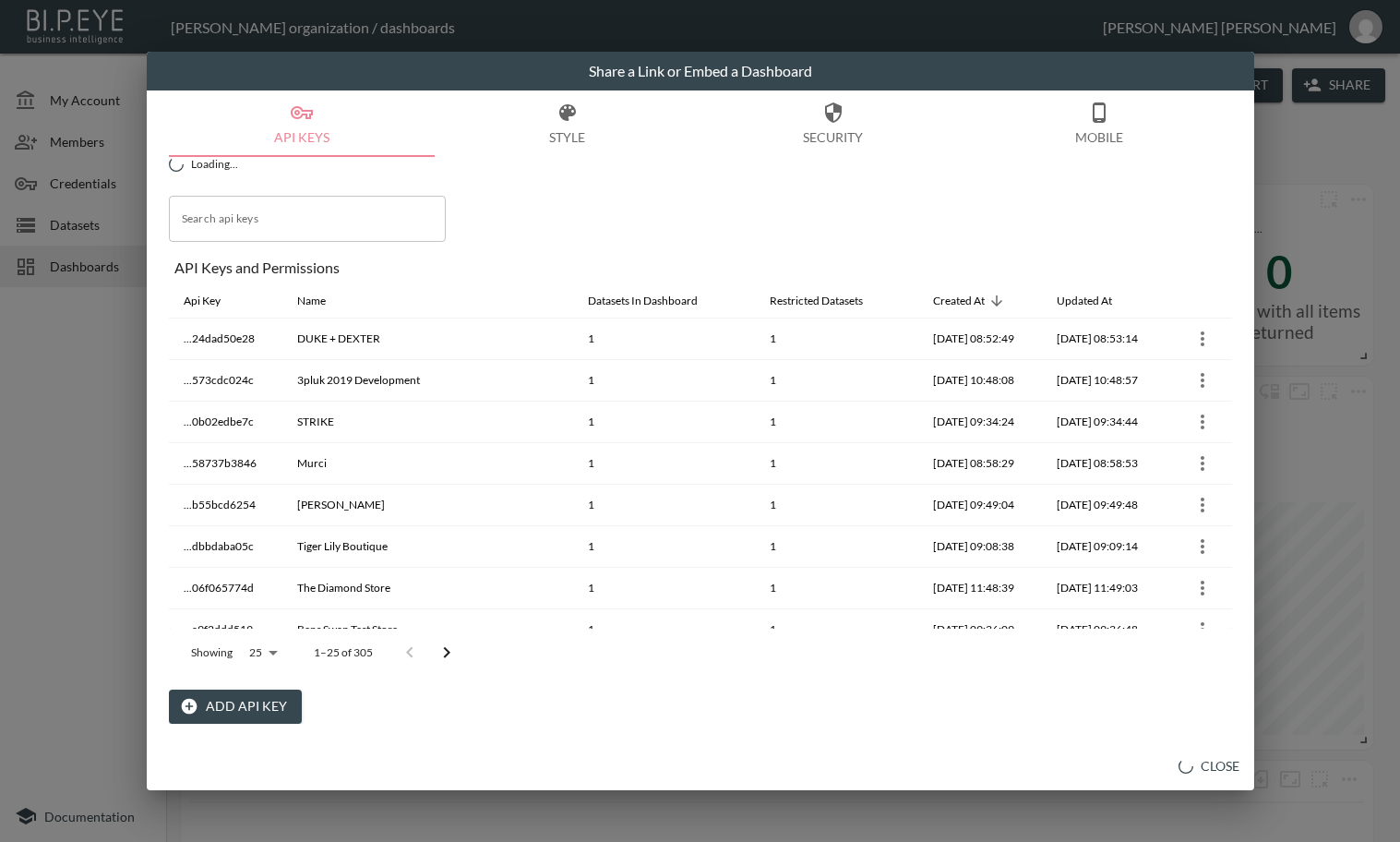 click on "Add API Key" at bounding box center (235, 706) 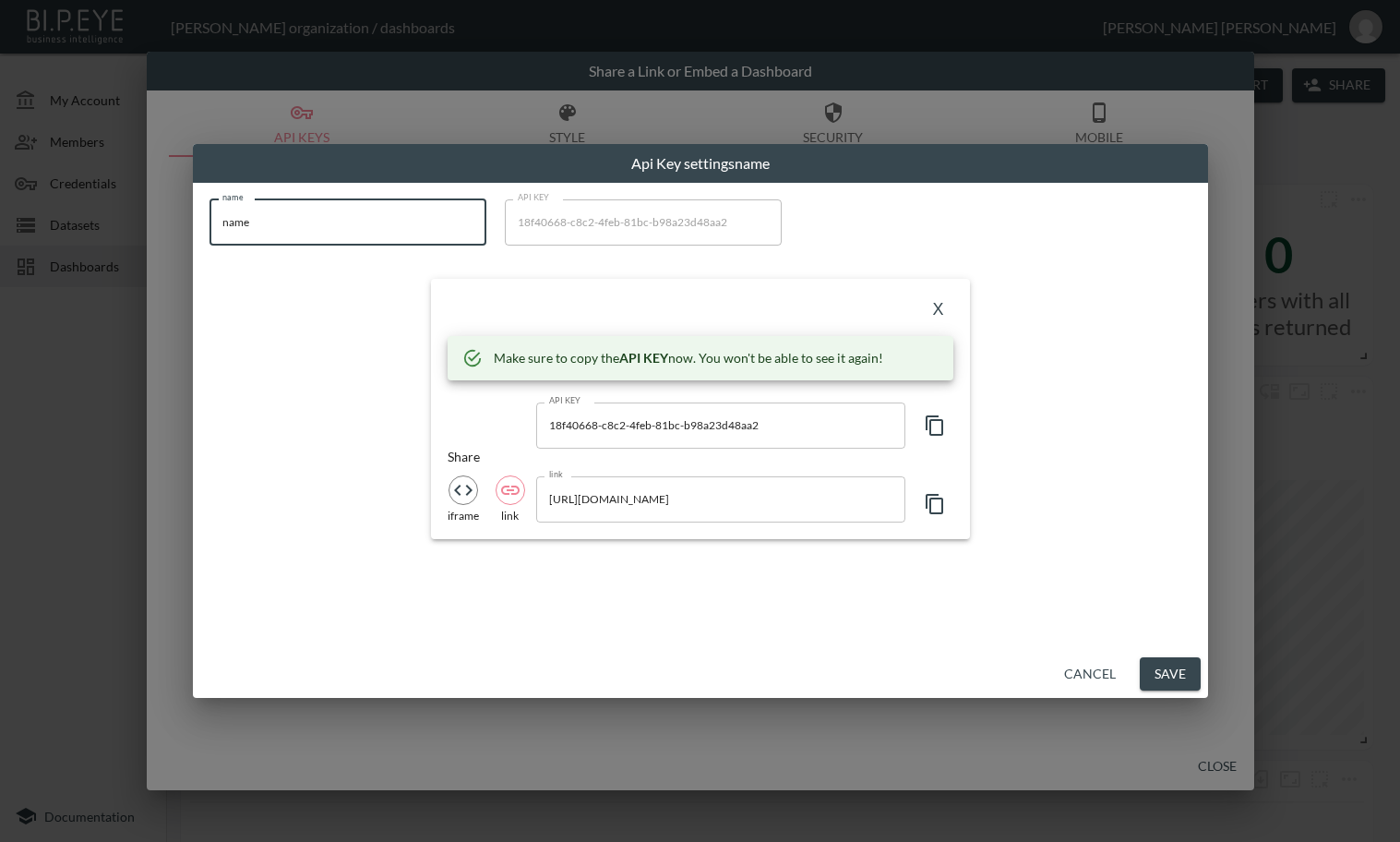 drag, startPoint x: 283, startPoint y: 222, endPoint x: 118, endPoint y: 250, distance: 167.3589 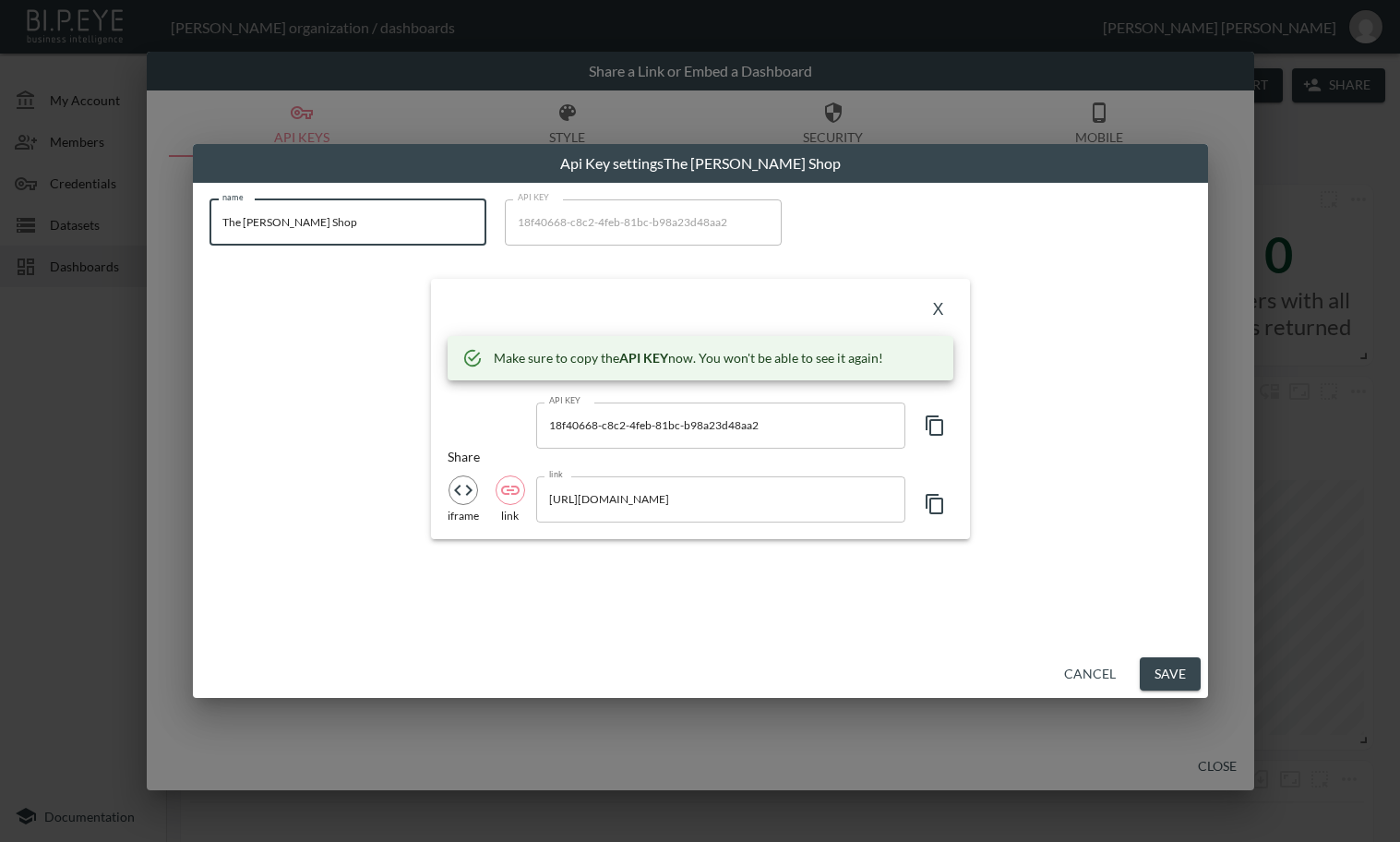 type on "The [PERSON_NAME] Shop" 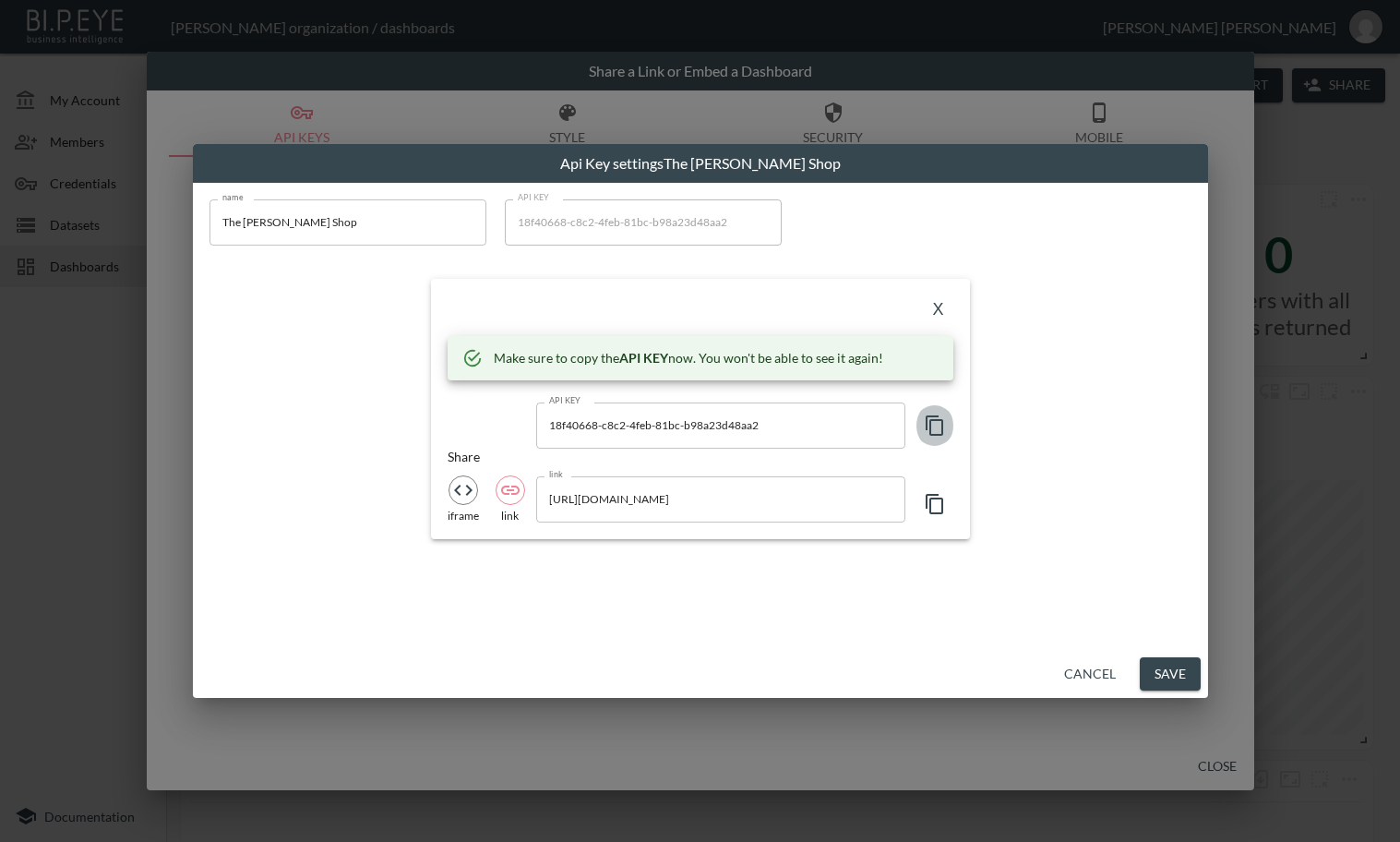 click 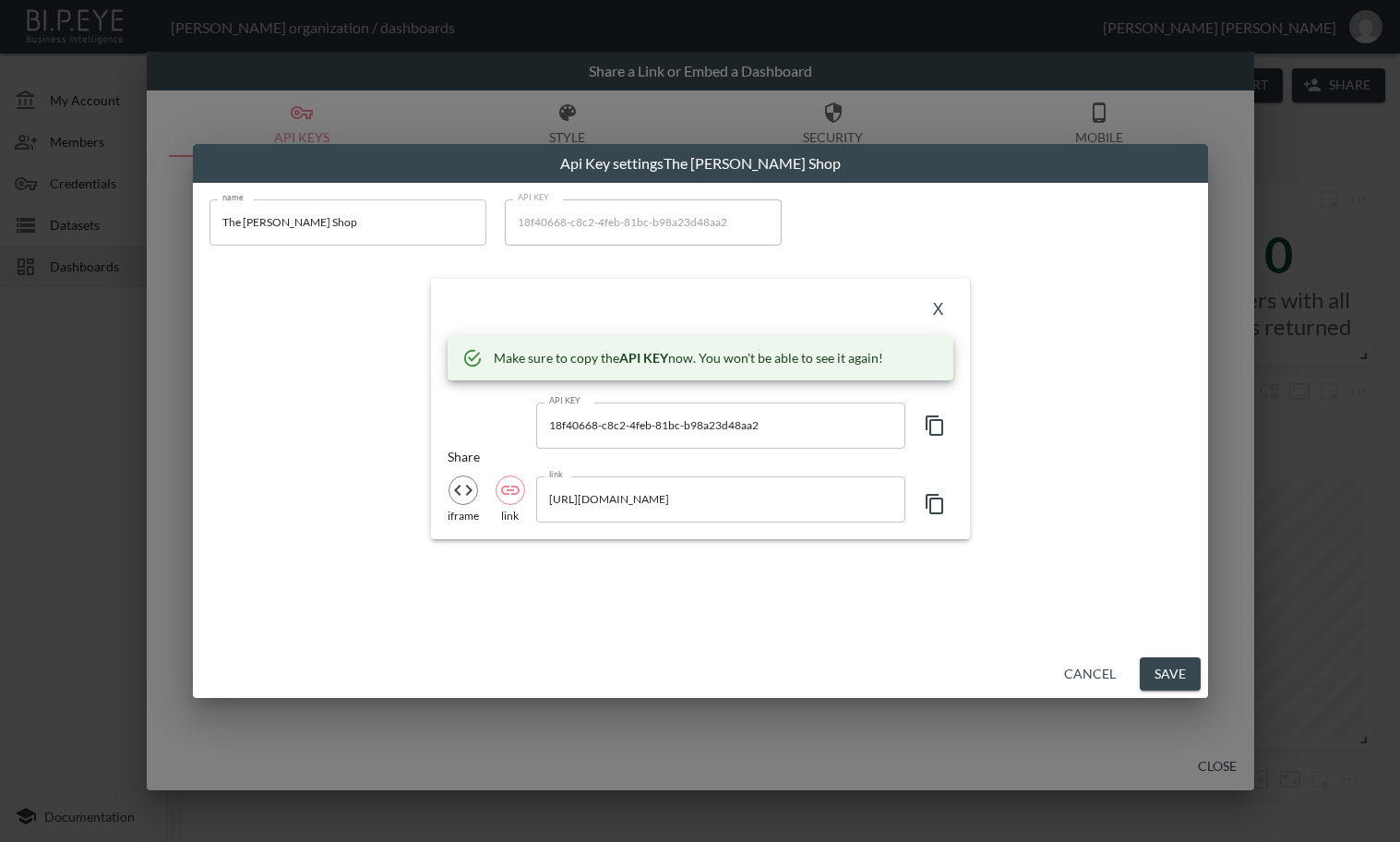 click on "X" at bounding box center (939, 310) 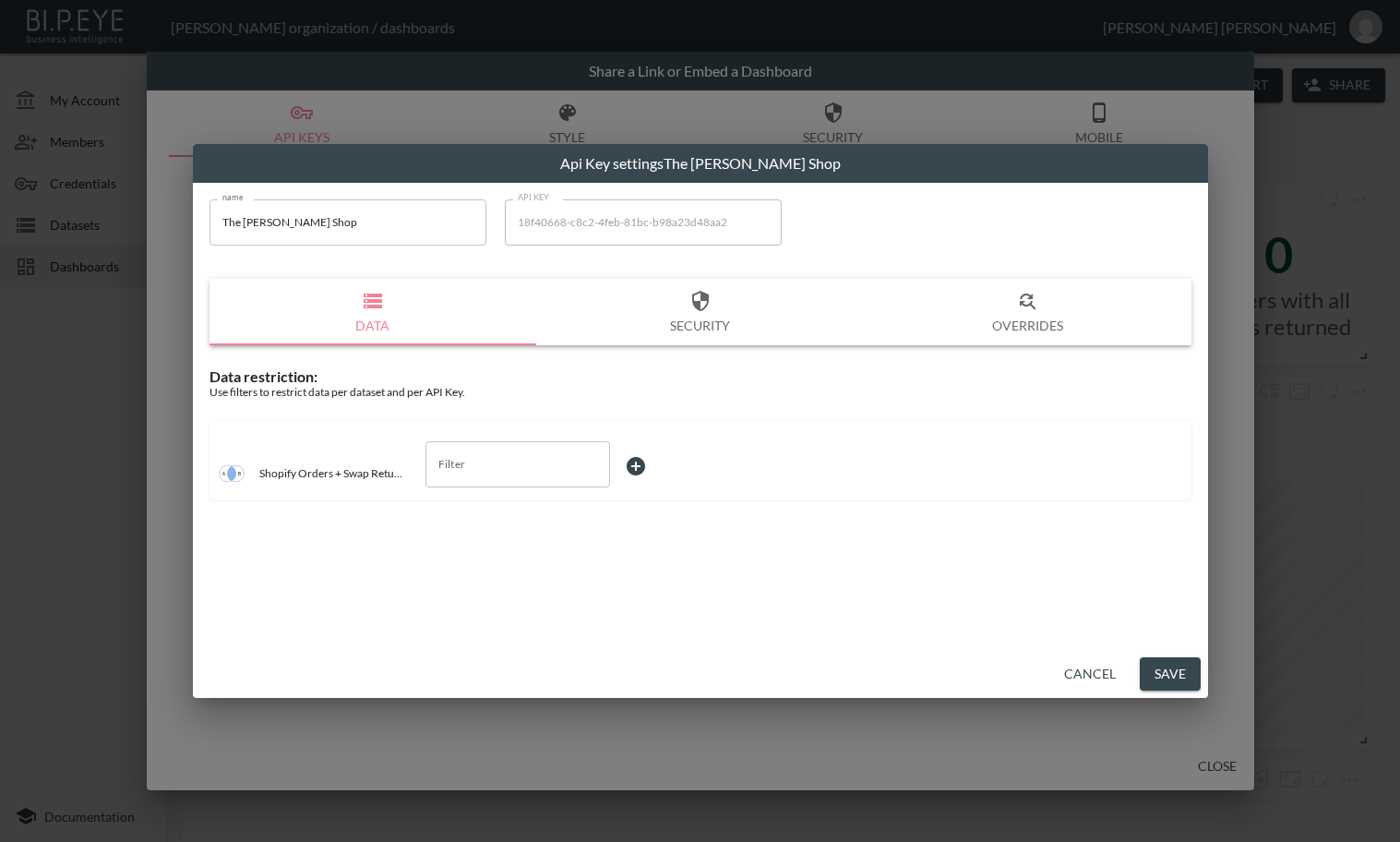 click on "Filter" at bounding box center [518, 464] 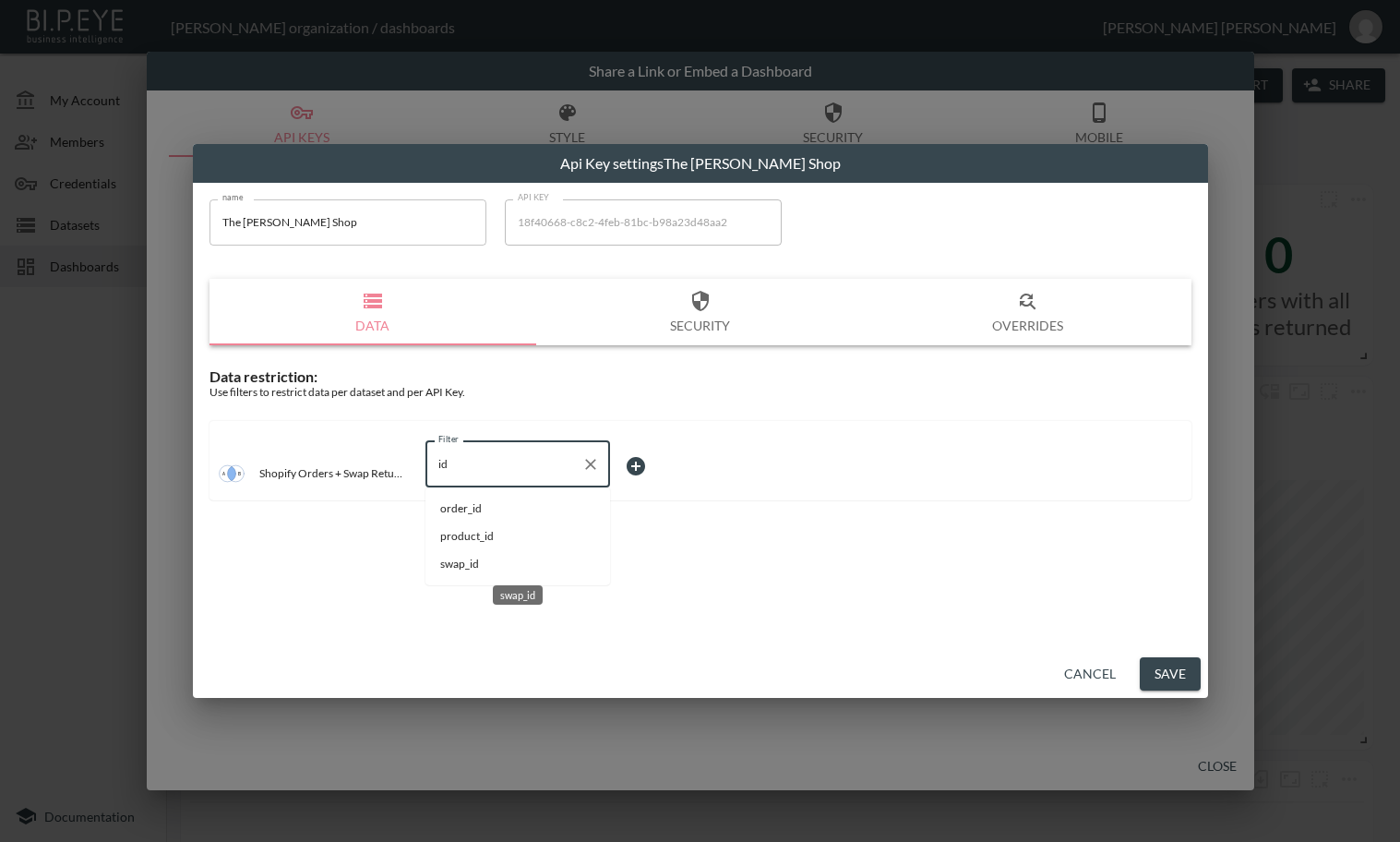 click on "swap_id" at bounding box center [518, 564] 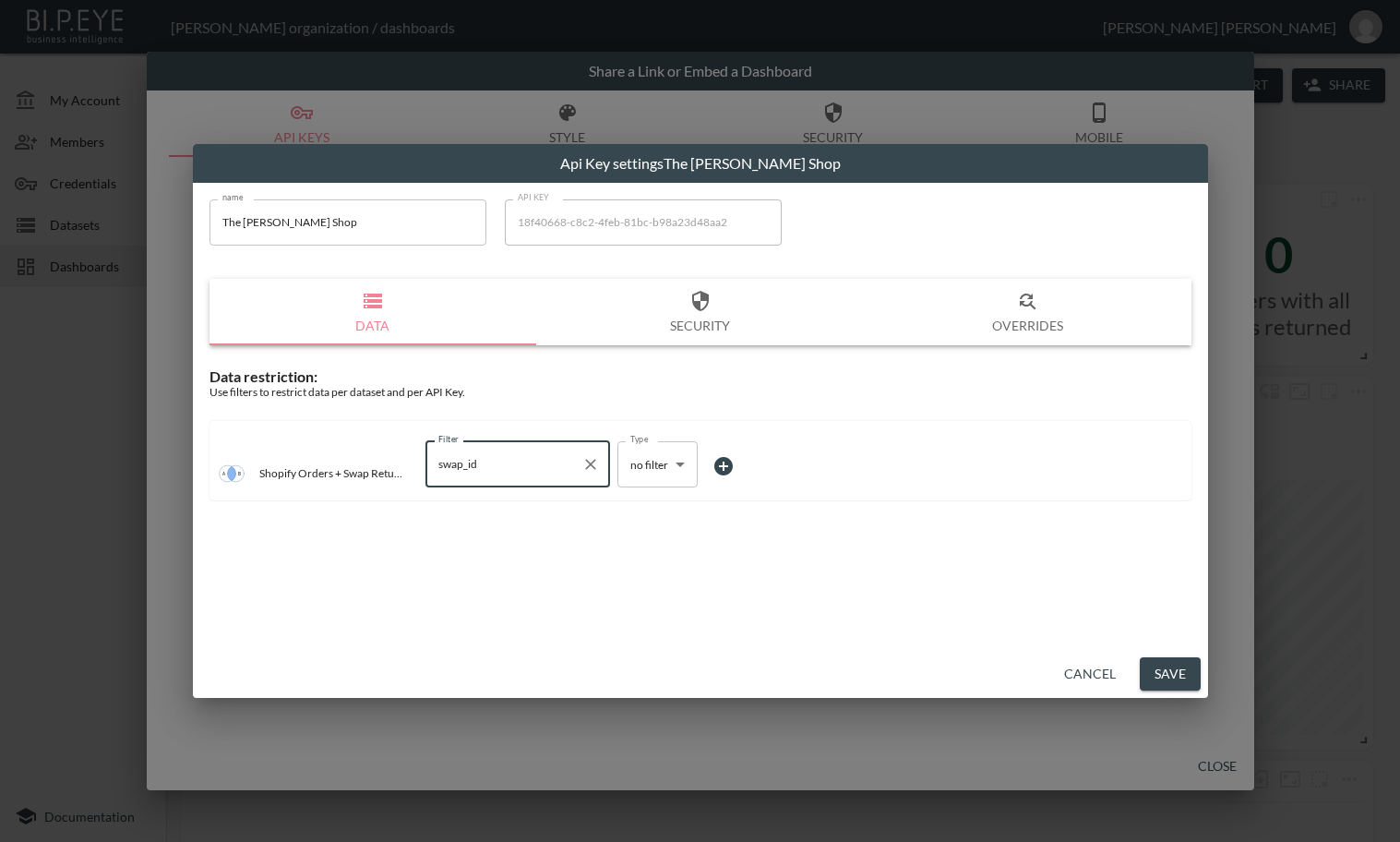 type on "swap_id" 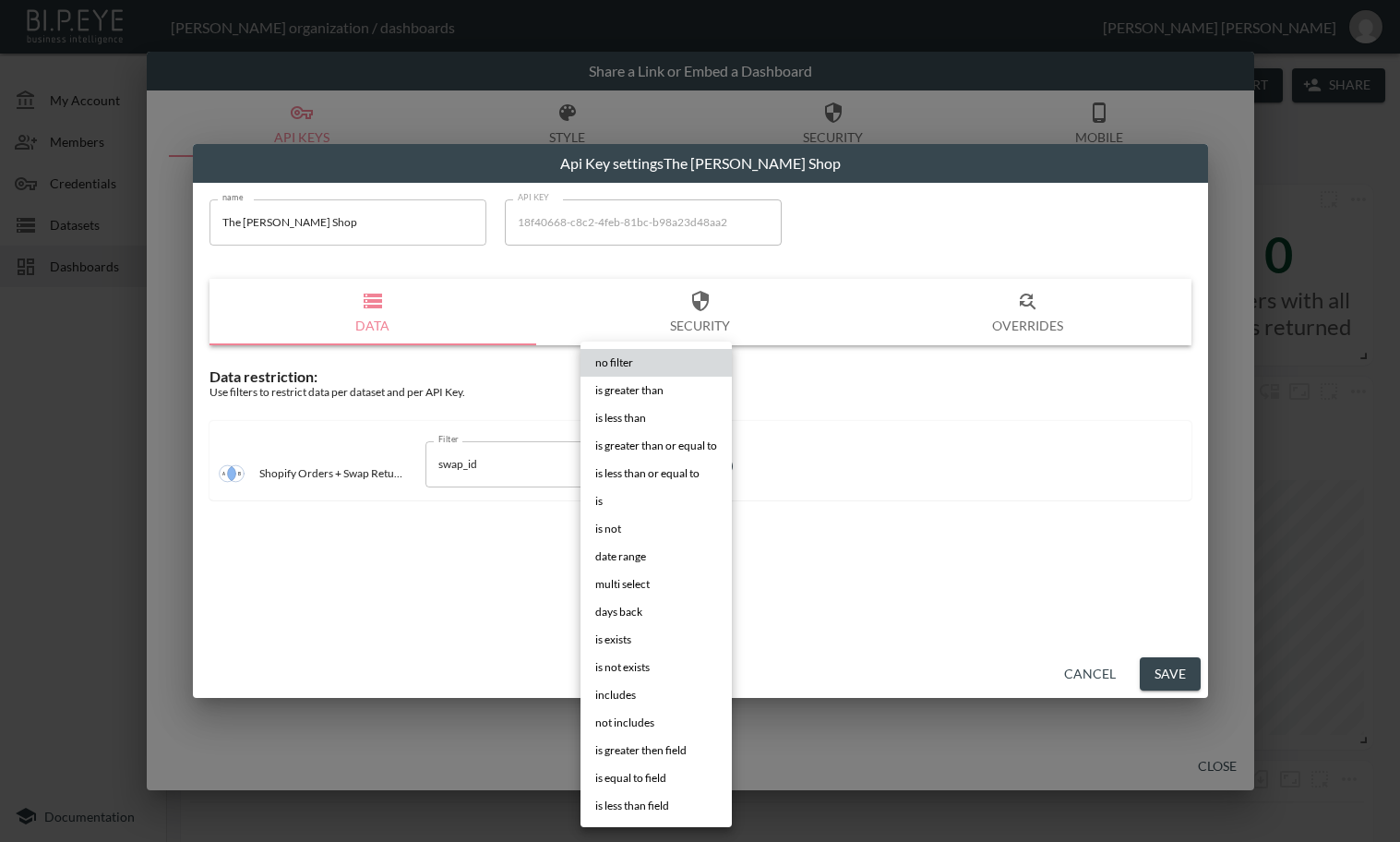 click on "is" at bounding box center (656, 501) 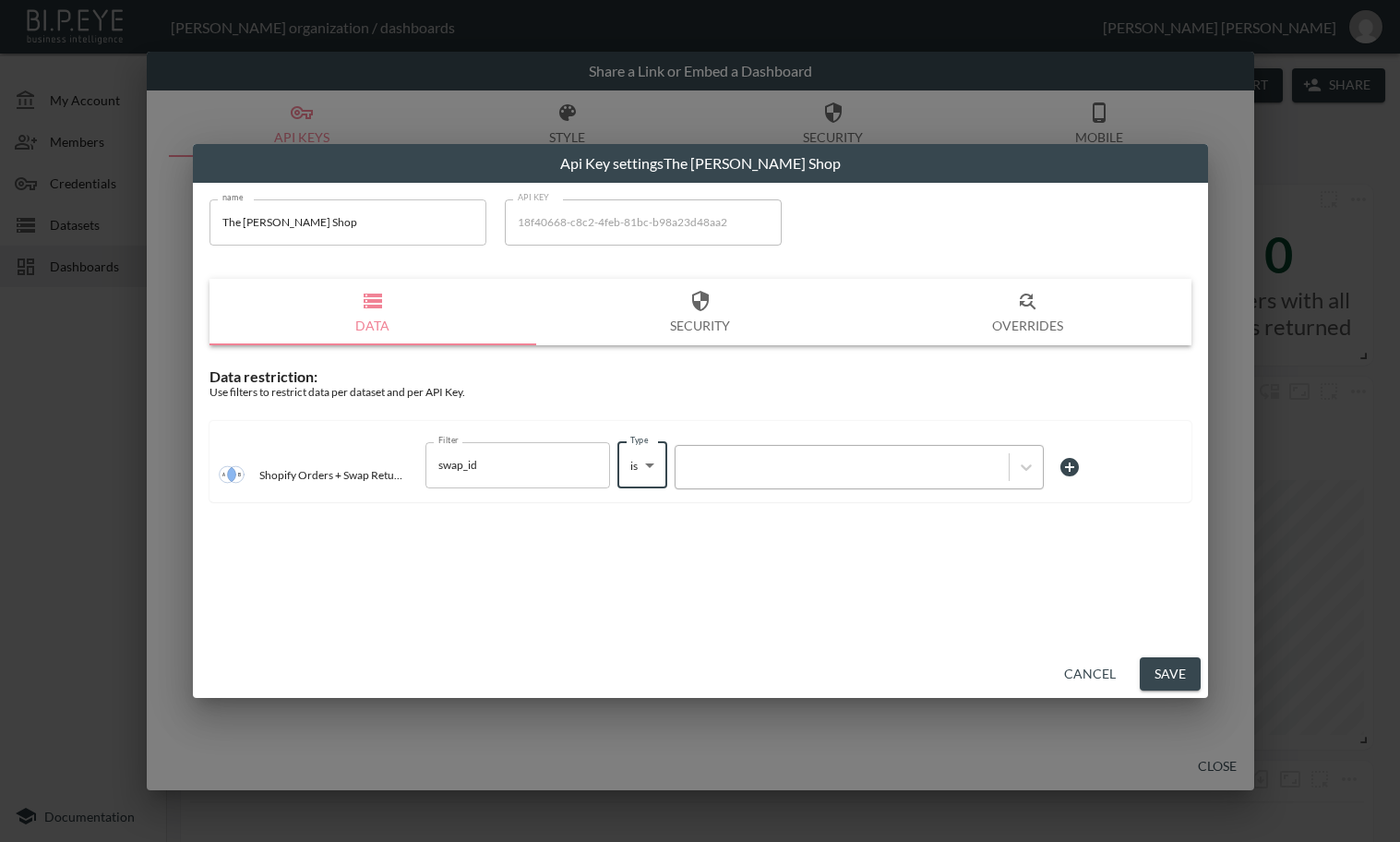 click at bounding box center (842, 466) 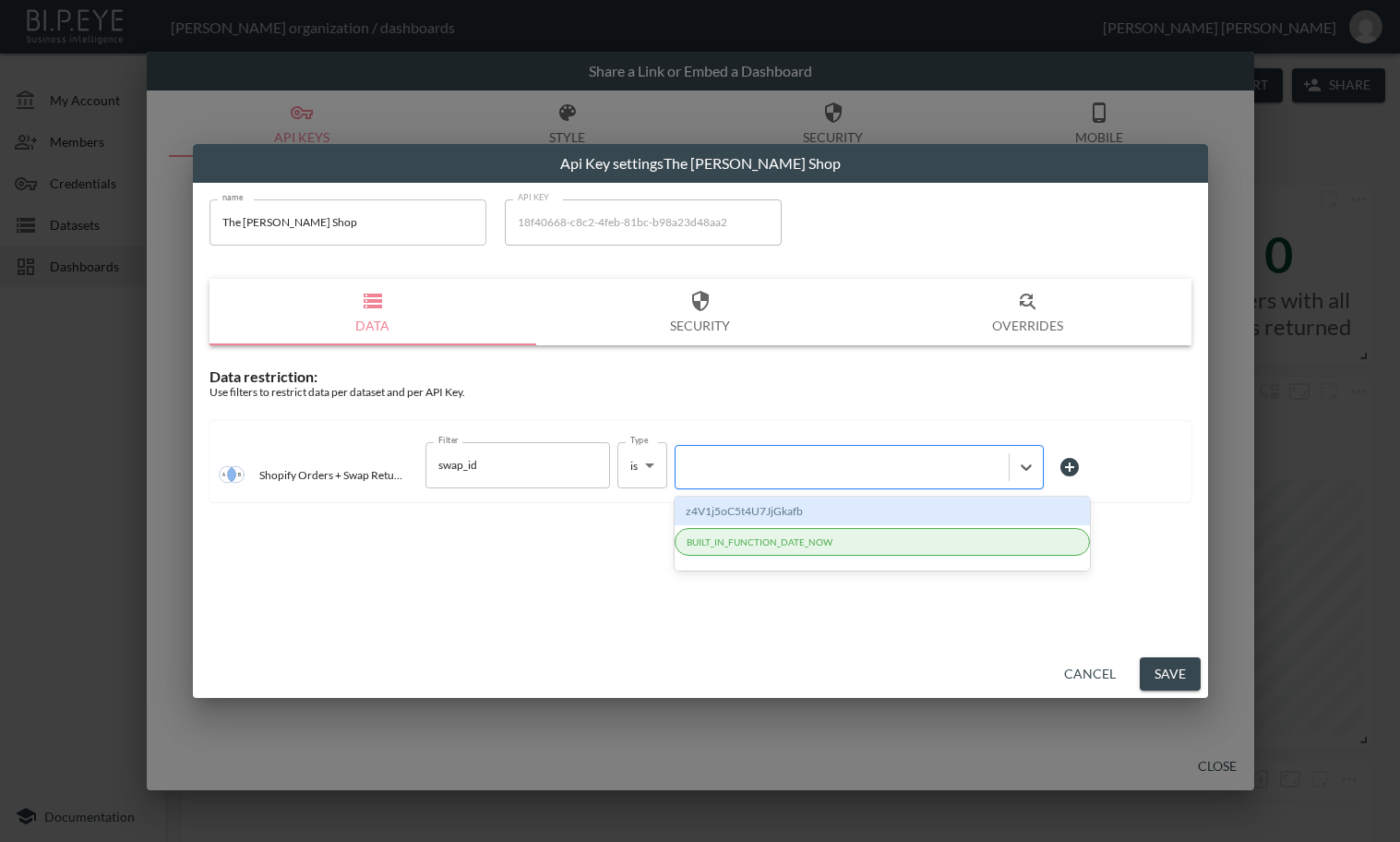 paste on "CNgnvQIMLvTZ9YPfaYoi" 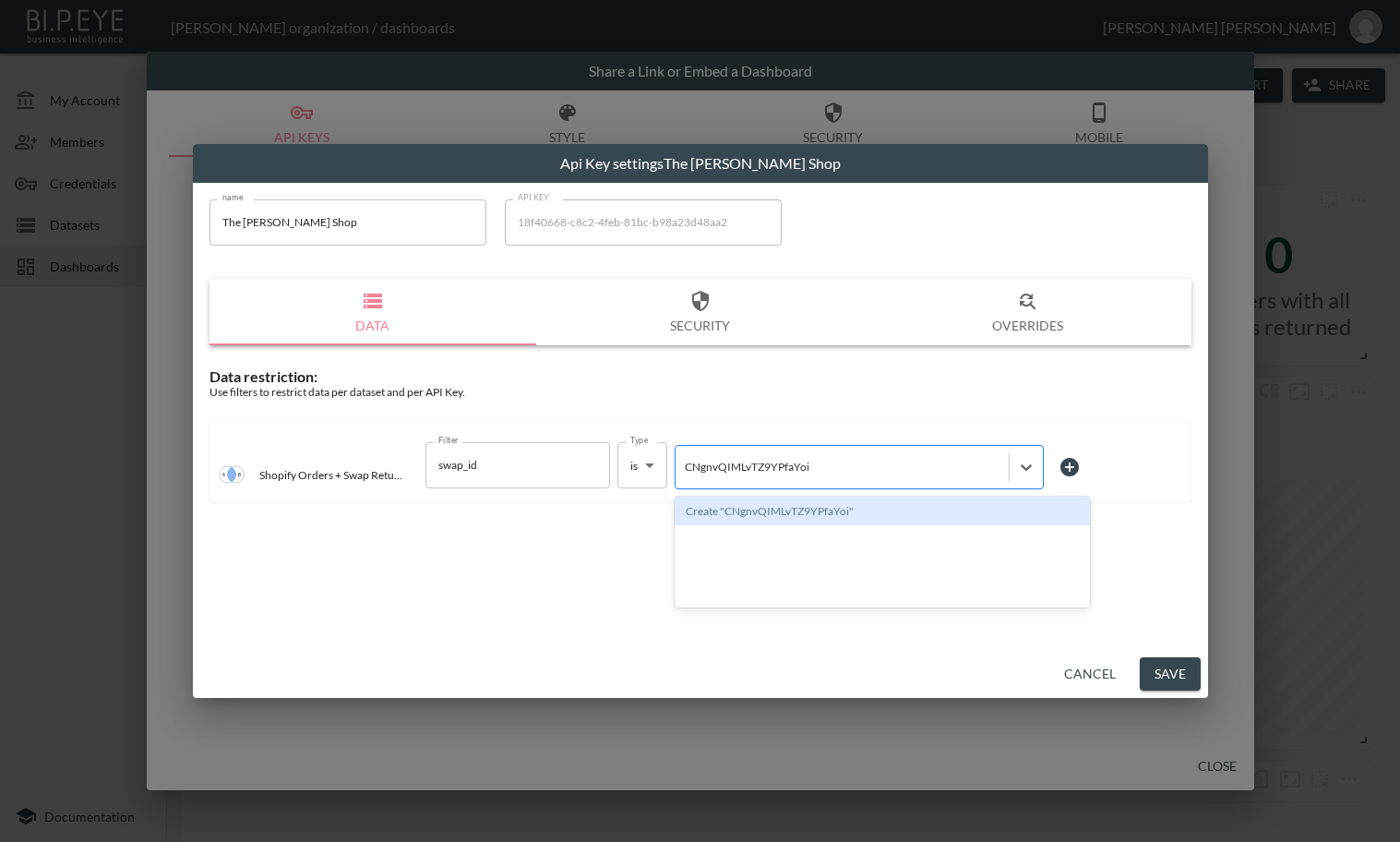 type 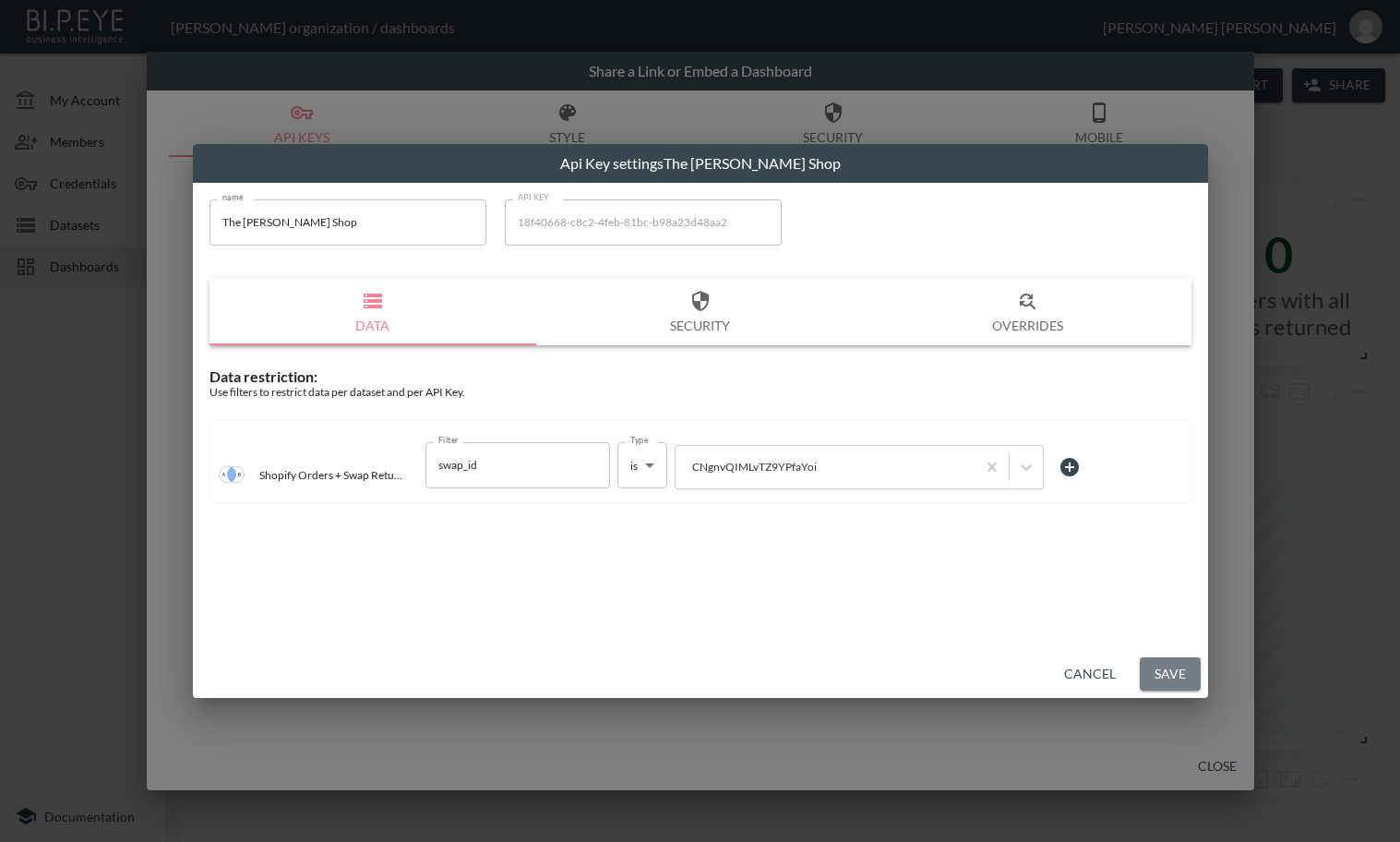 click on "Save" at bounding box center (1170, 674) 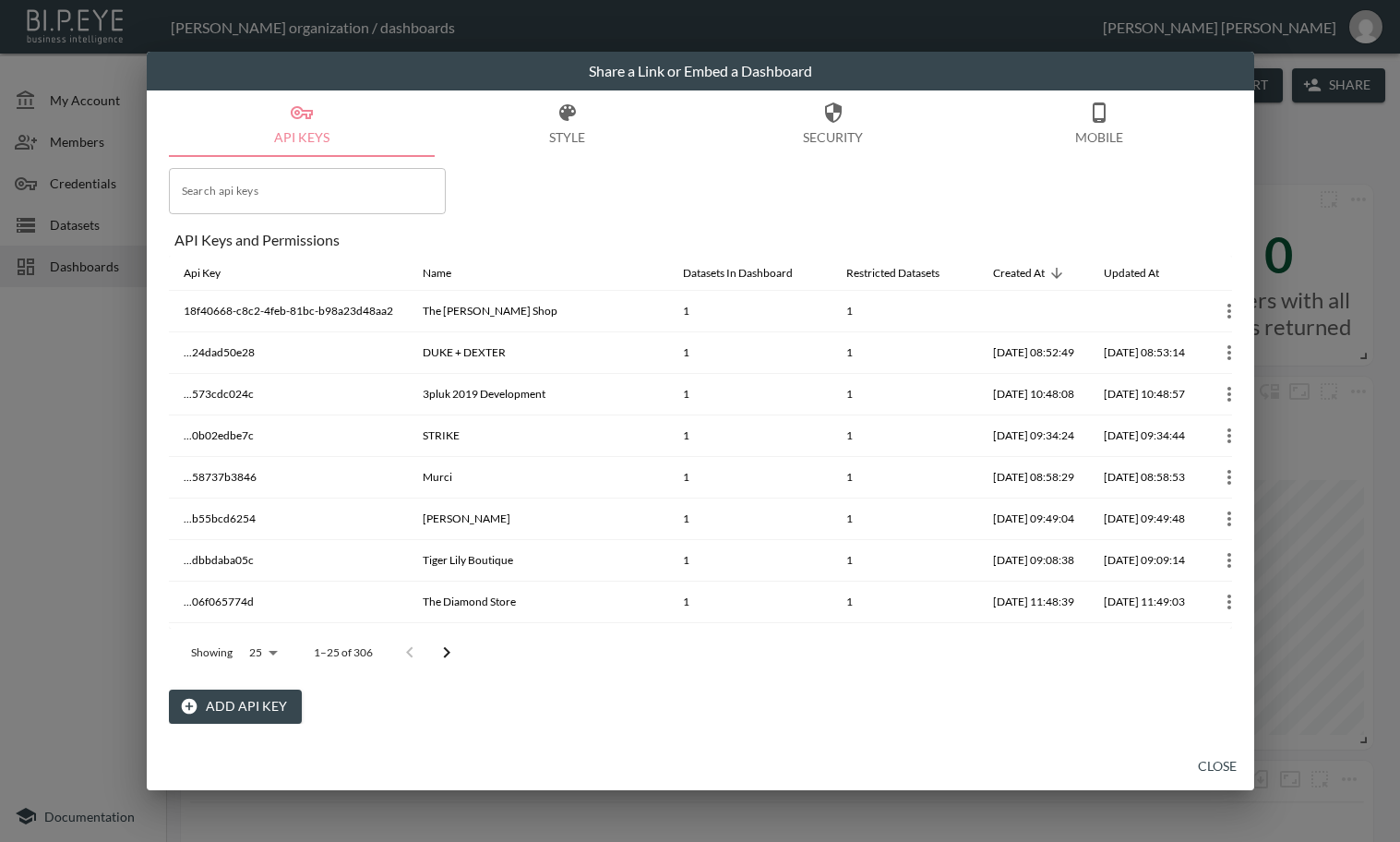 click on "Add API Key" at bounding box center (235, 706) 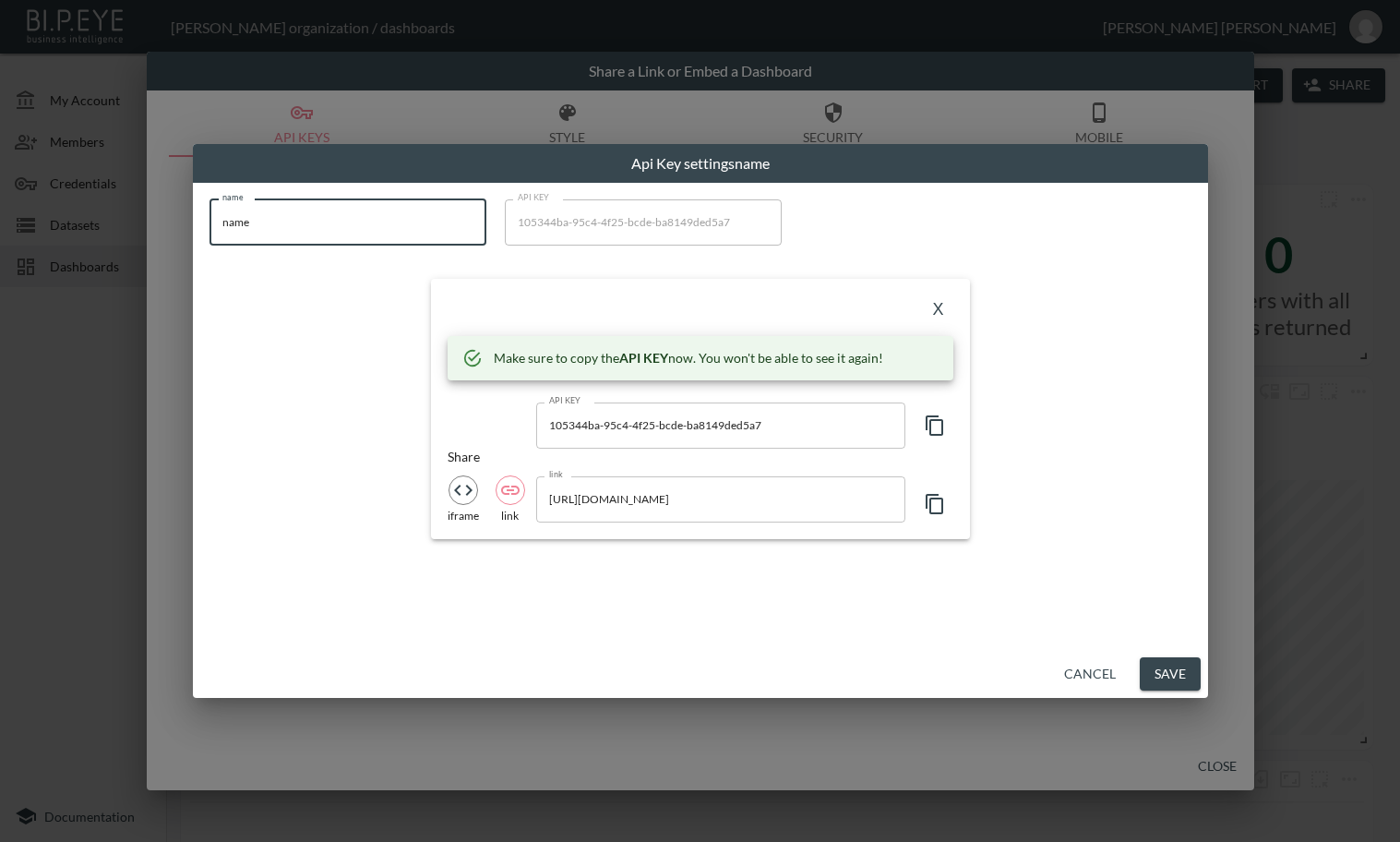 drag, startPoint x: 334, startPoint y: 221, endPoint x: 167, endPoint y: 223, distance: 167.01198 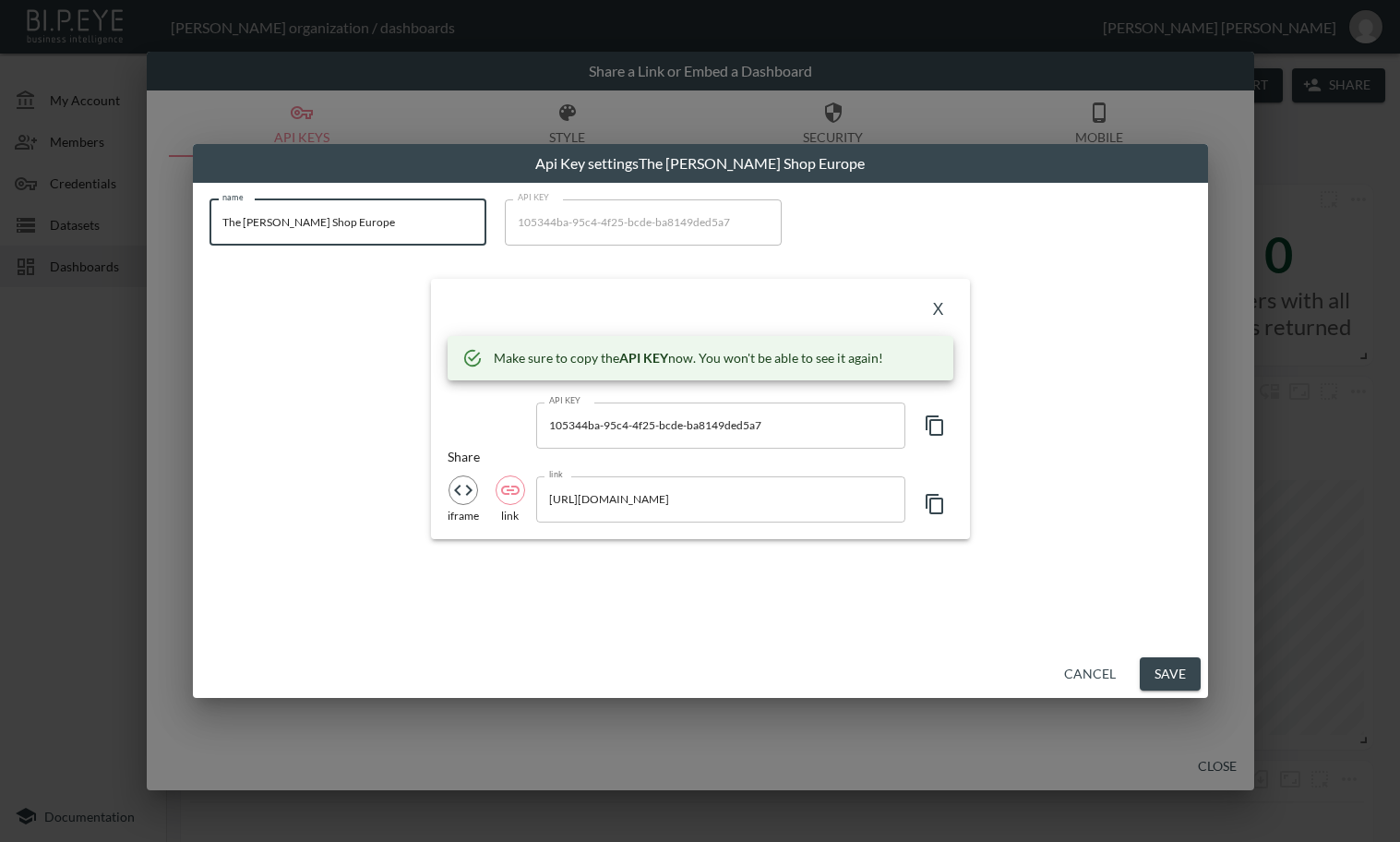 type on "The [PERSON_NAME] Shop Europe" 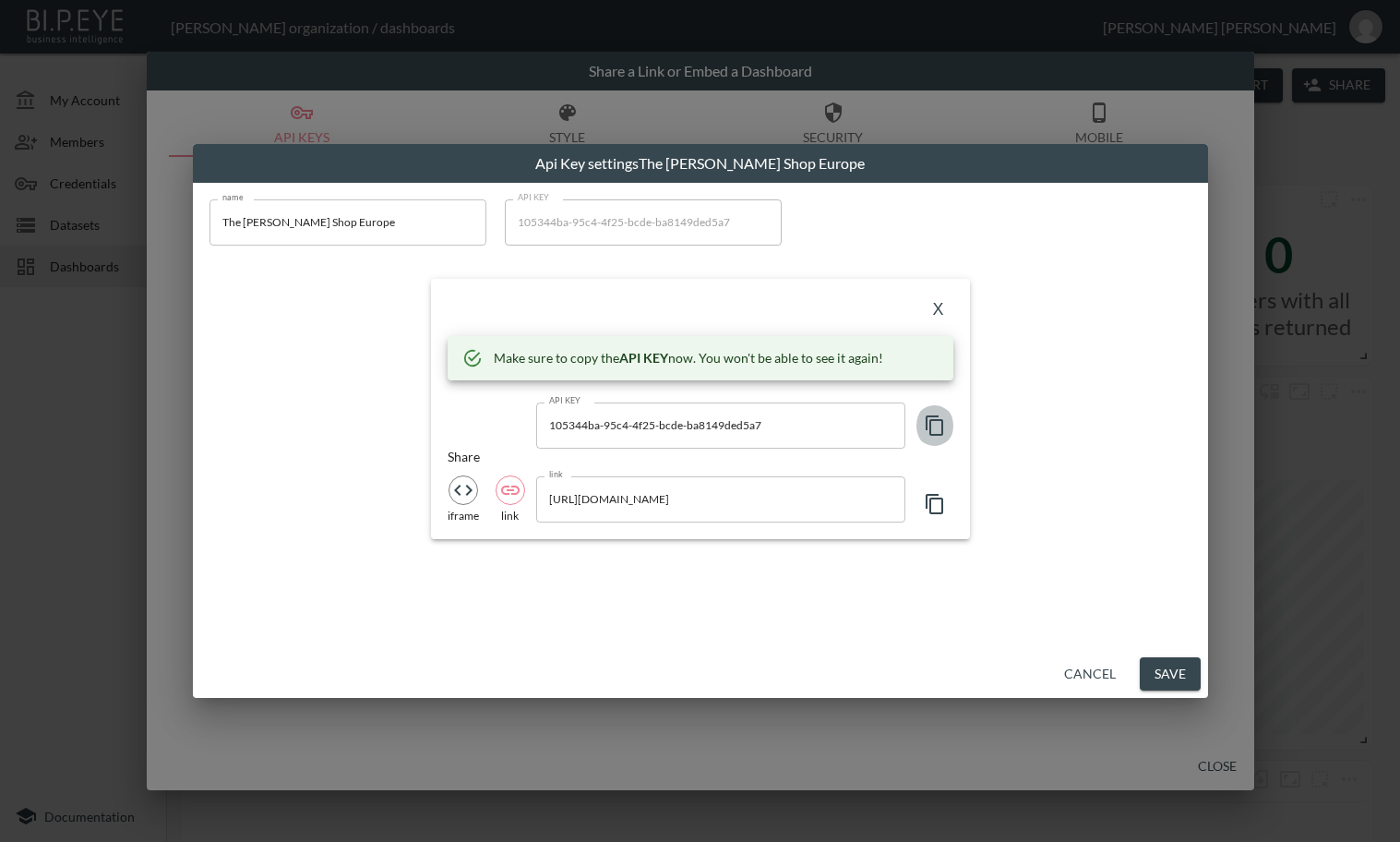 click 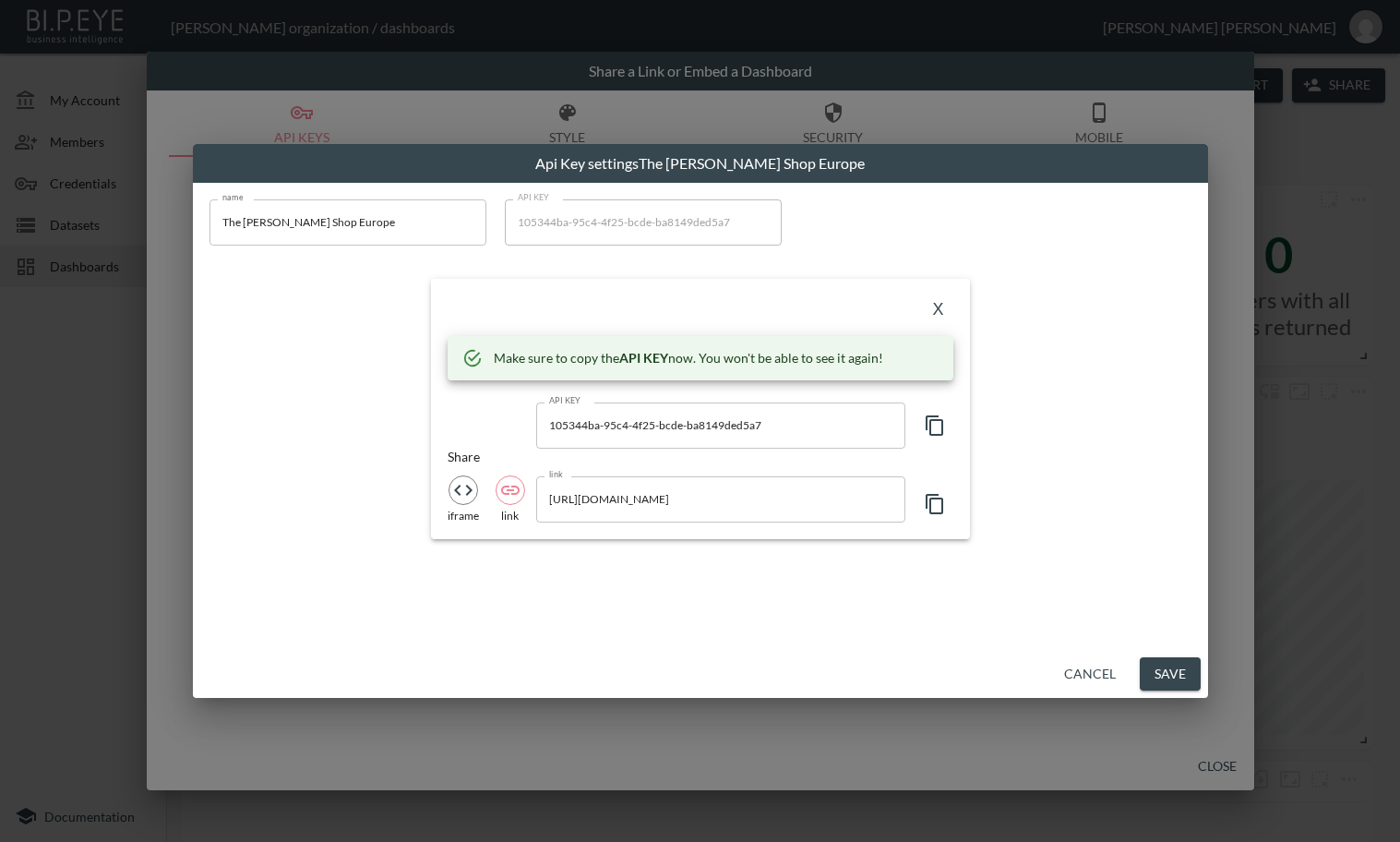 click on "X" at bounding box center [939, 310] 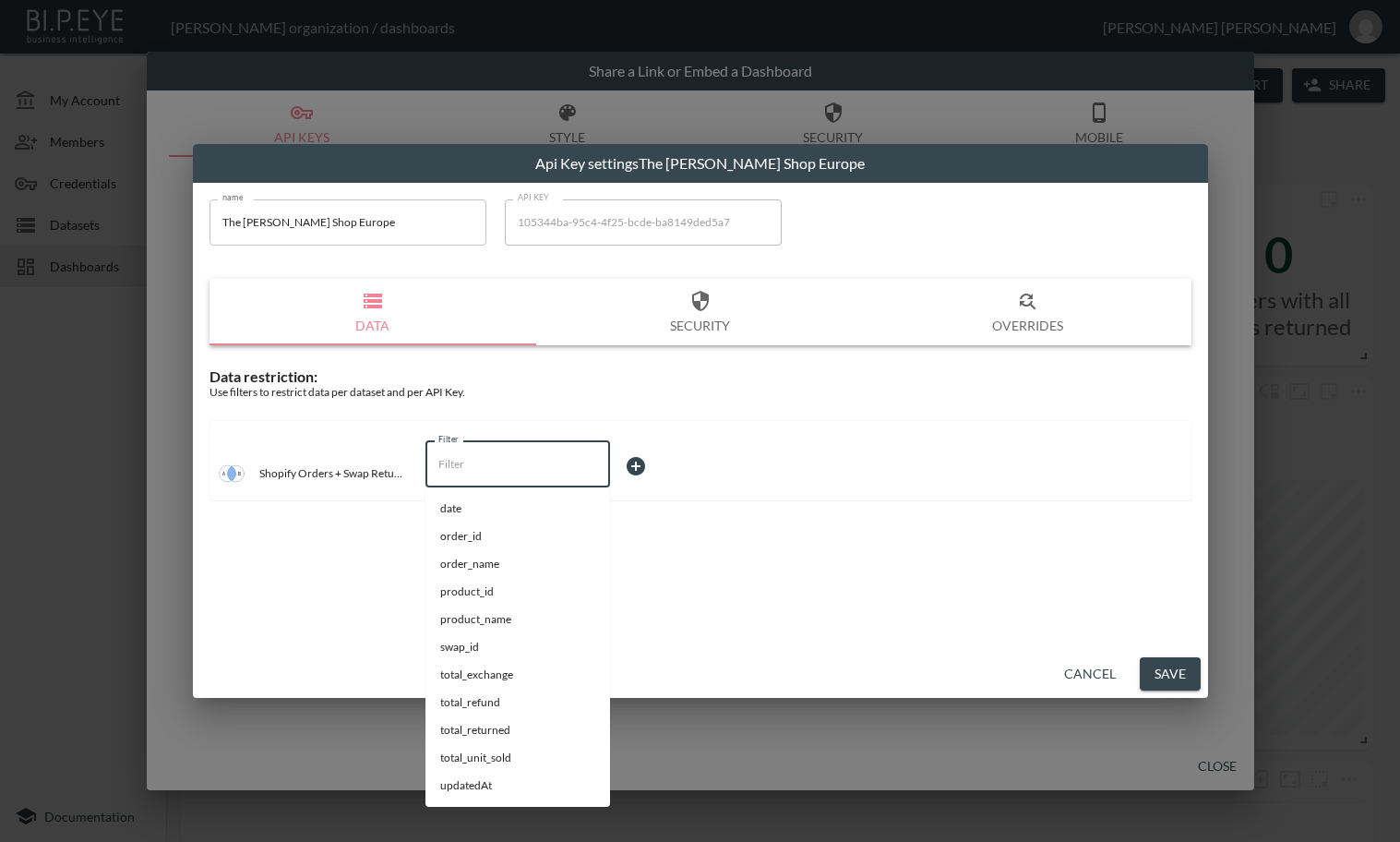 click on "Filter" at bounding box center [518, 464] 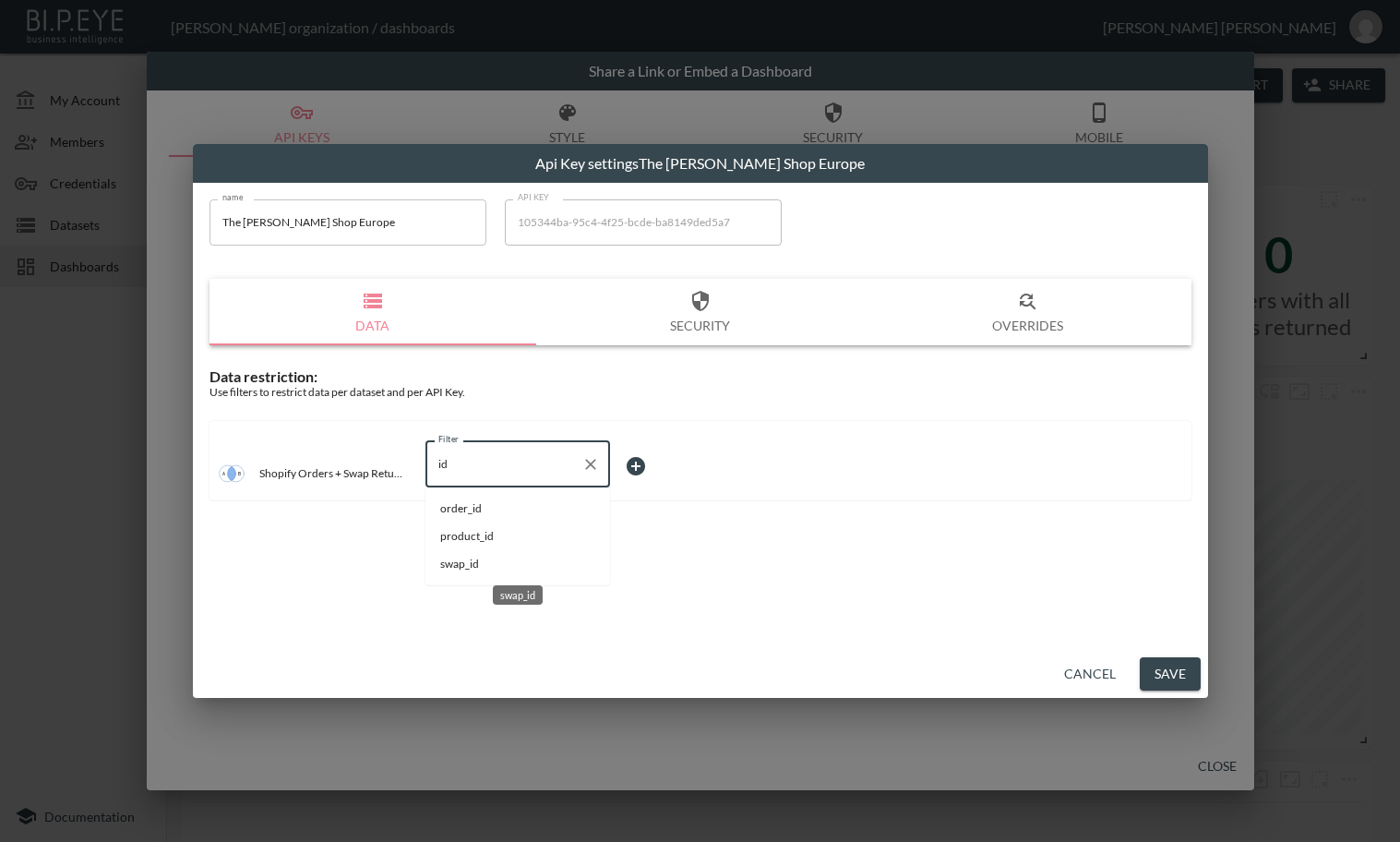 click on "swap_id" at bounding box center (518, 564) 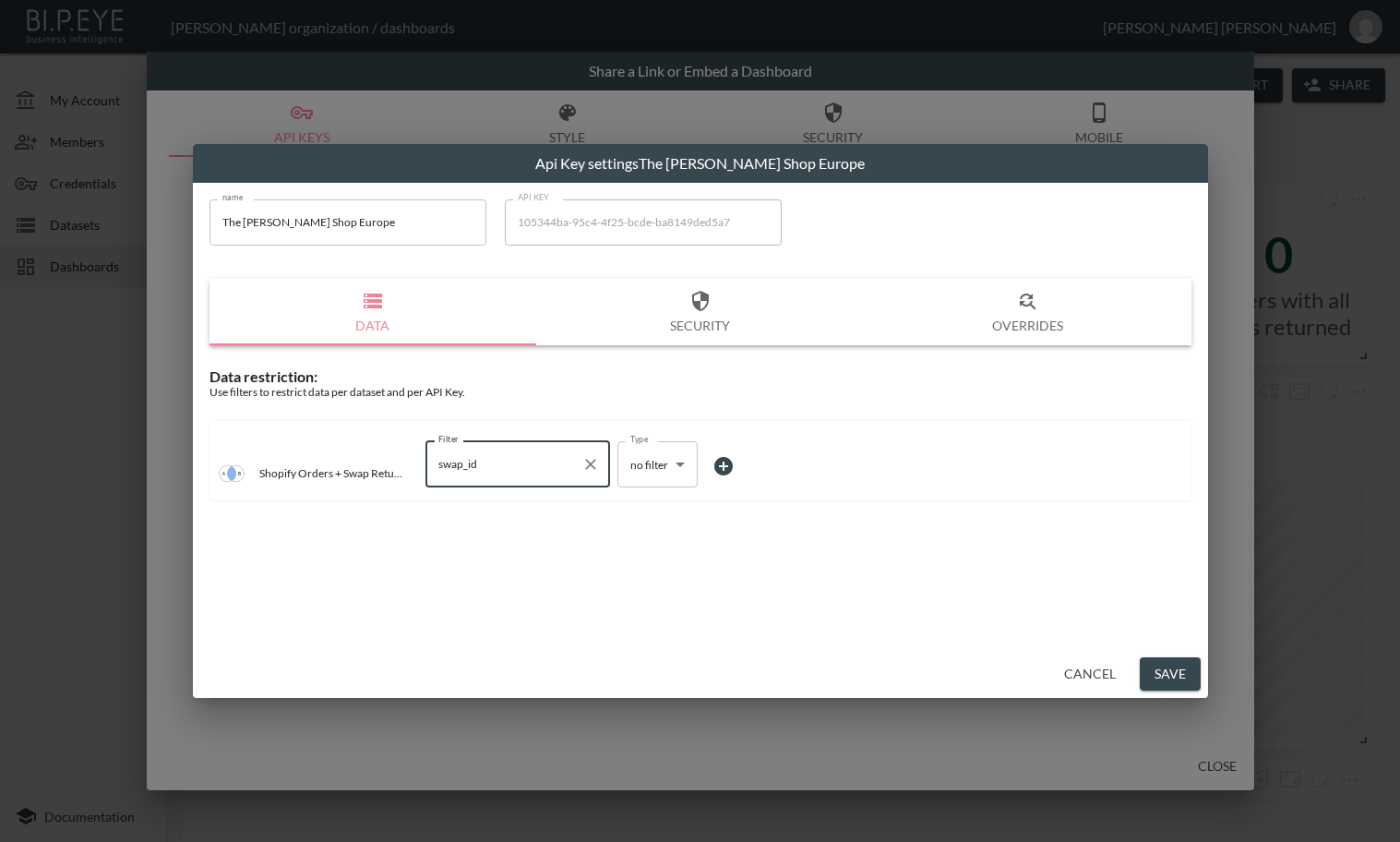 type on "swap_id" 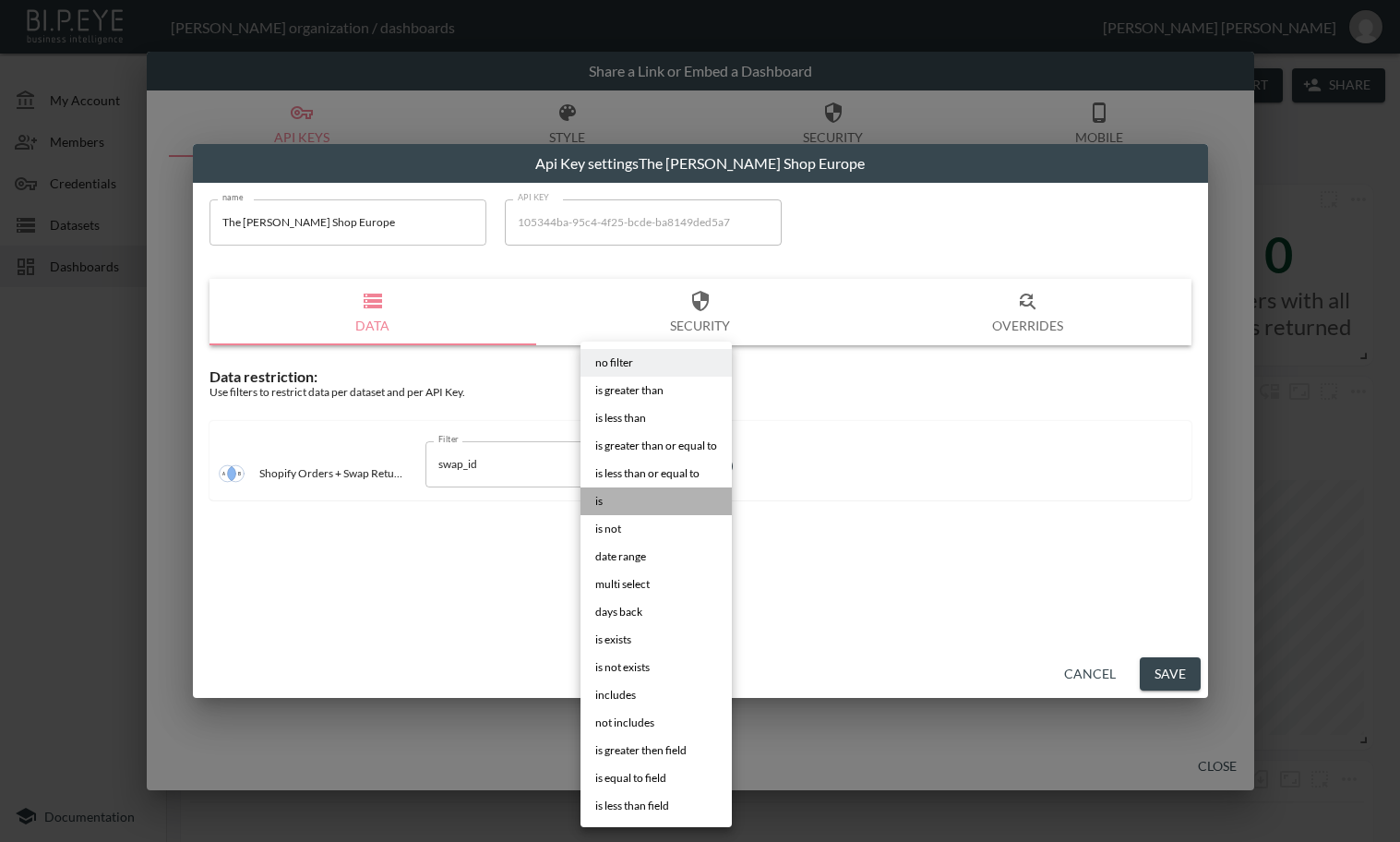 click on "is" at bounding box center [656, 501] 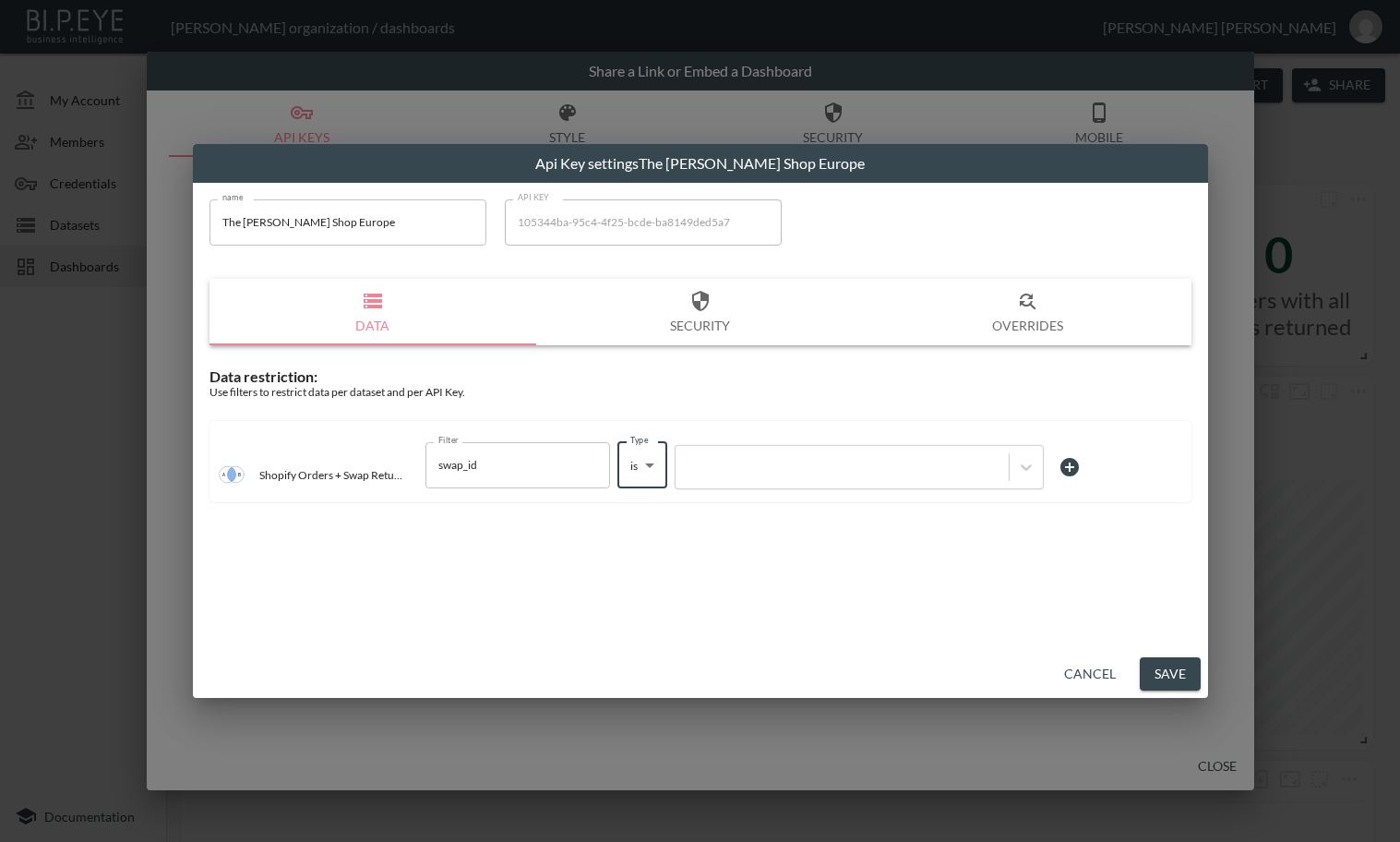 click at bounding box center (859, 467) 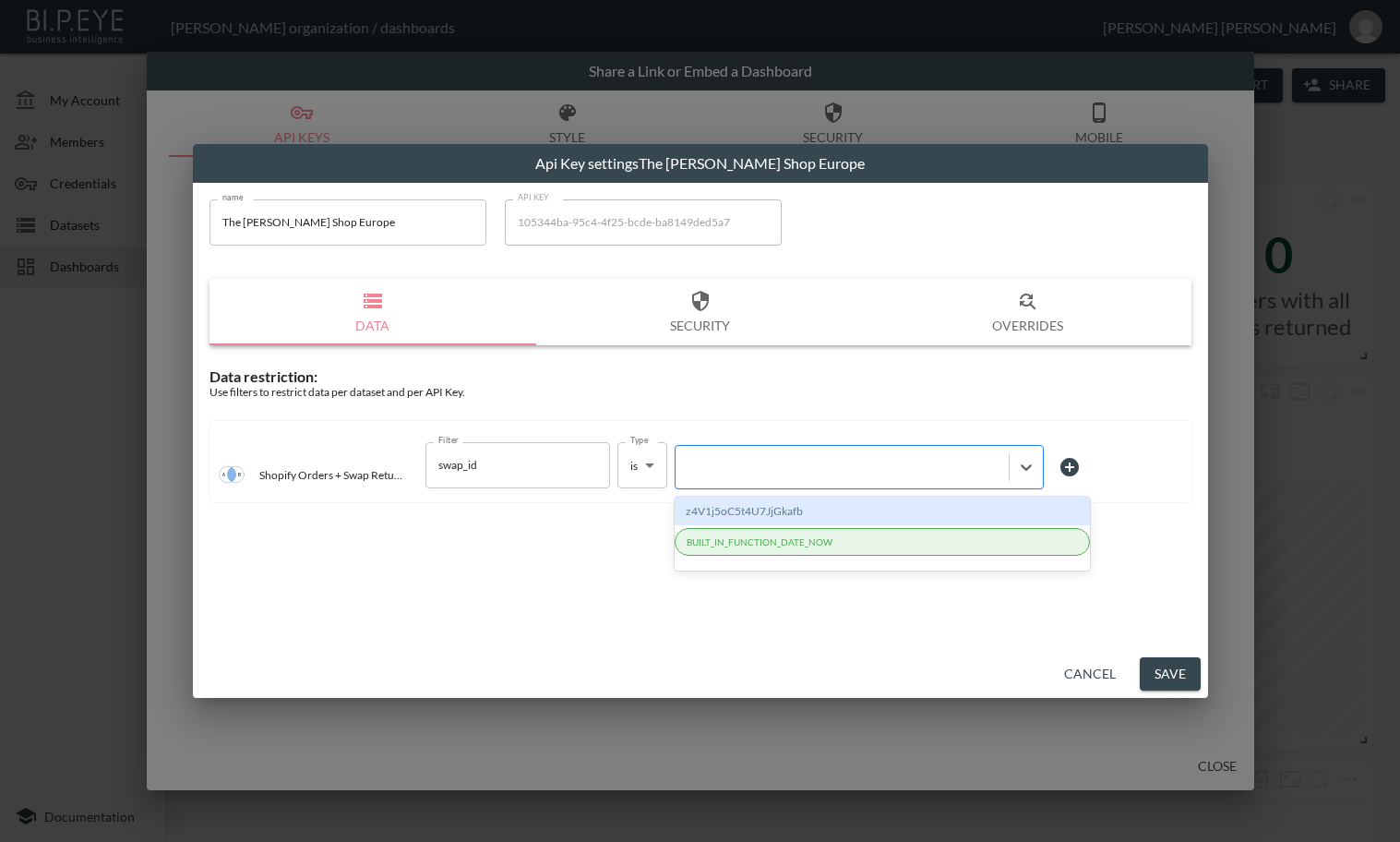 paste on "p0uR3Dz8UffomoFFkLGU" 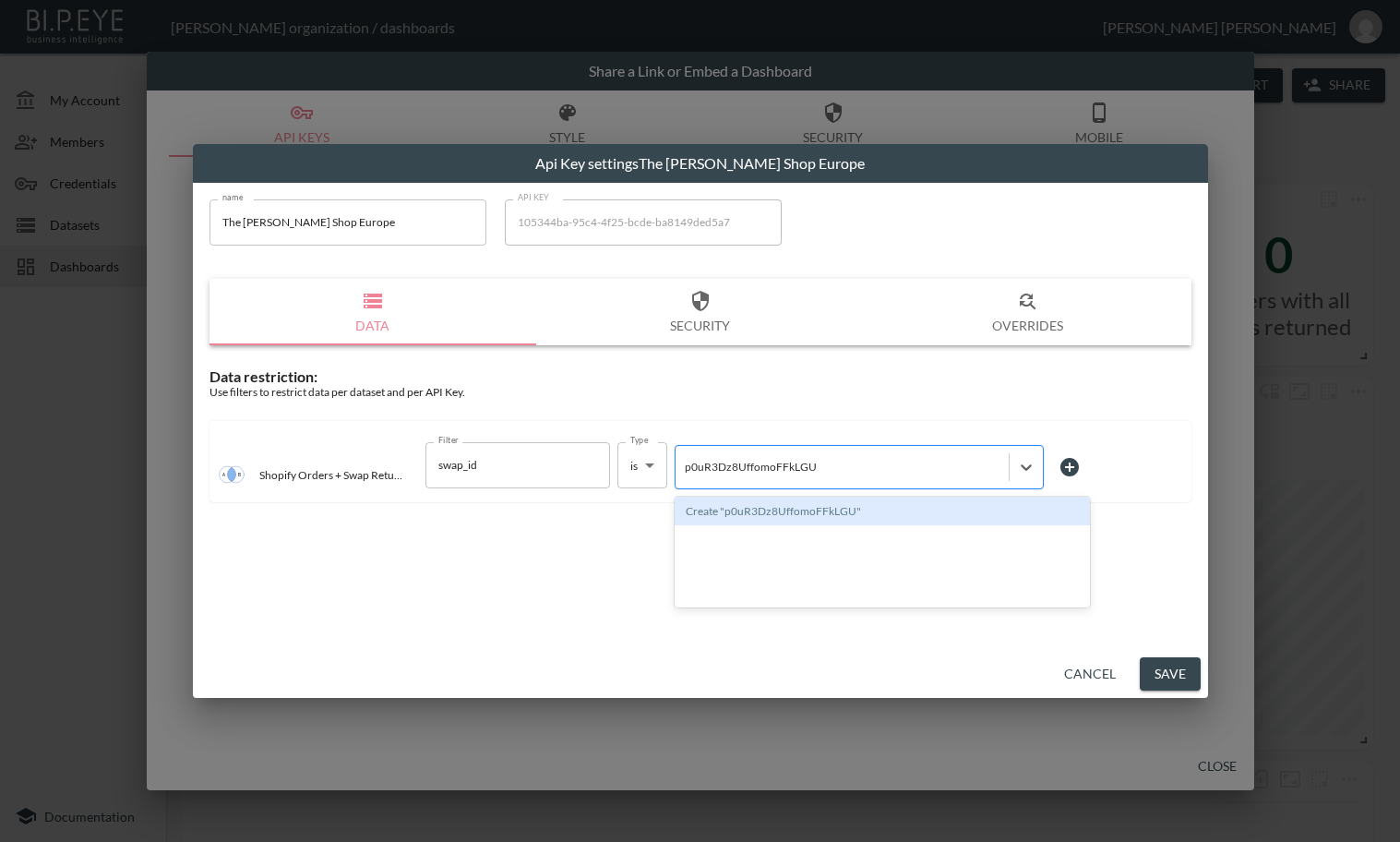 type 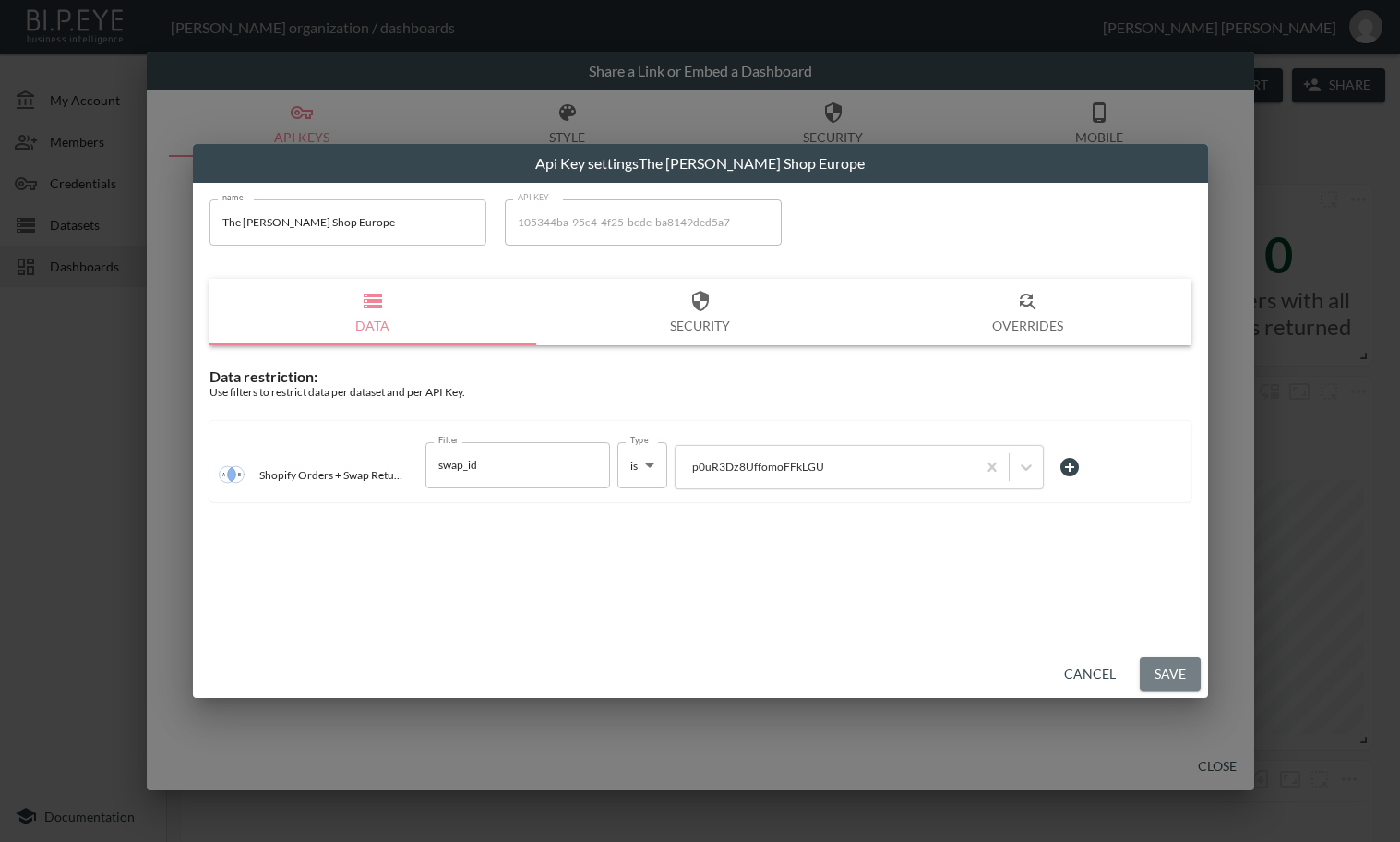 click on "Save" at bounding box center (1170, 674) 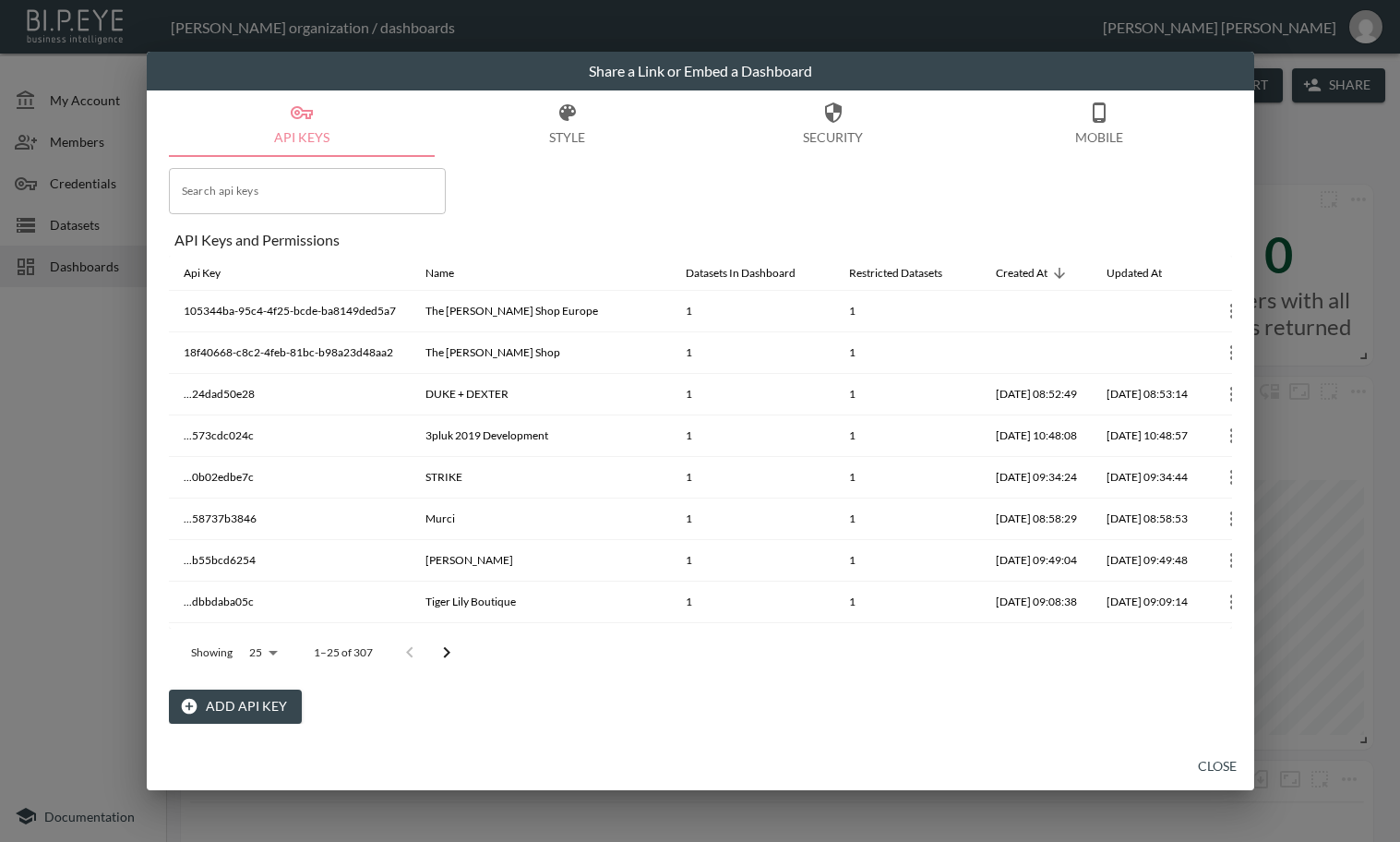 click on "Close" at bounding box center [1217, 766] 